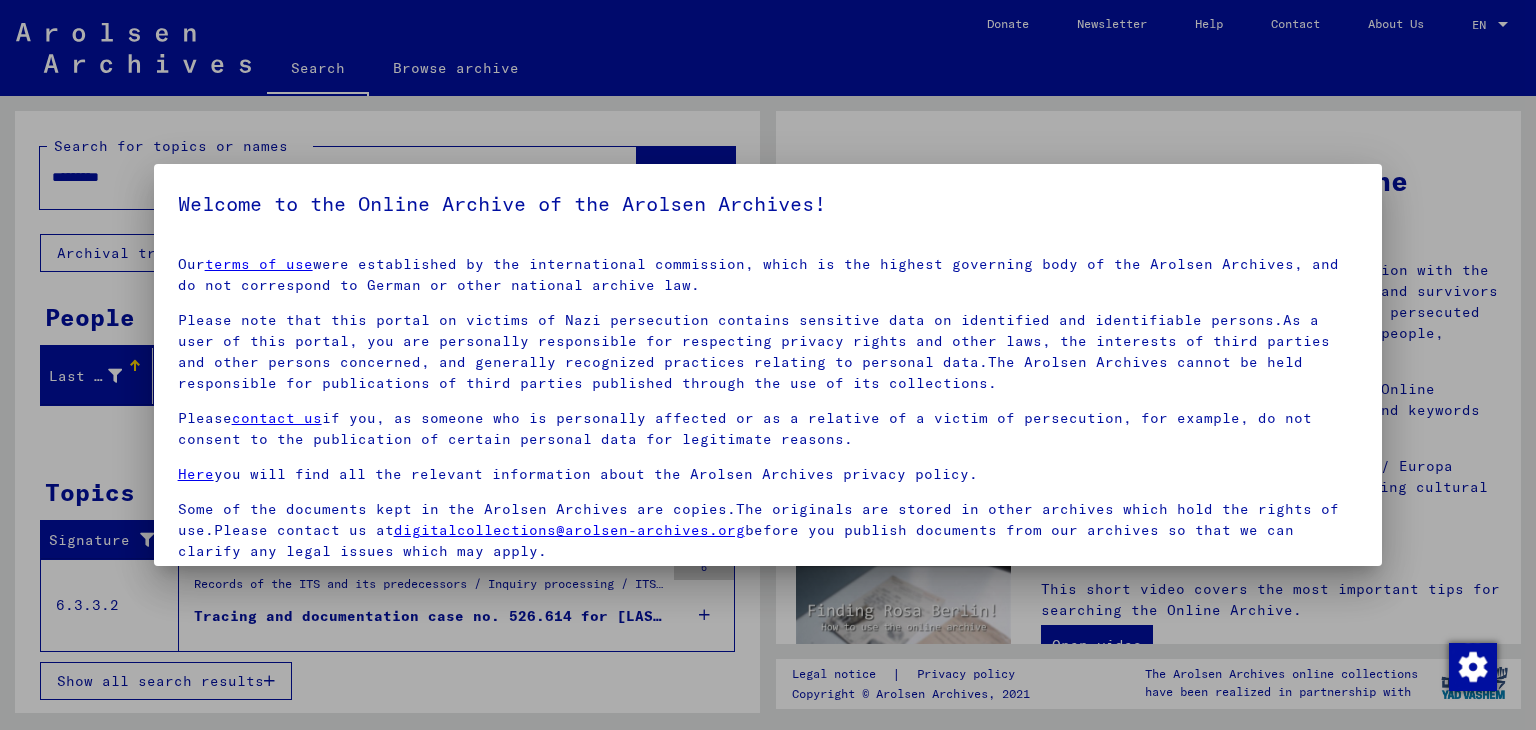 scroll, scrollTop: 0, scrollLeft: 0, axis: both 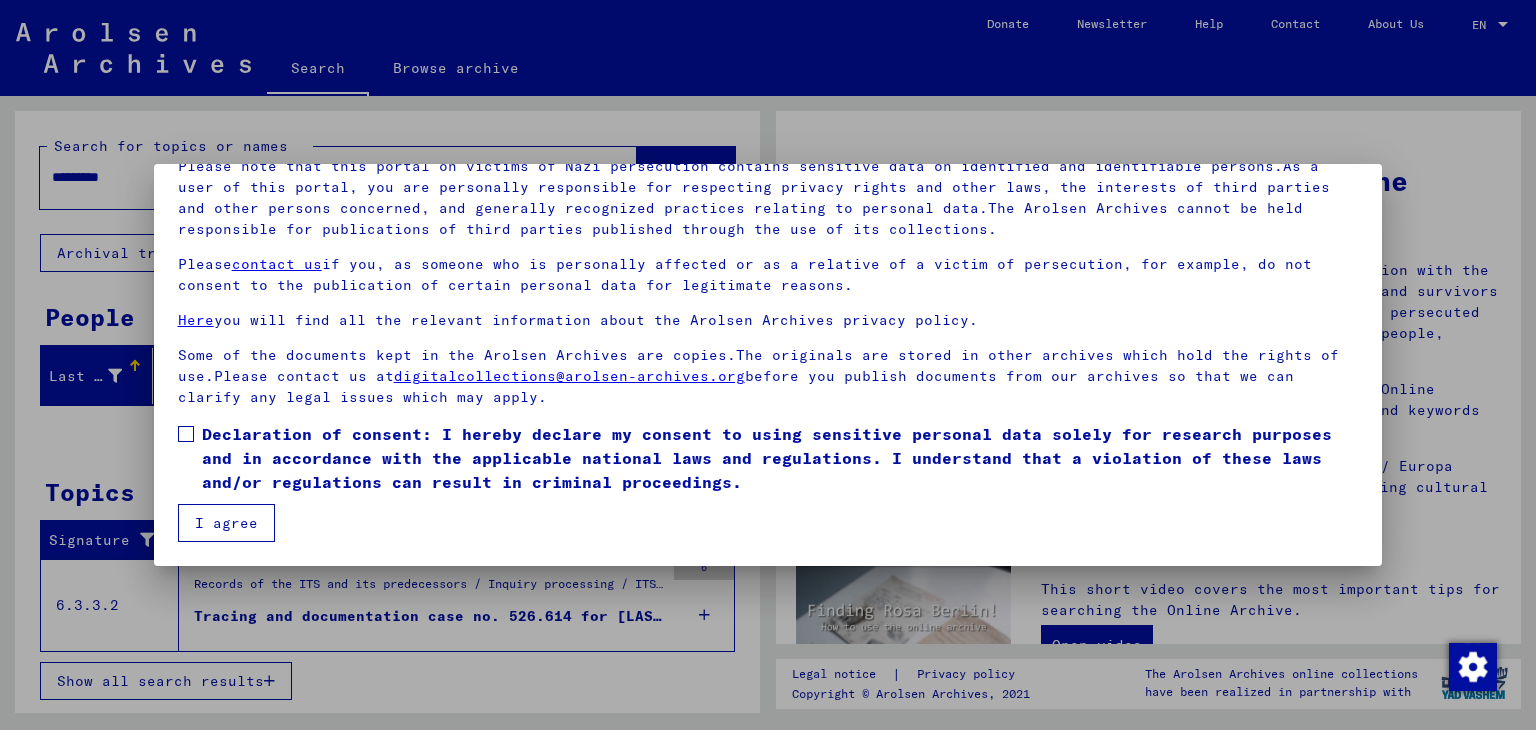 click on "I agree" at bounding box center (226, 523) 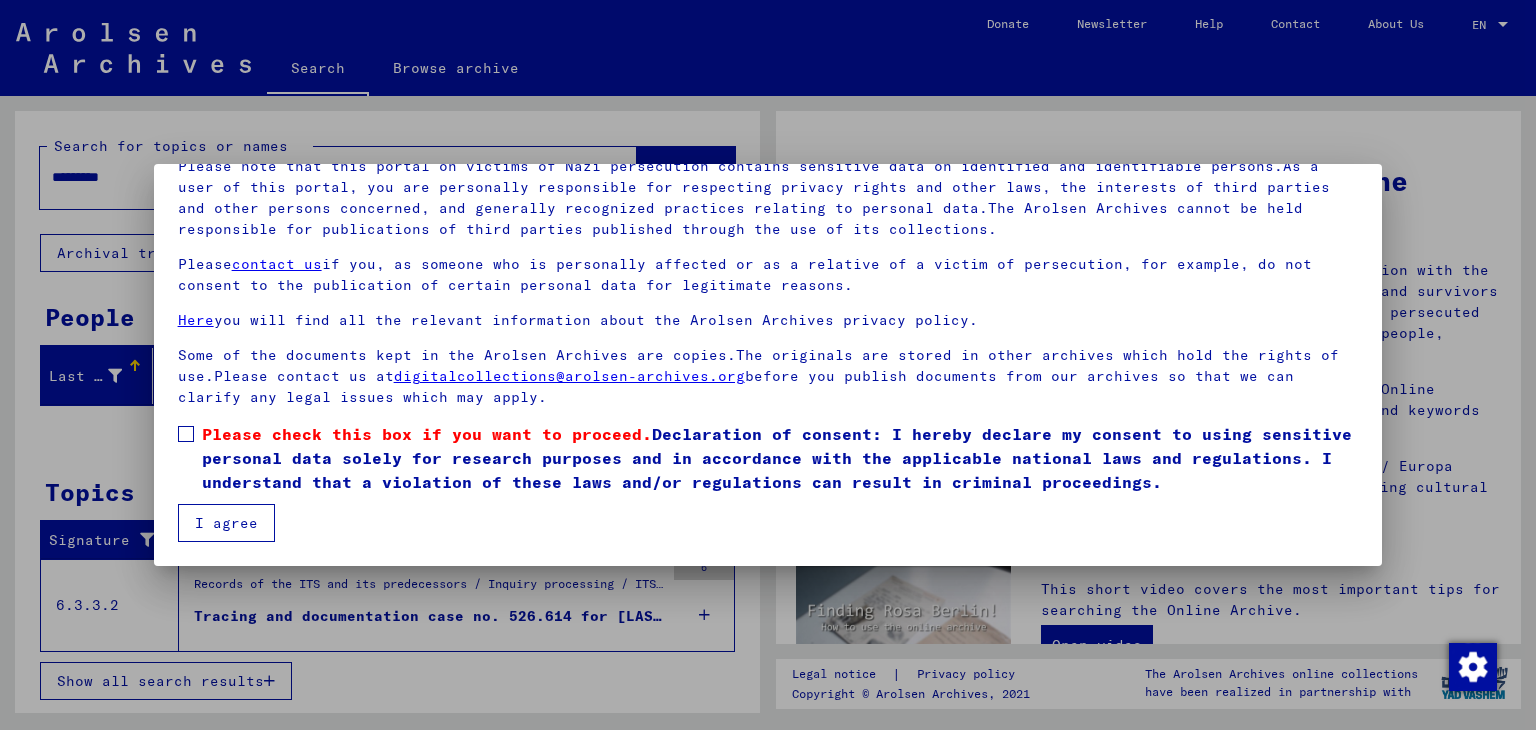 click at bounding box center [186, 434] 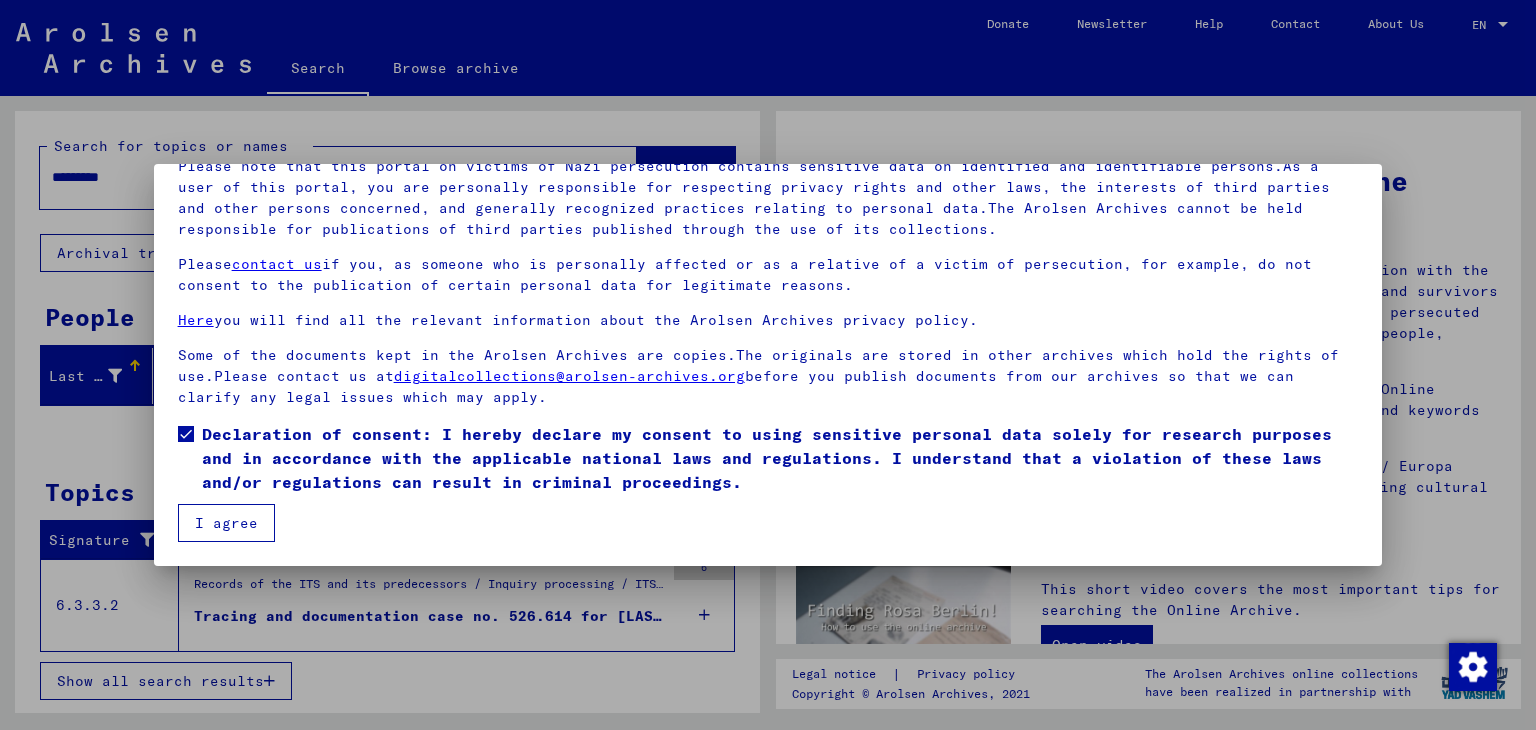 click on "I agree" at bounding box center [226, 523] 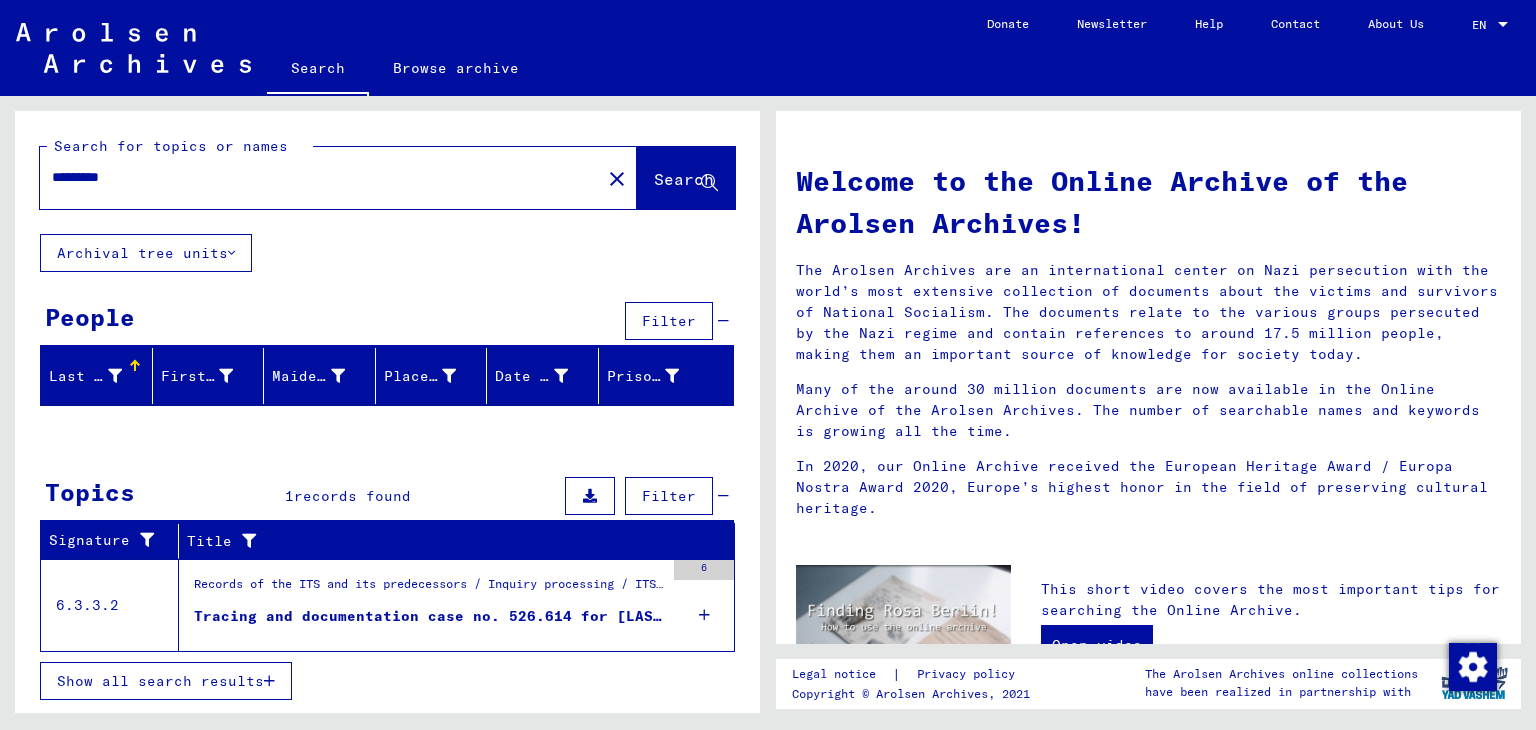 click on "Records of the ITS and its predecessors / Inquiry processing / ITS case files as of 1947 / Repository of T/D cases / Tracing and documentation cases with (T/D) numbers between 500.000 and 749.999 / Tracing and documentation cases with (T/D) numbers between 526.500 and 526.999" at bounding box center [429, 589] 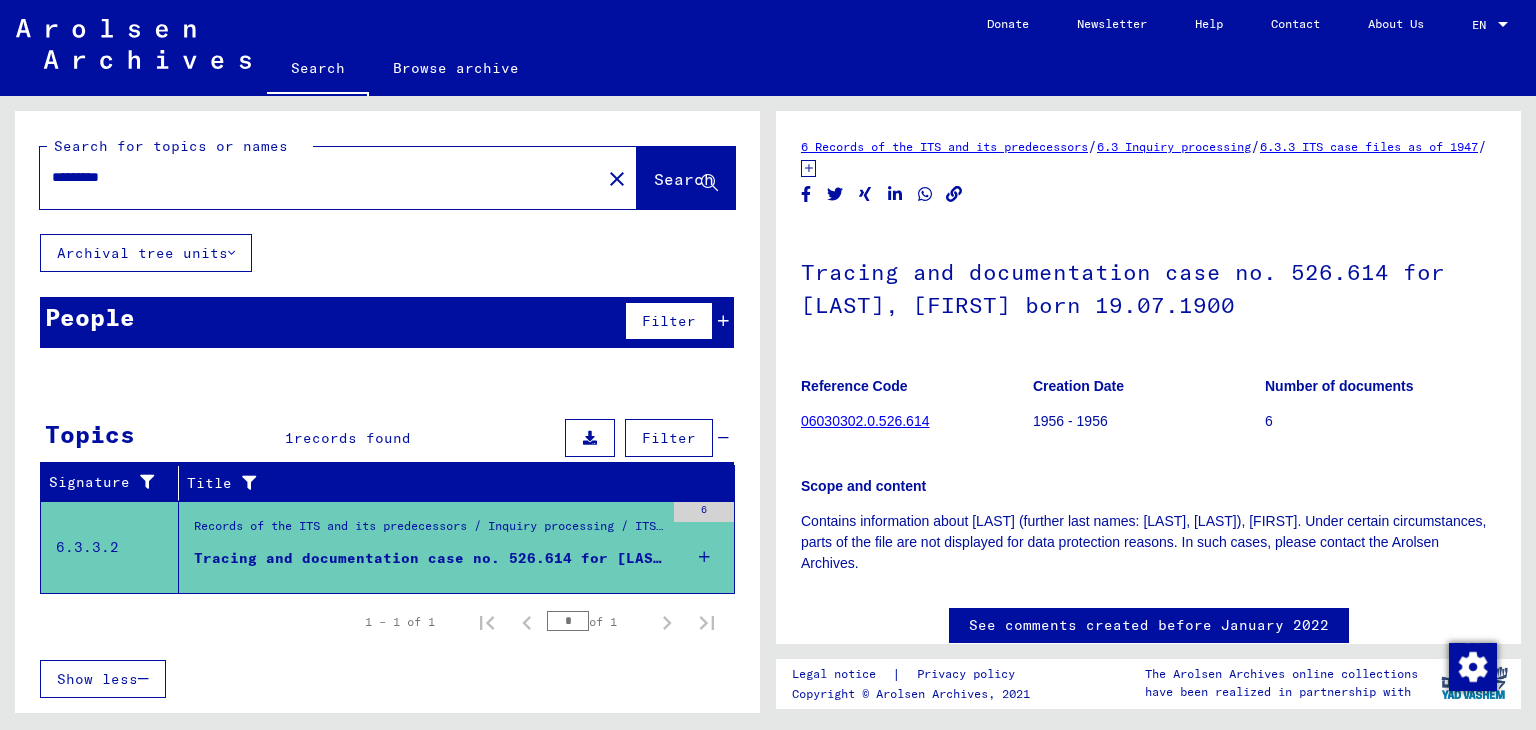 scroll, scrollTop: 280, scrollLeft: 0, axis: vertical 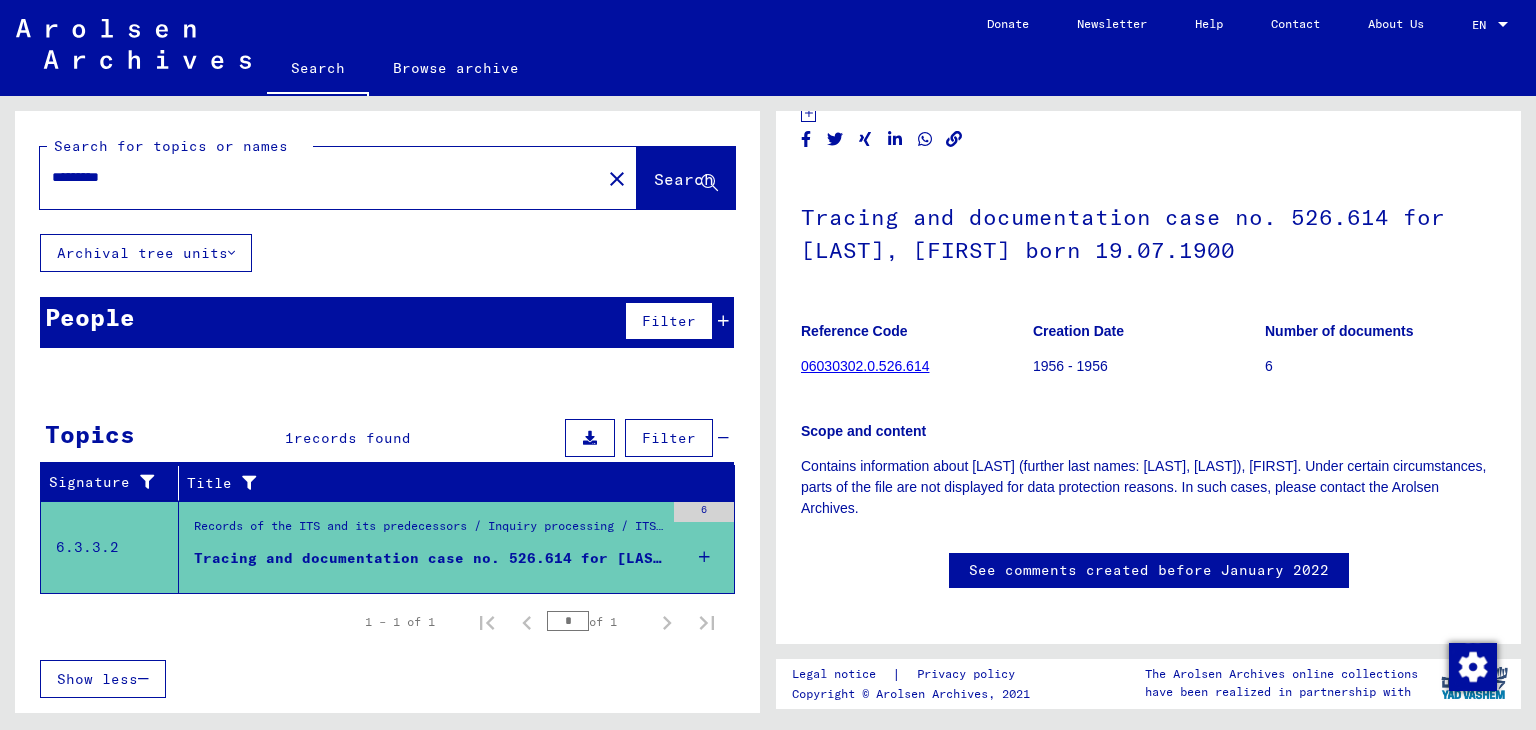 click on "*********" at bounding box center (320, 177) 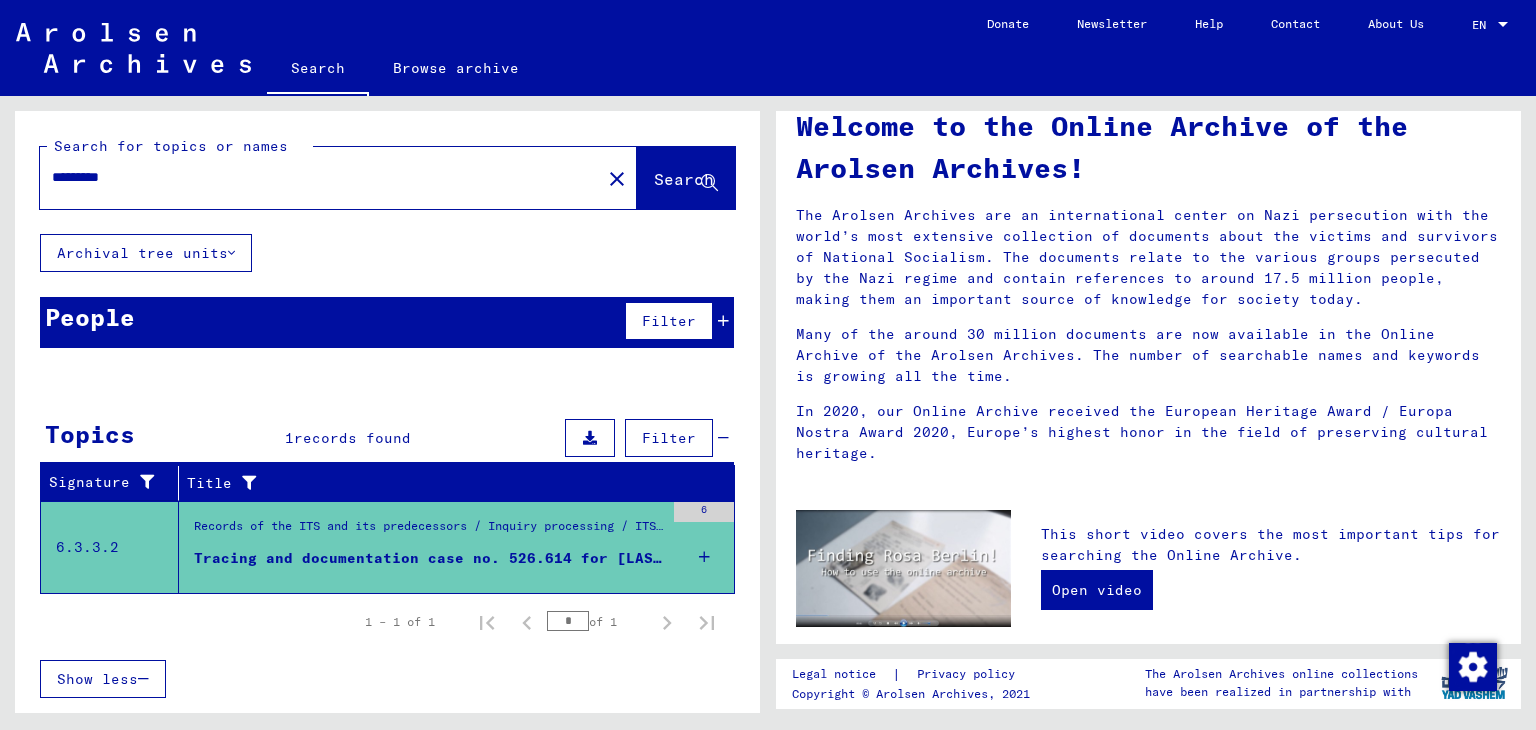 scroll, scrollTop: 0, scrollLeft: 0, axis: both 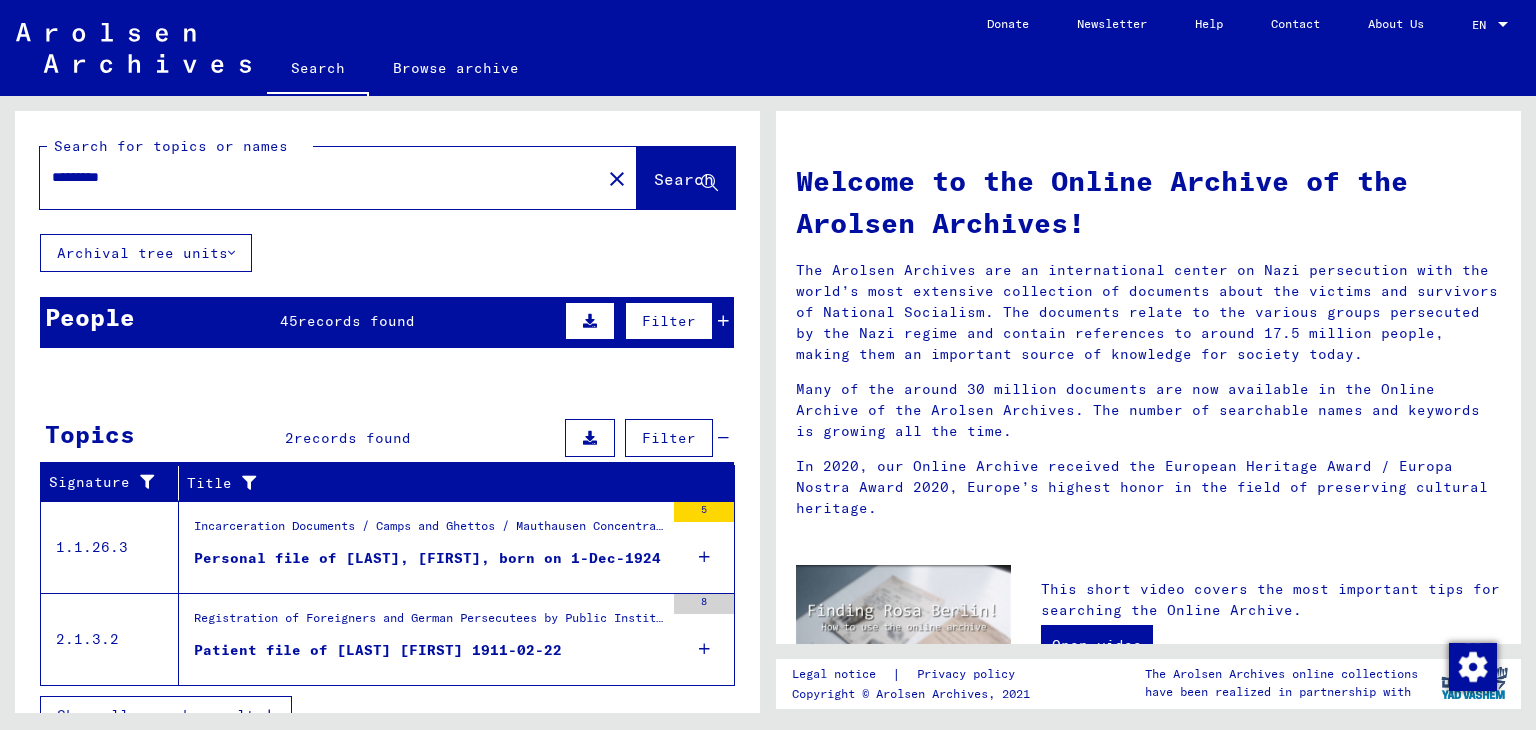 click on "Personal file of [LAST], [FIRST], born on 1-Dec-1924" at bounding box center (427, 558) 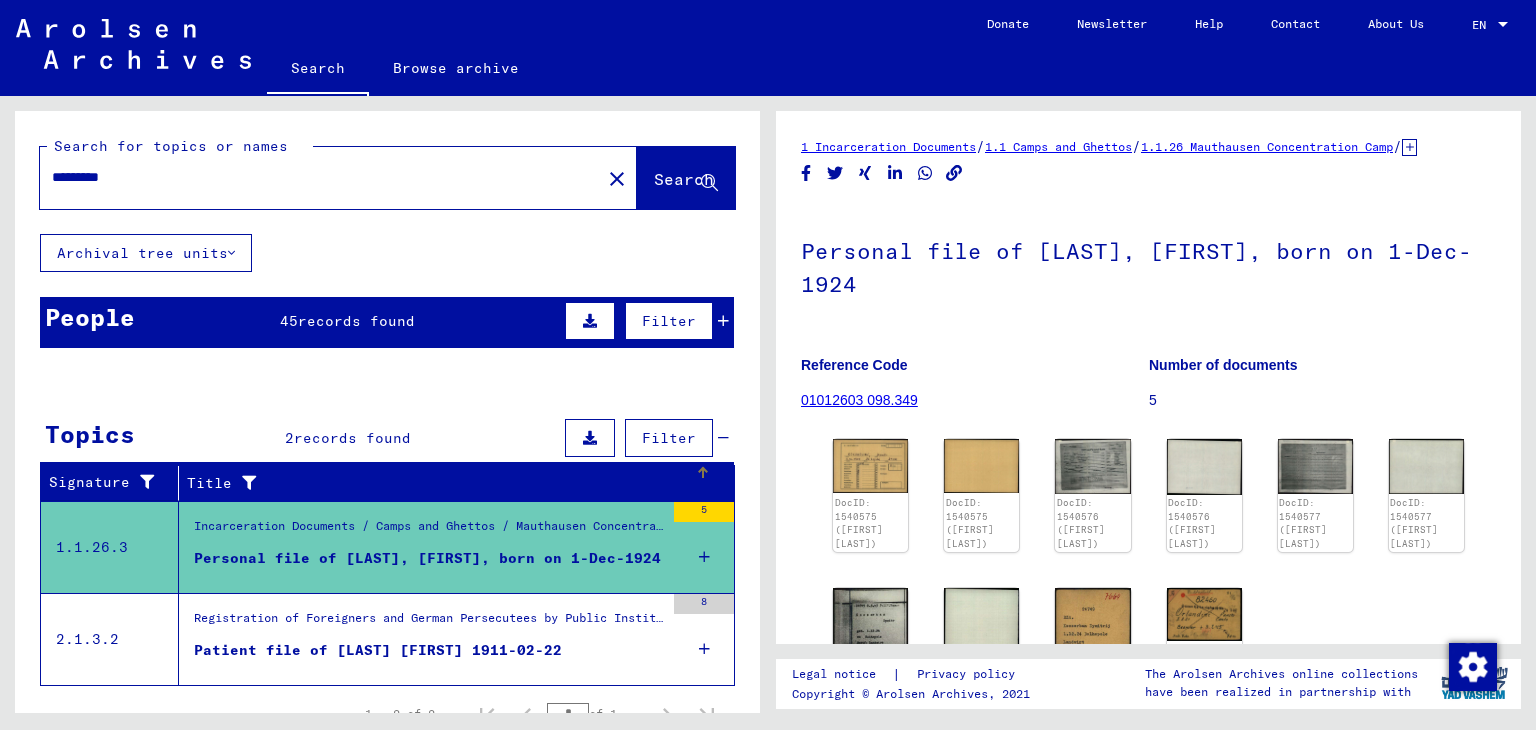 scroll, scrollTop: 0, scrollLeft: 0, axis: both 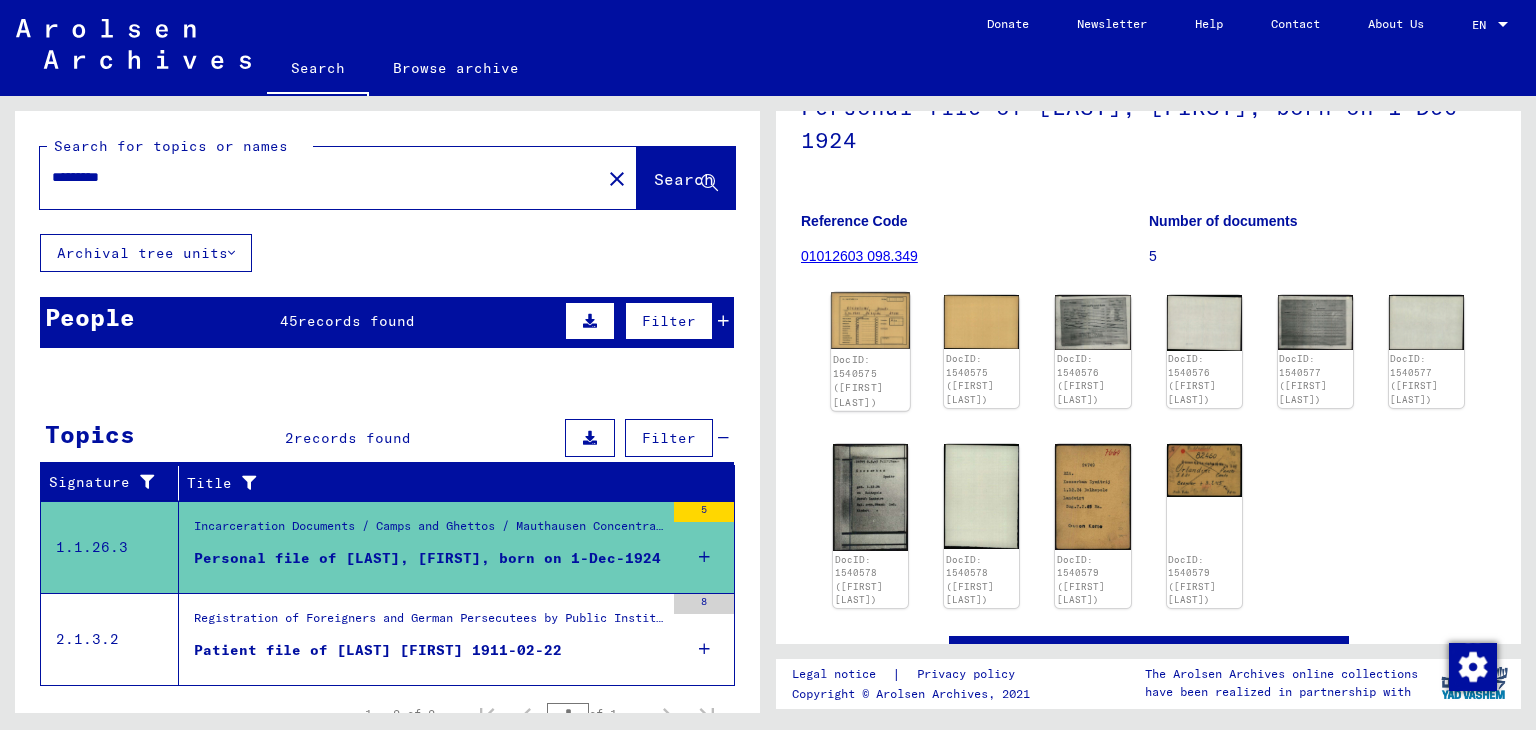 click 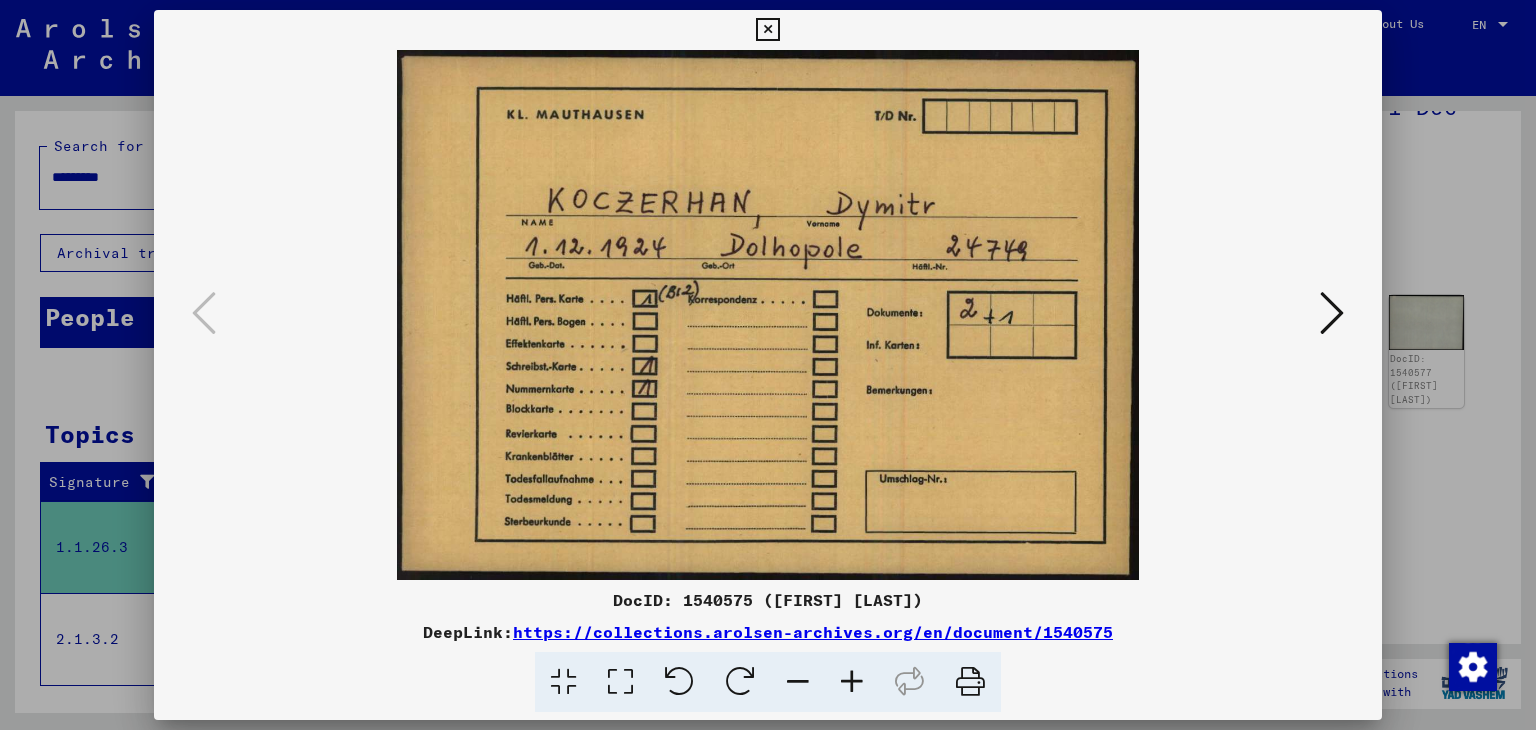 click at bounding box center [1332, 313] 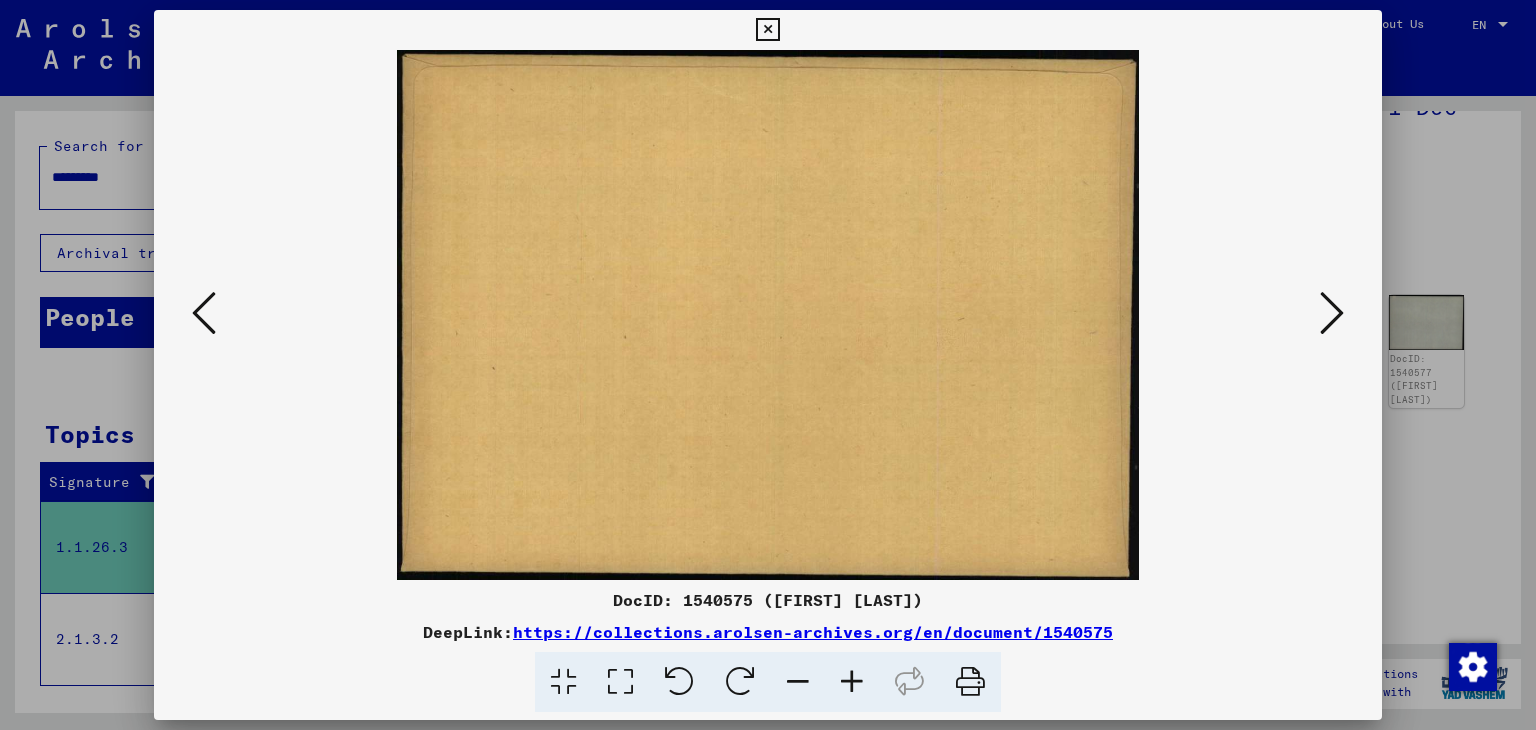 click at bounding box center [1332, 313] 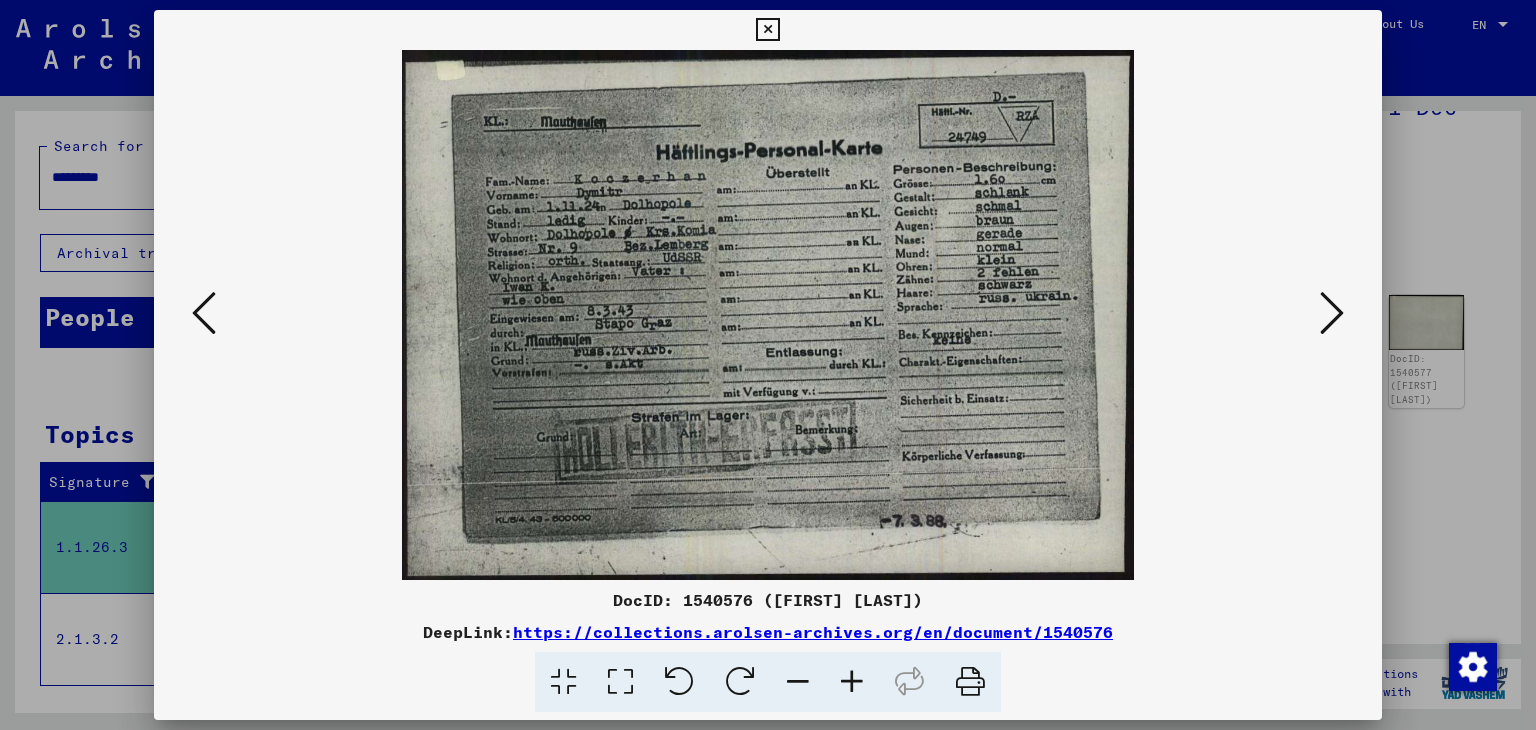 click at bounding box center (1332, 313) 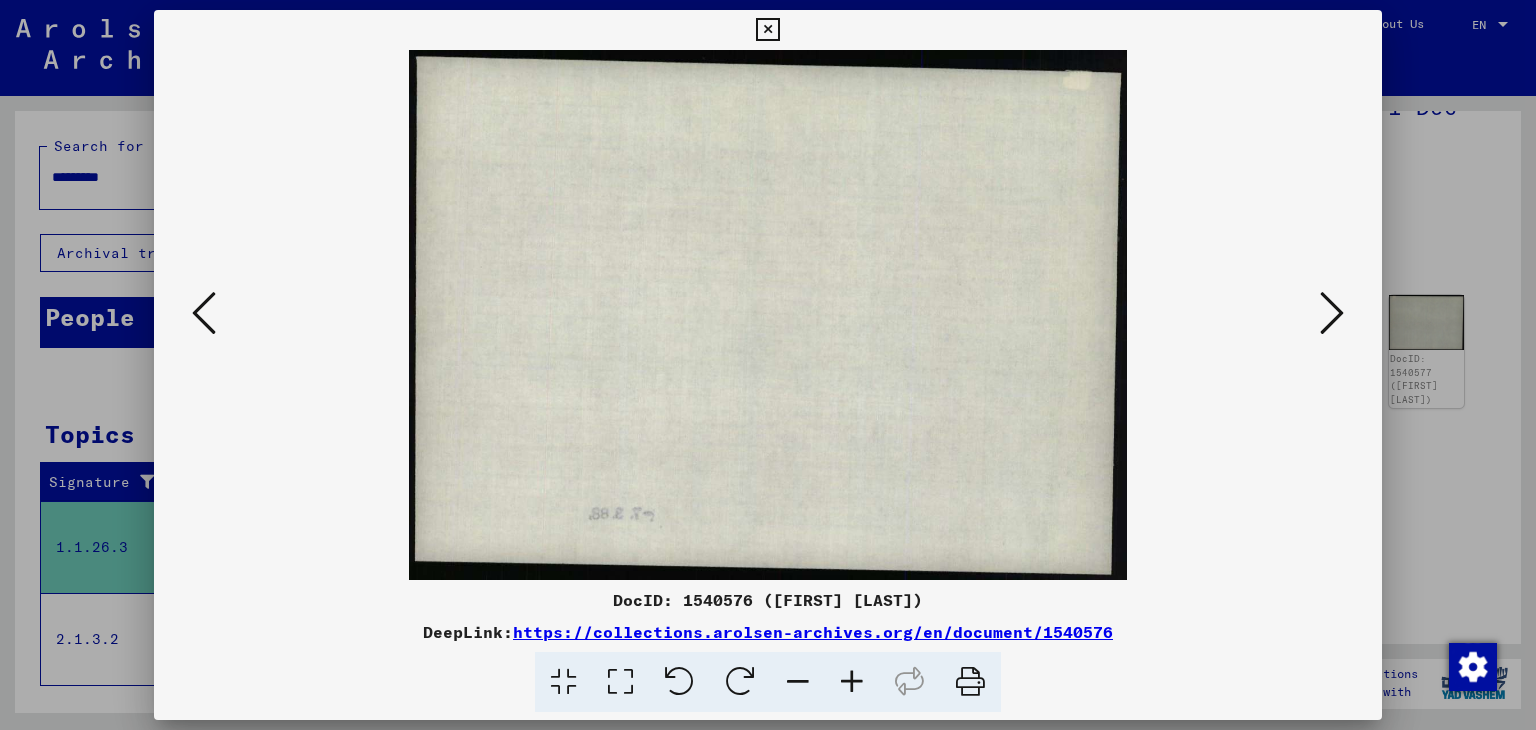 click at bounding box center [1332, 313] 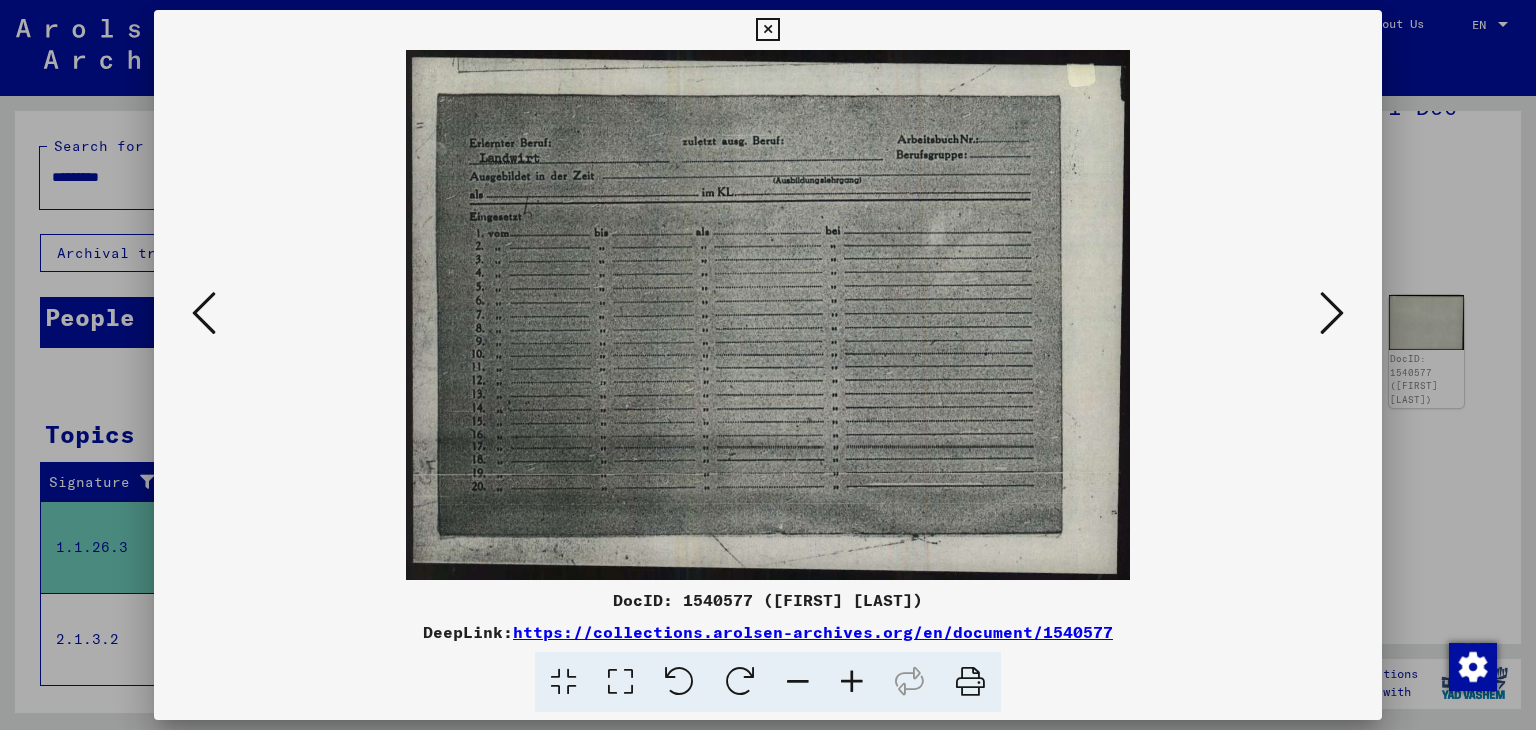 click at bounding box center [1332, 313] 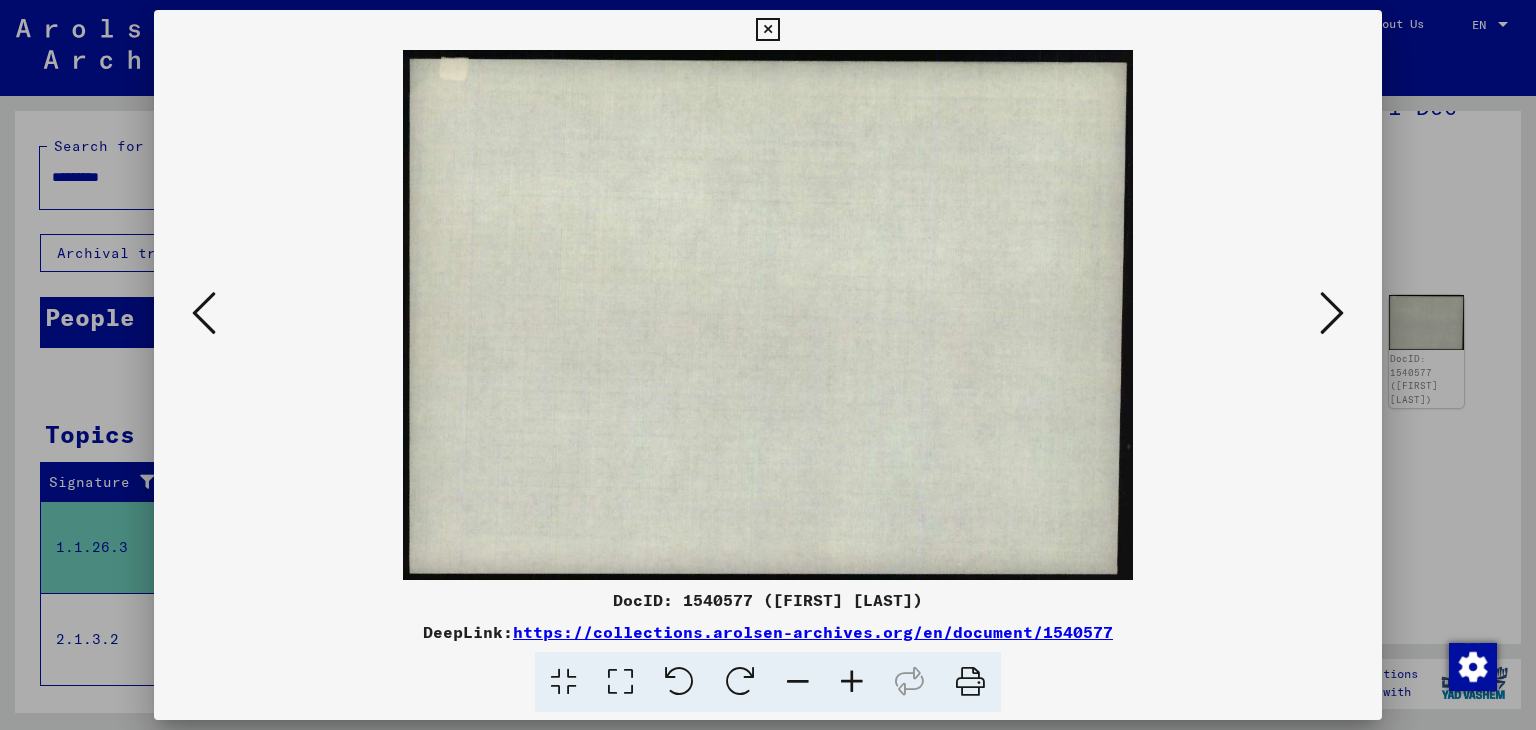click at bounding box center [1332, 313] 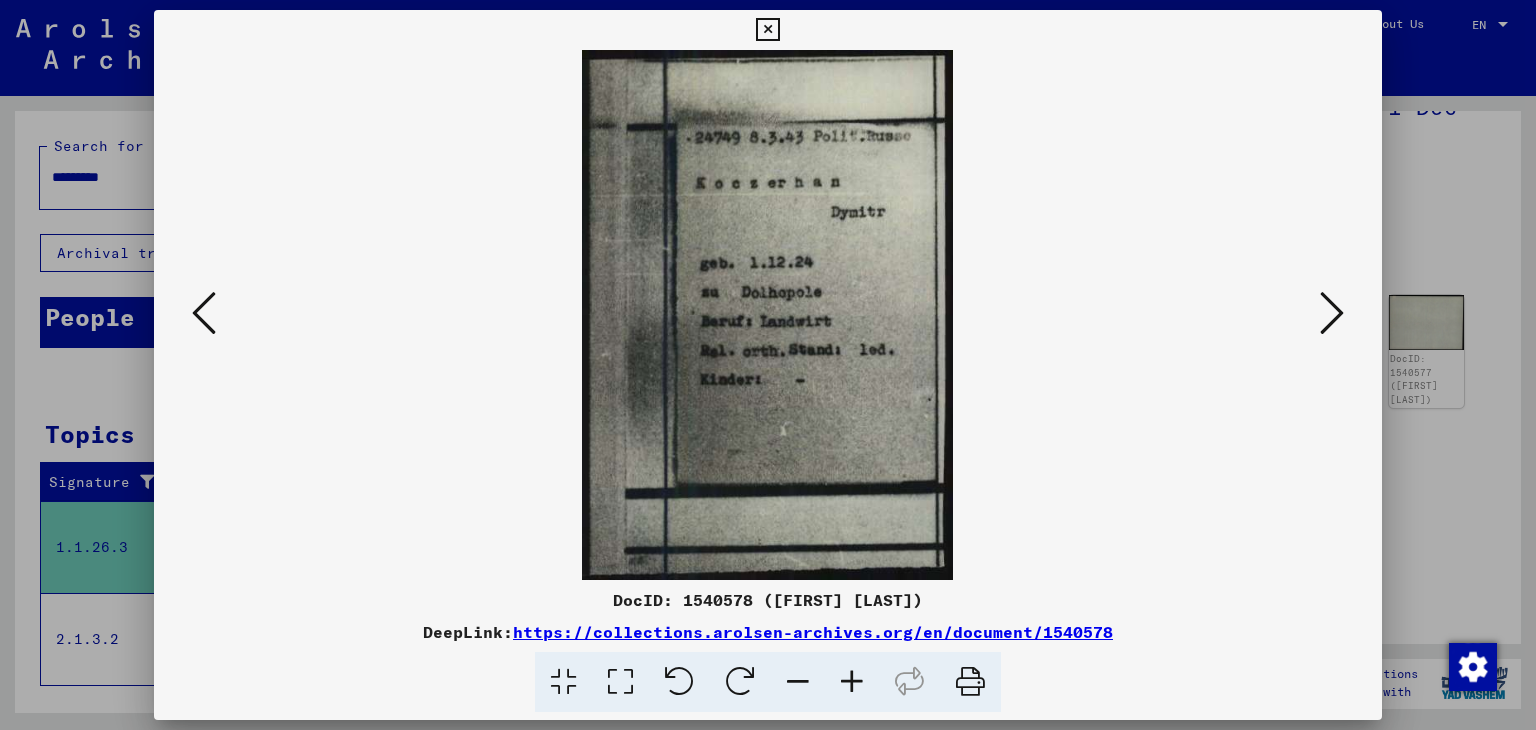 click at bounding box center [1332, 313] 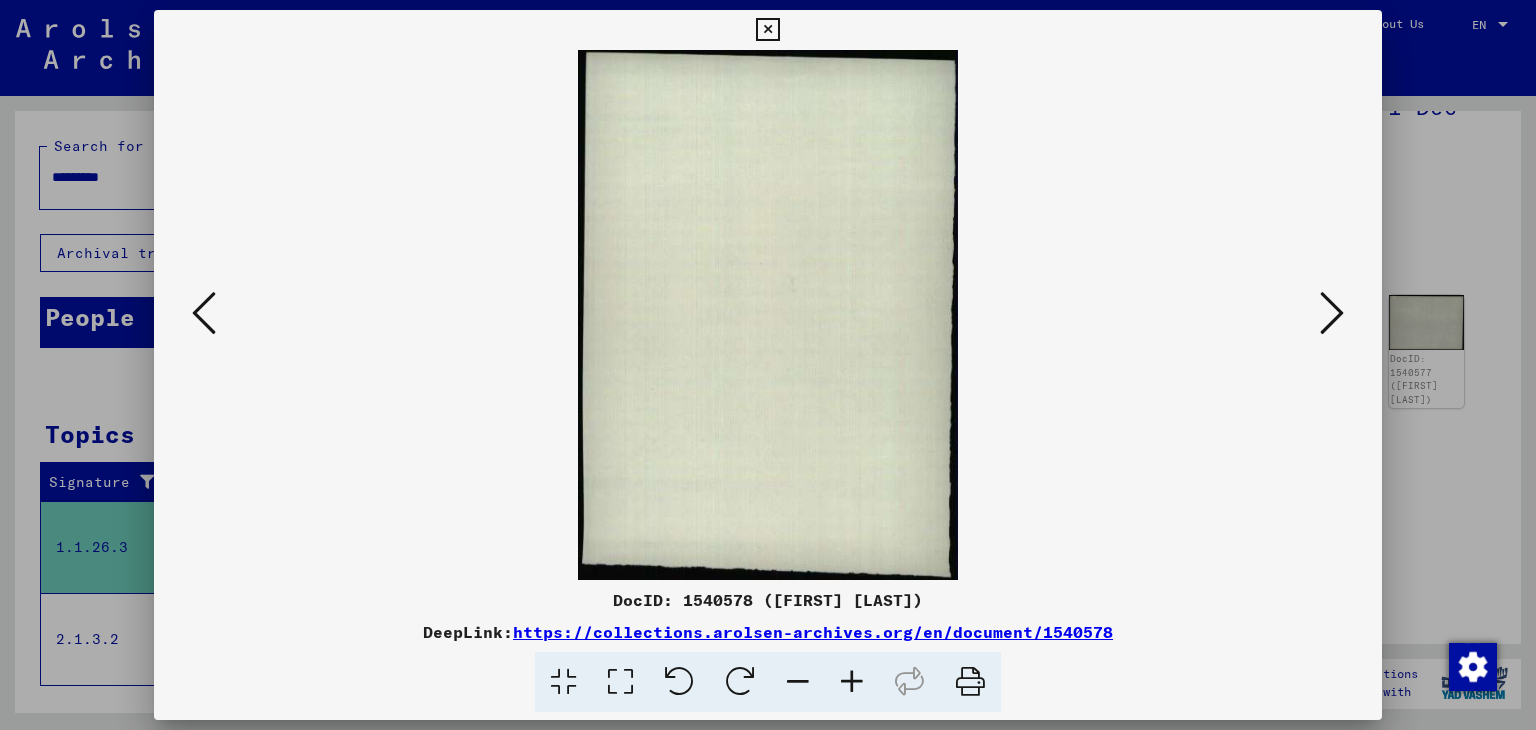 click at bounding box center [1332, 313] 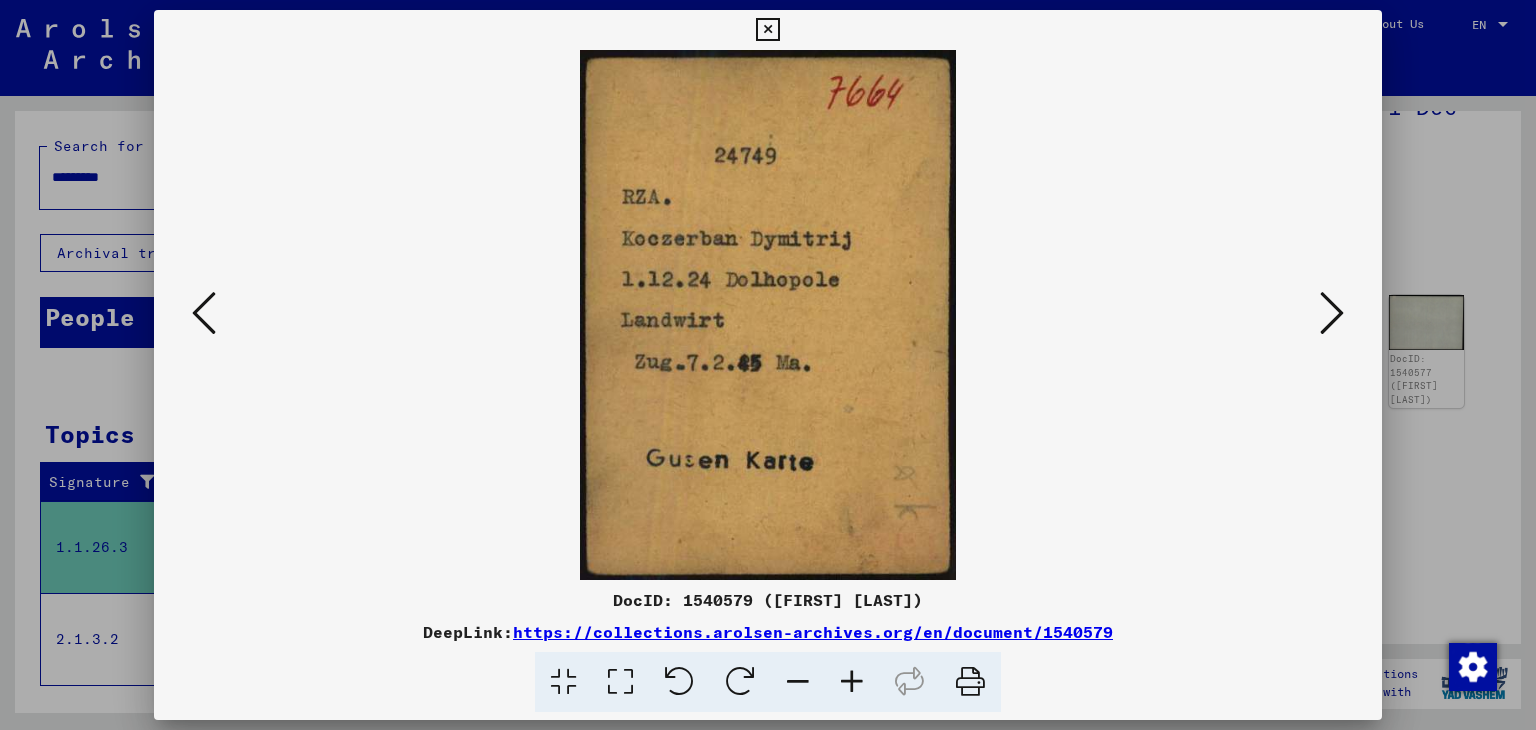 click at bounding box center (1332, 313) 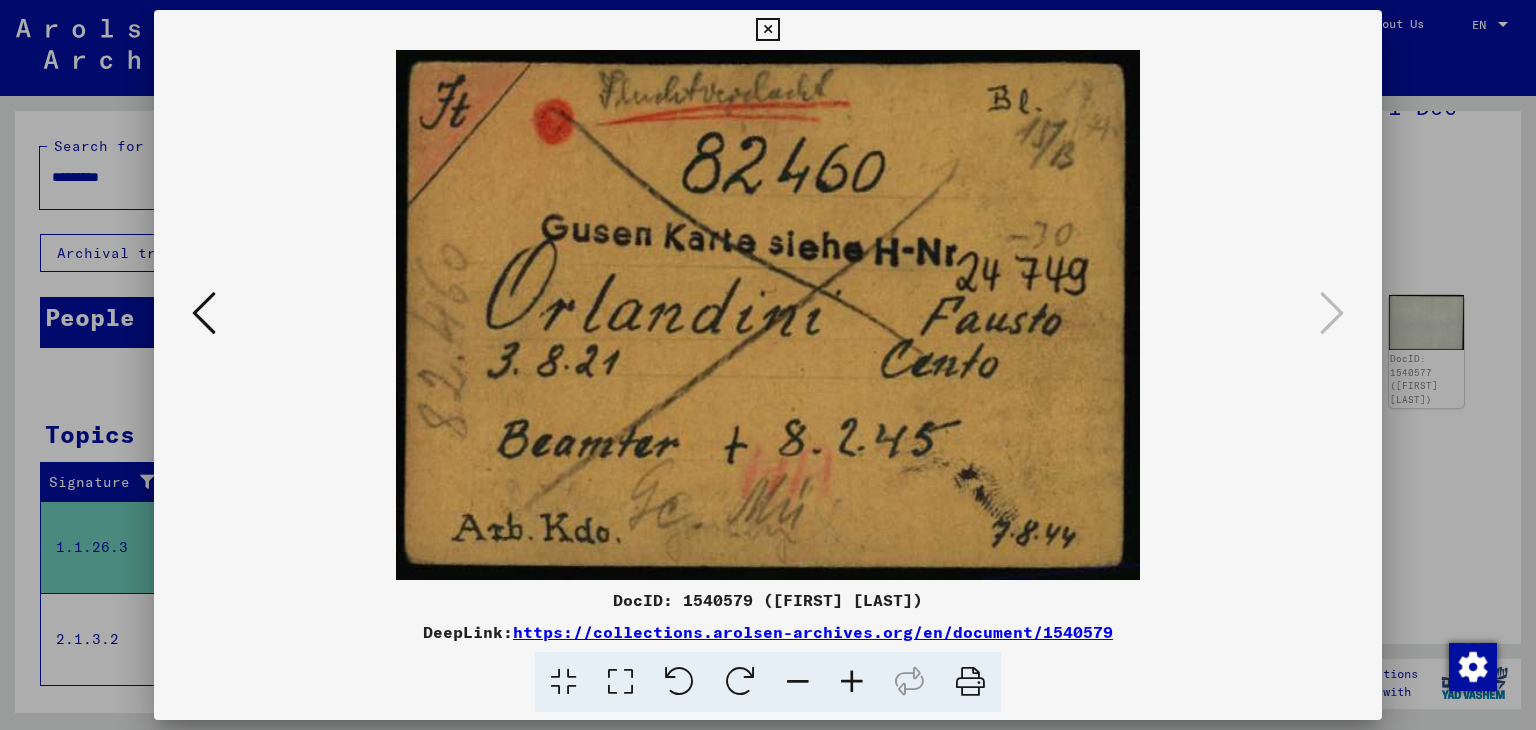click at bounding box center (768, 365) 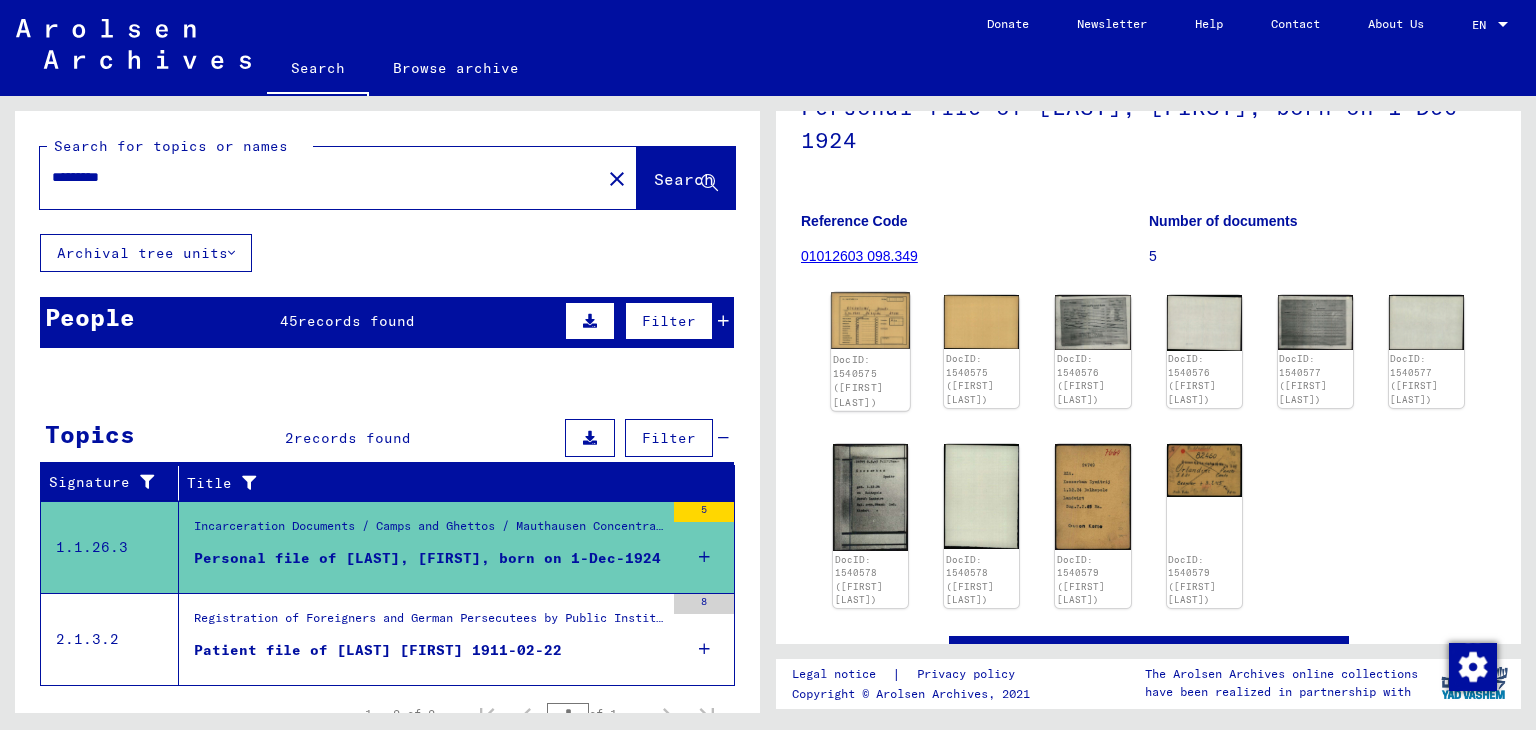 click 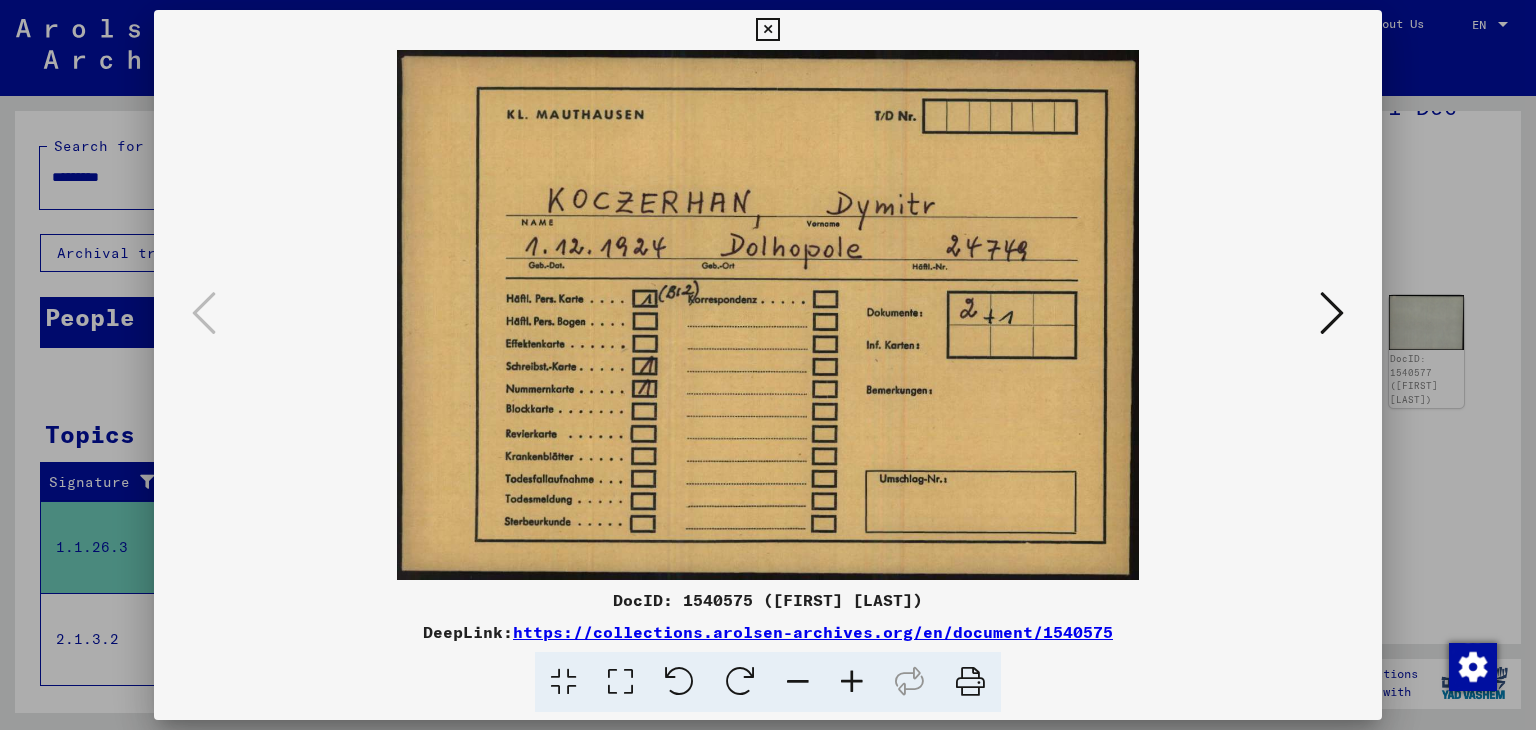 click at bounding box center [1332, 313] 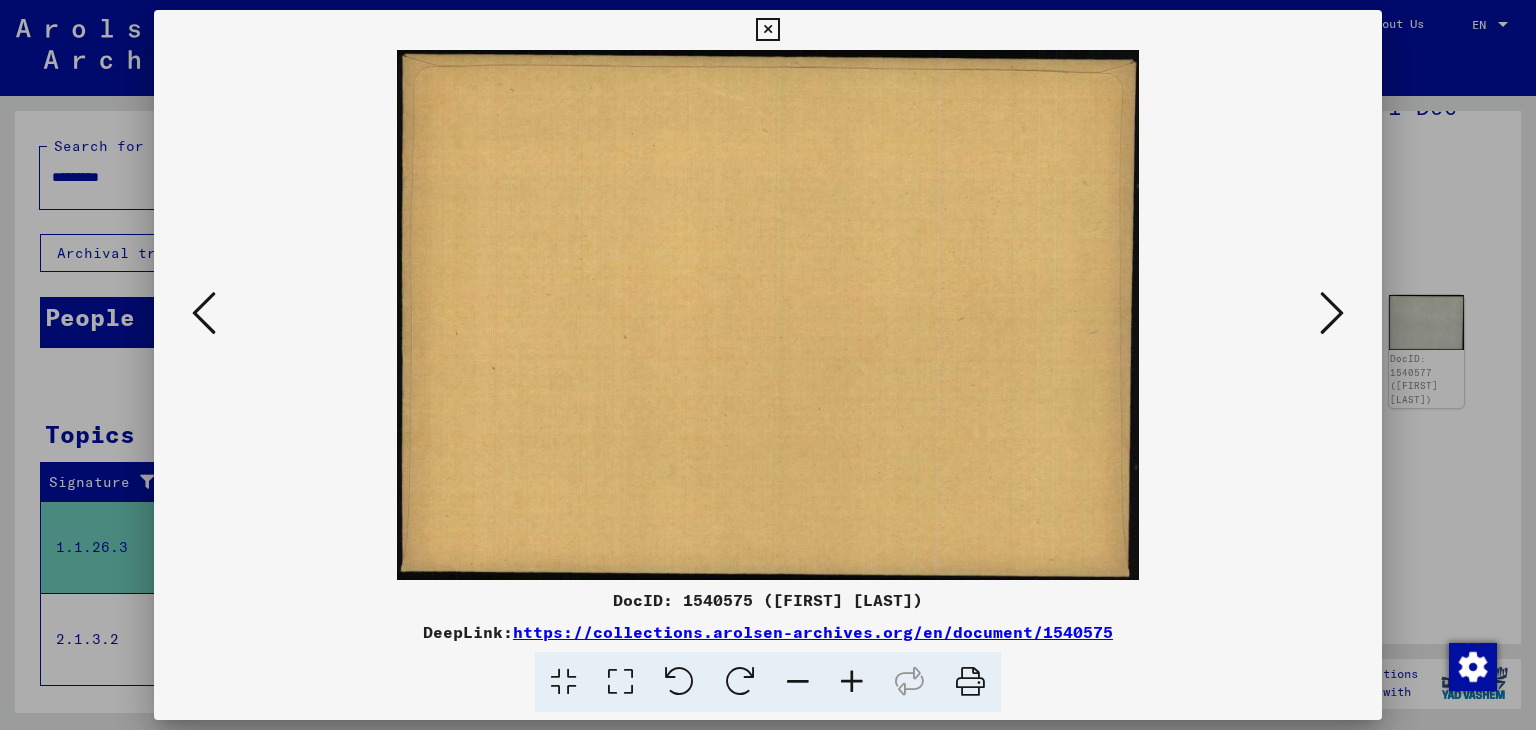 click at bounding box center [1332, 313] 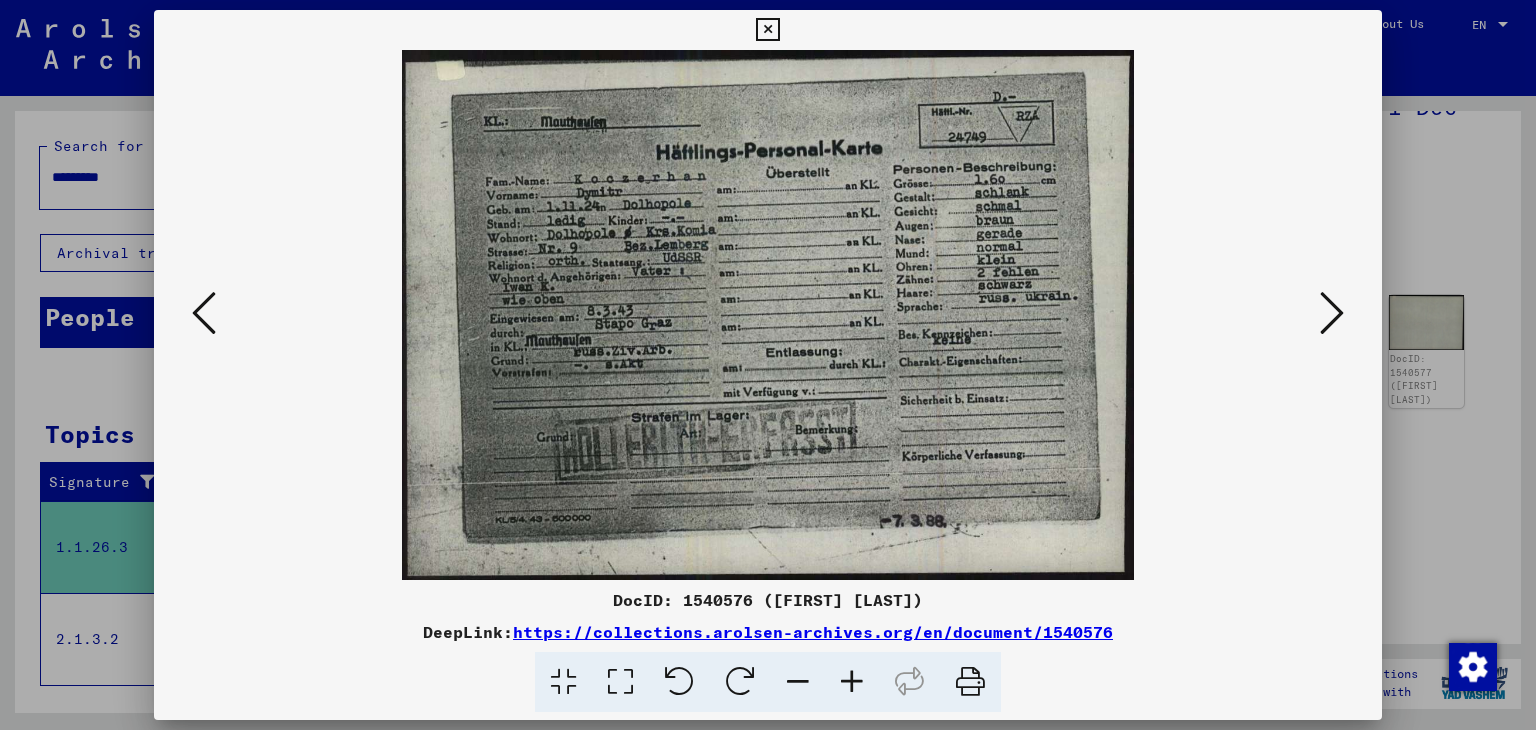 click at bounding box center (768, 365) 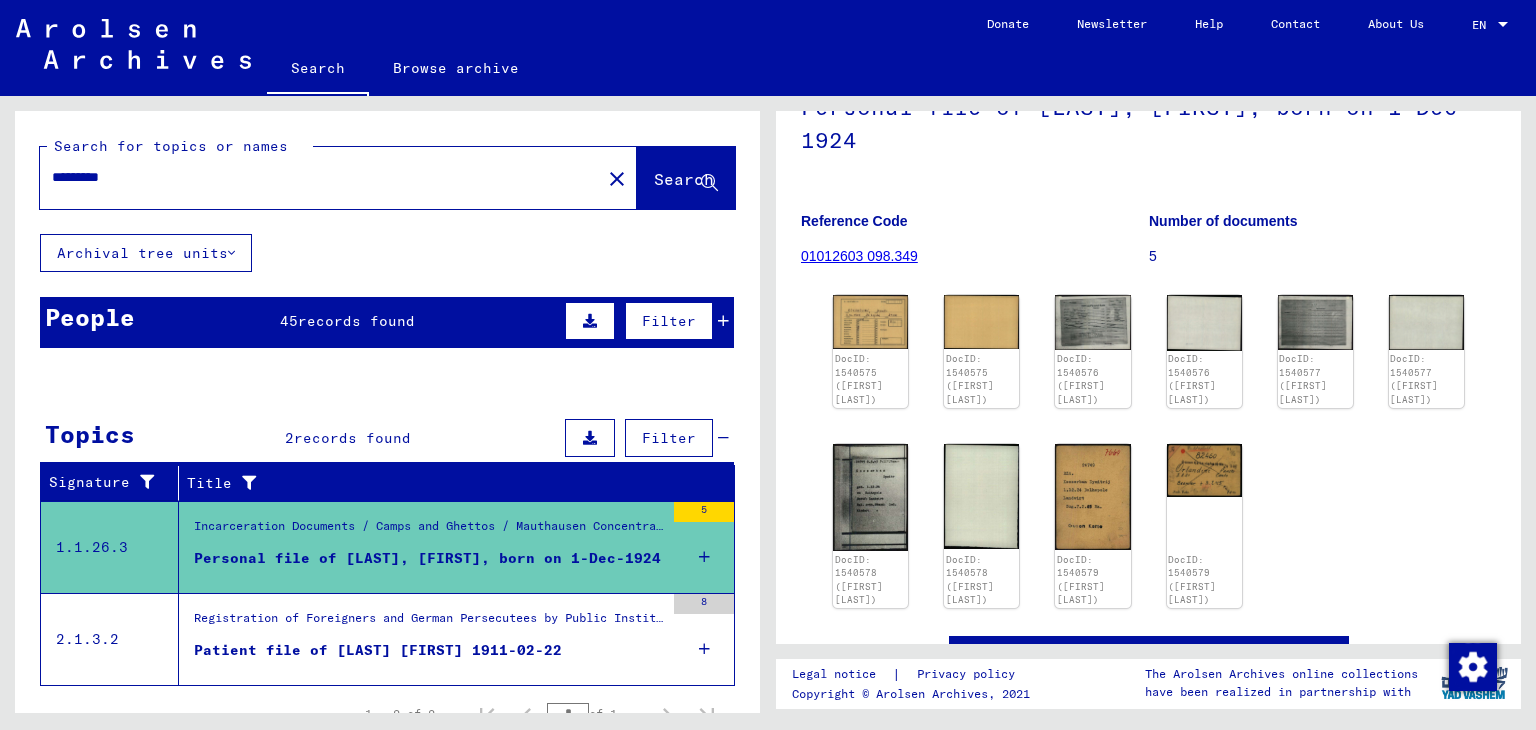 click on "Registration of Foreigners and German Persecutees by Public Institutions, Social Securities and Companies (1939 - 1947) / Implementation of Allied Forces’ Orders on Listing all Foreigners and German Persecutees, and Related Documents / French Zone of Occupation in Germany / Hospital files, French Zone / Prince Carl - State Hospital Sigmaringen" at bounding box center [429, 623] 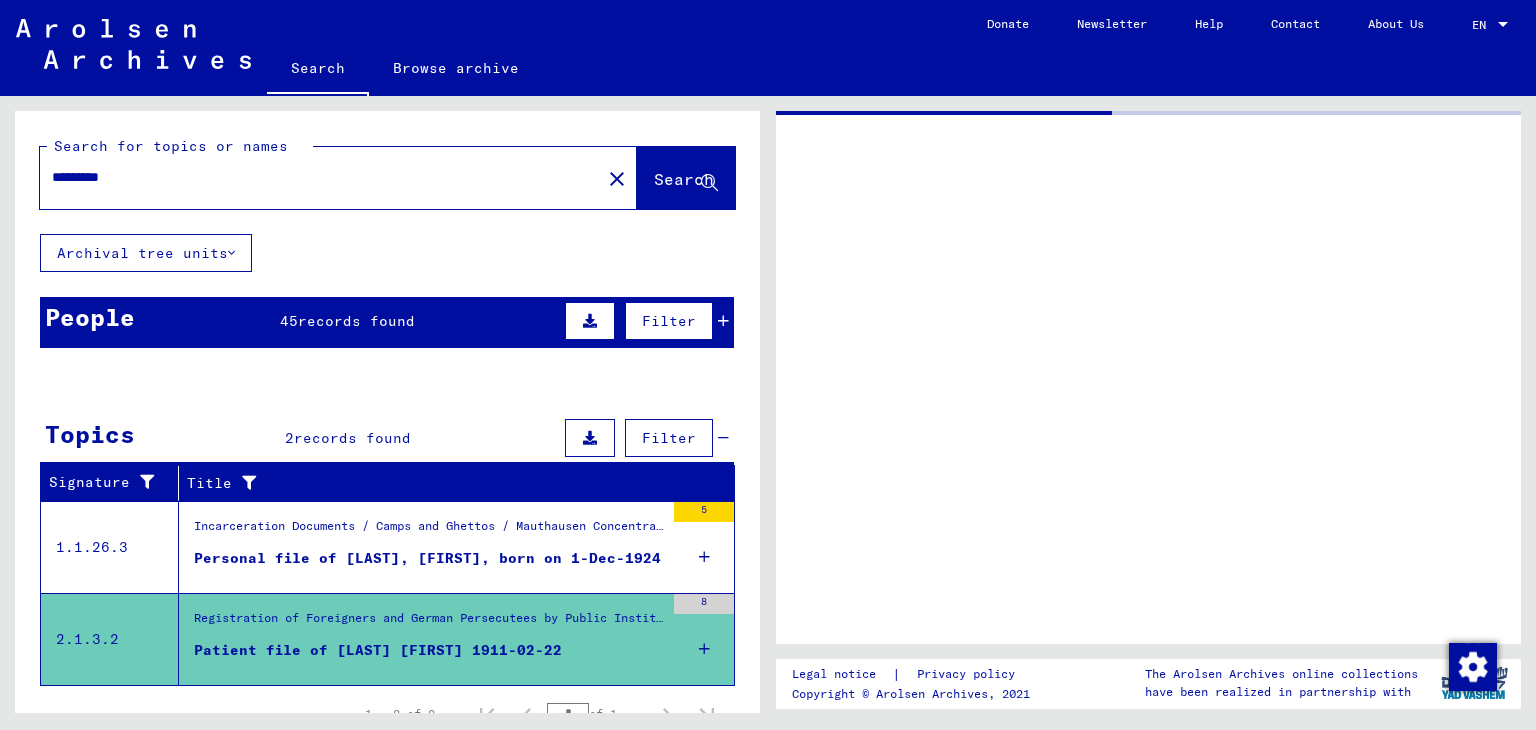 scroll, scrollTop: 0, scrollLeft: 0, axis: both 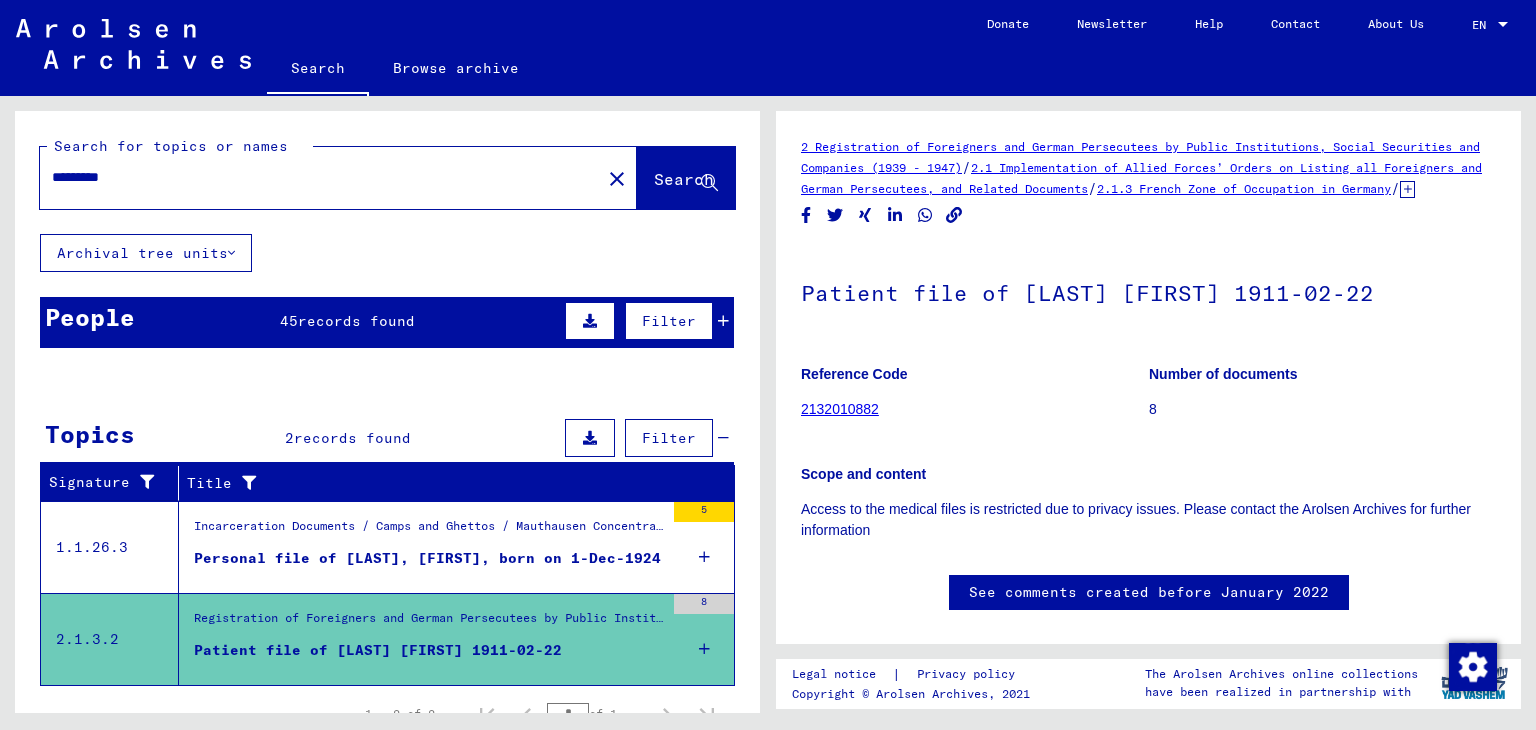 click on "records found" at bounding box center [356, 321] 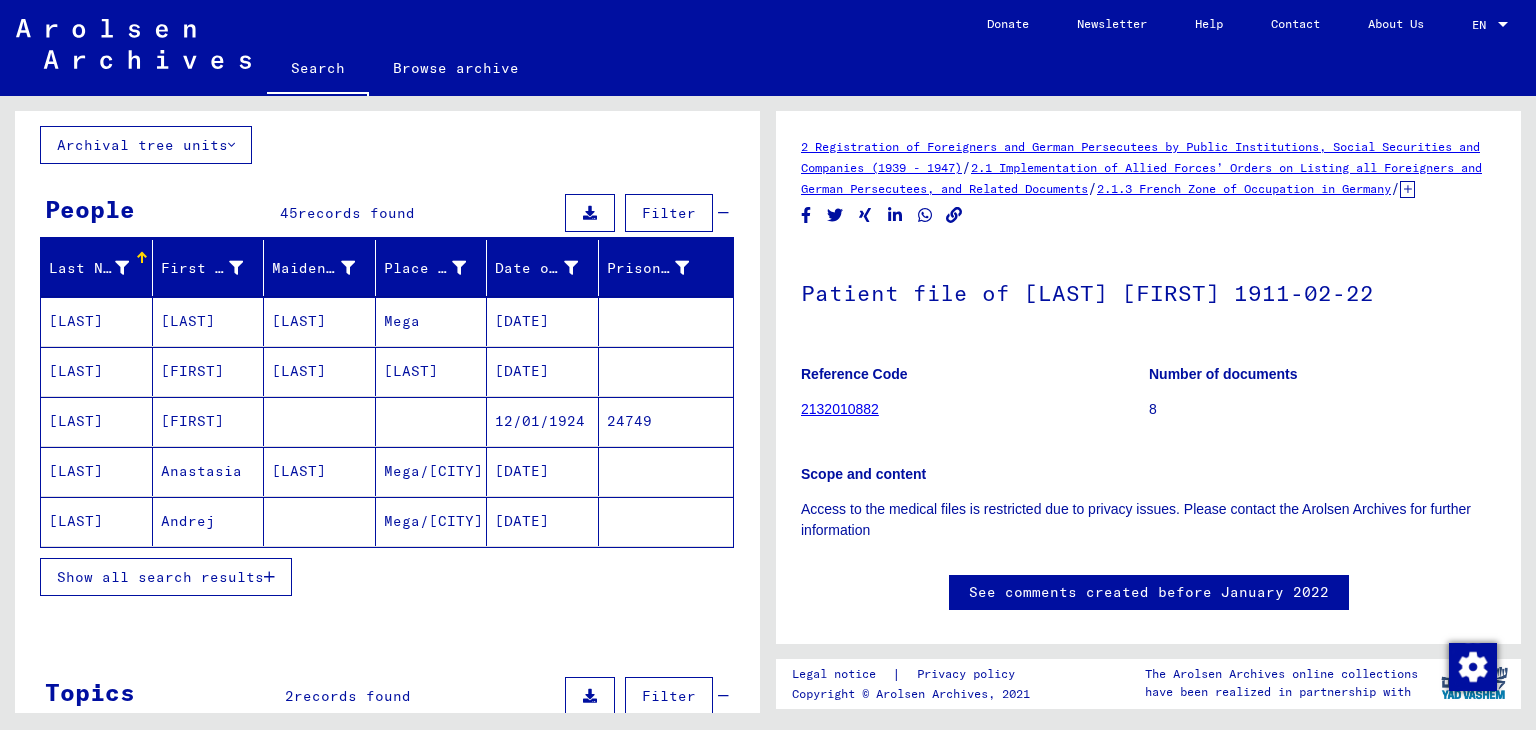 scroll, scrollTop: 111, scrollLeft: 0, axis: vertical 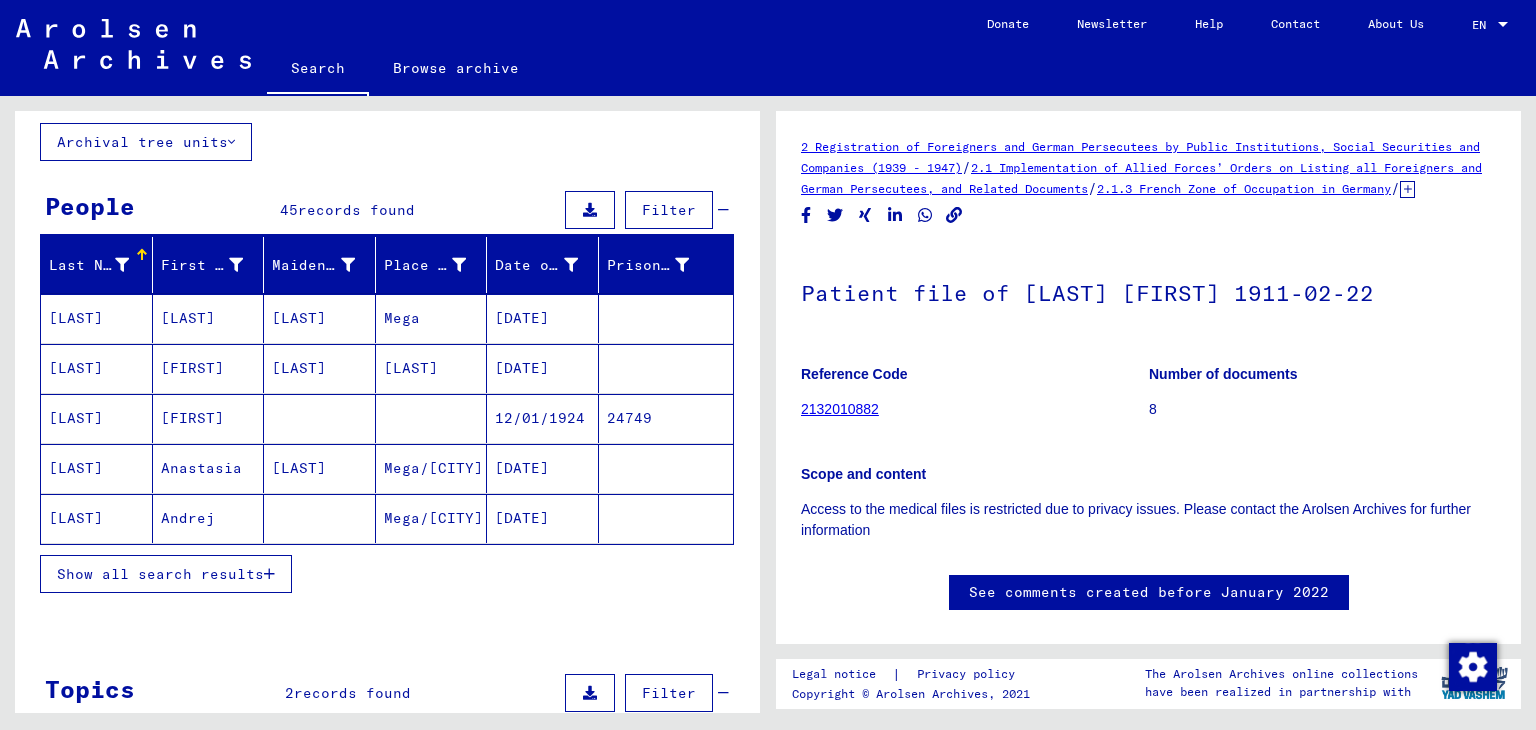 click on "[LAST]" at bounding box center [320, 518] 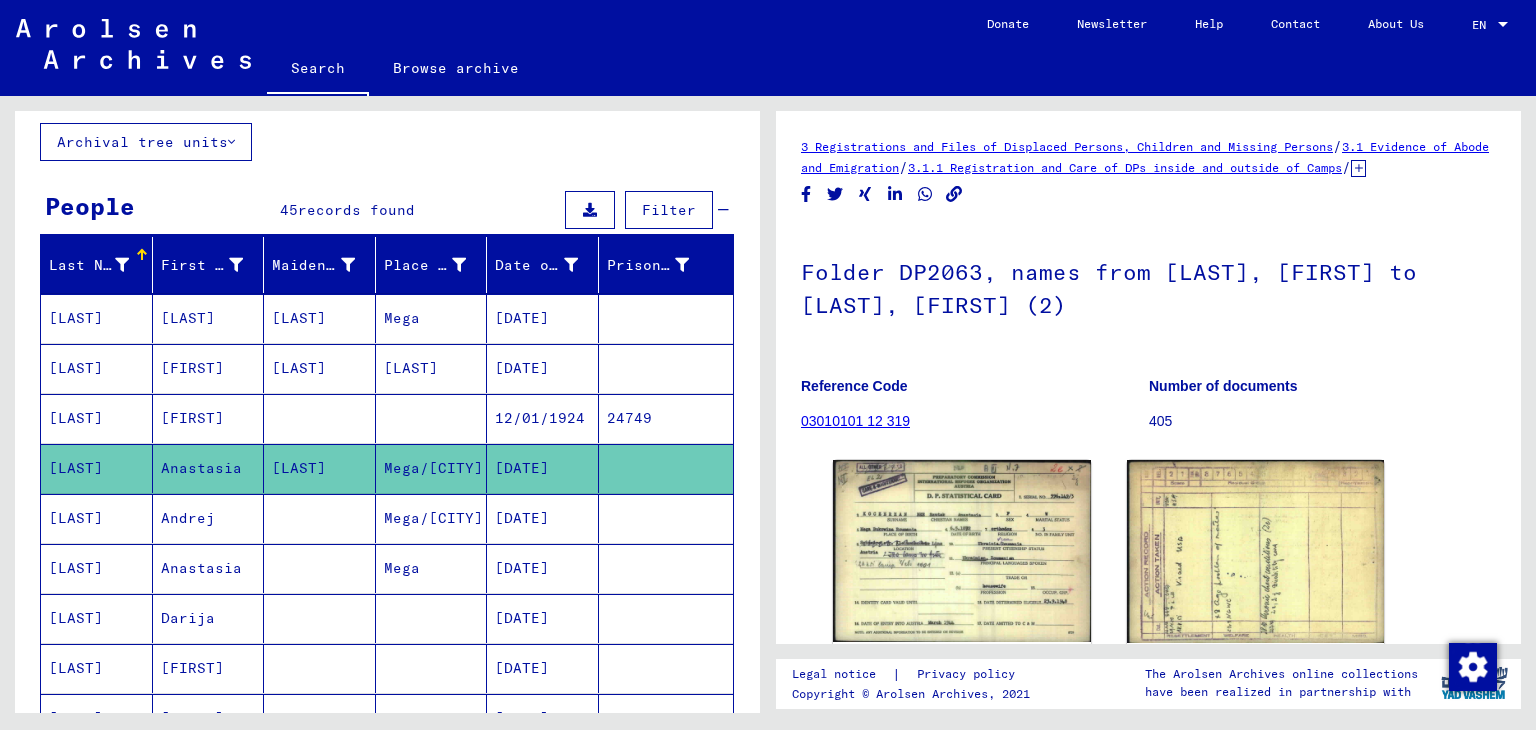 scroll, scrollTop: 0, scrollLeft: 0, axis: both 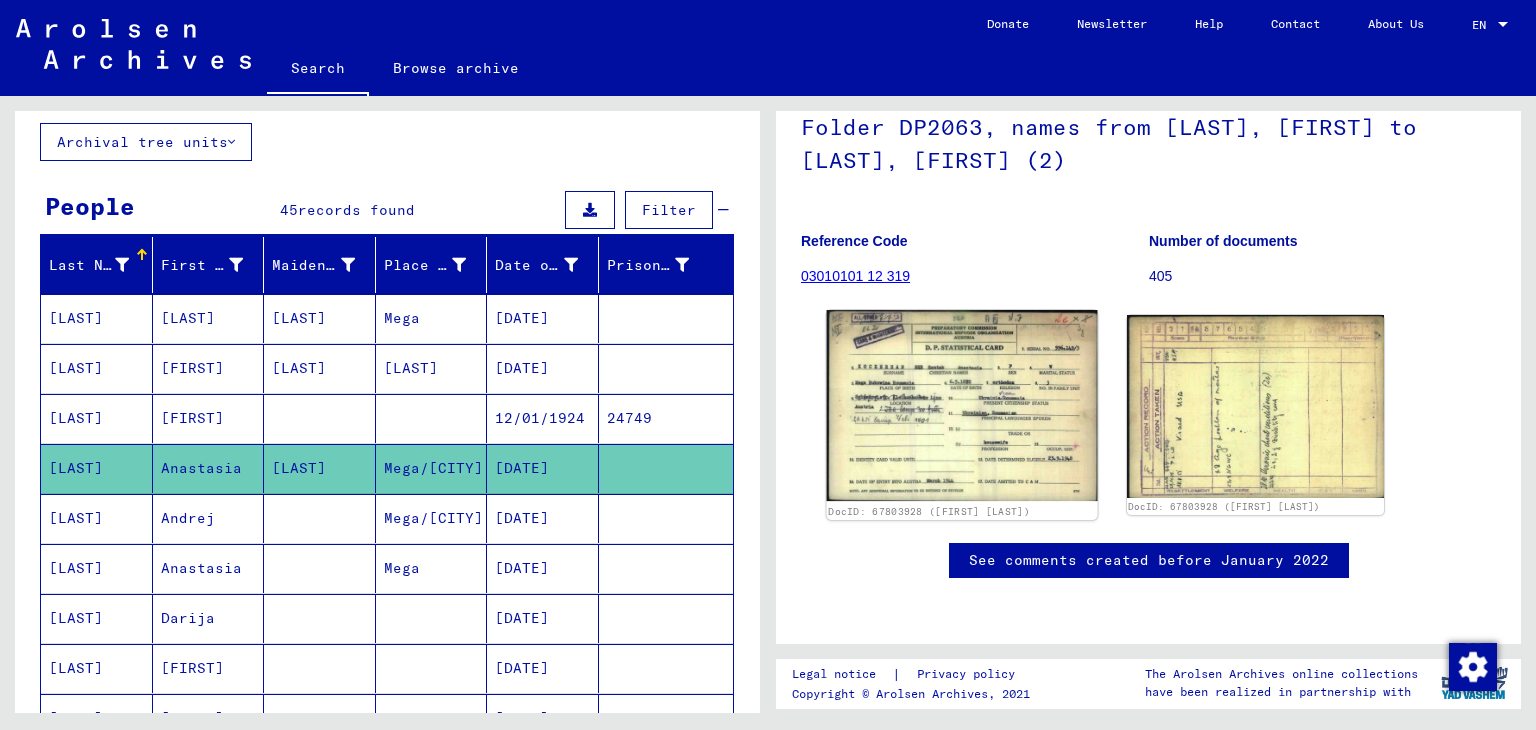 click 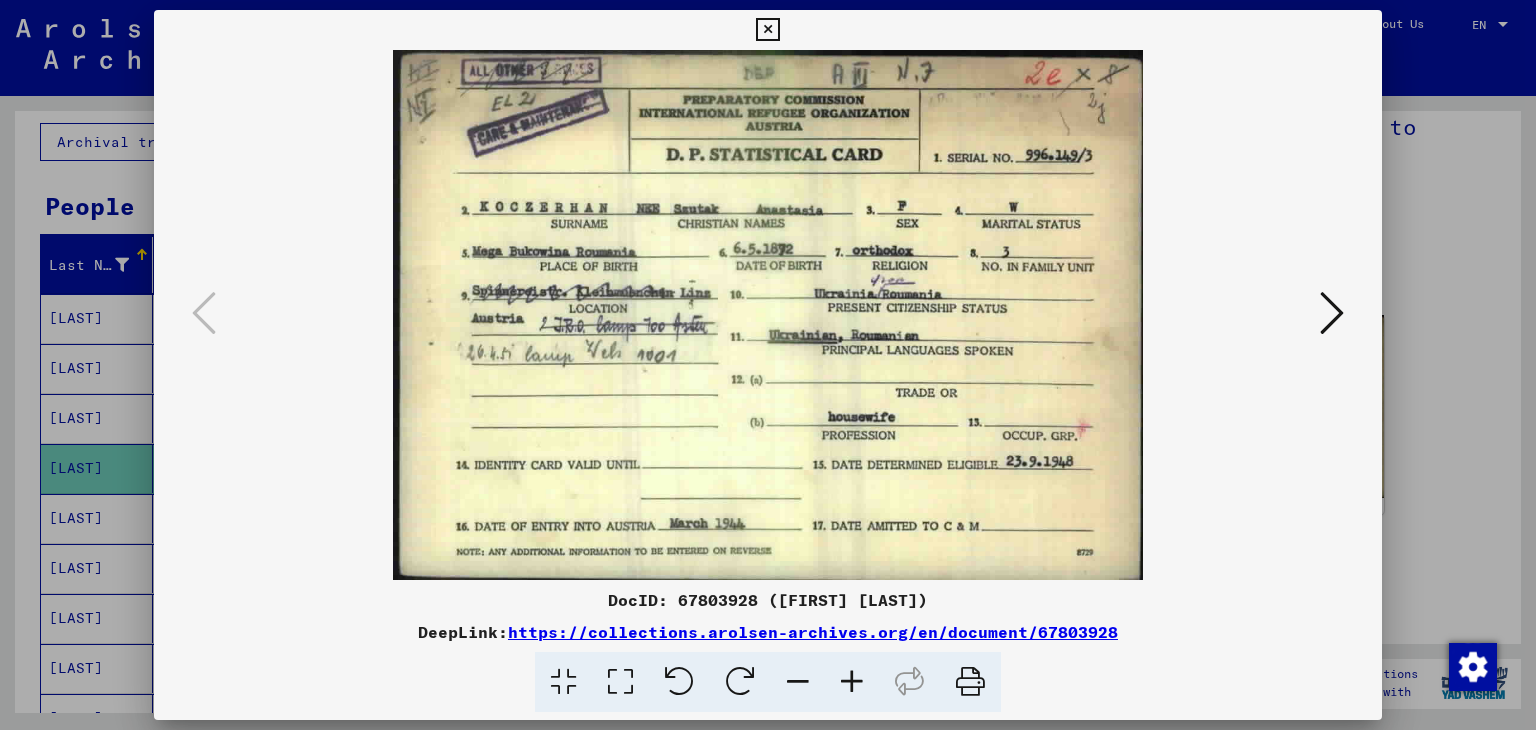 click at bounding box center (1332, 314) 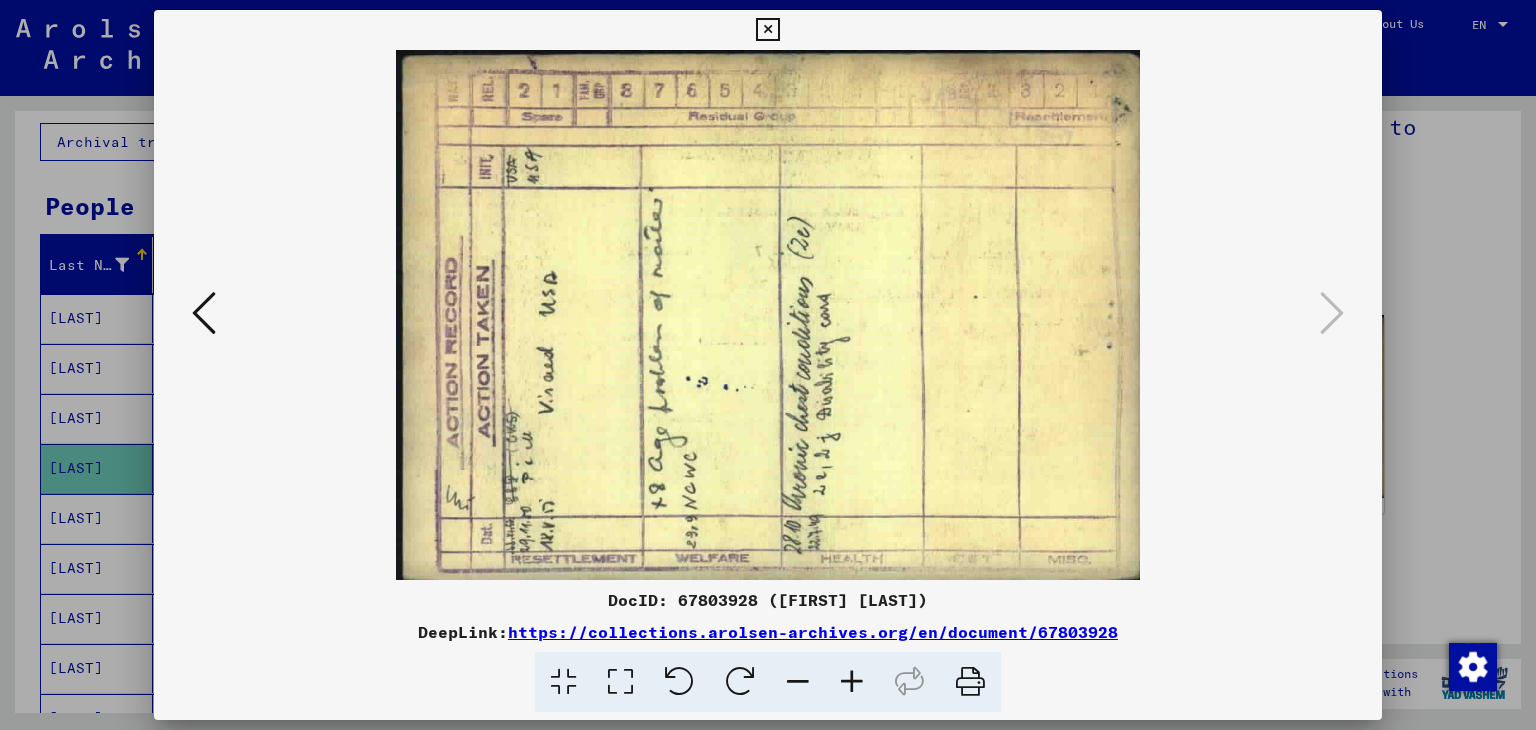 click at bounding box center (768, 365) 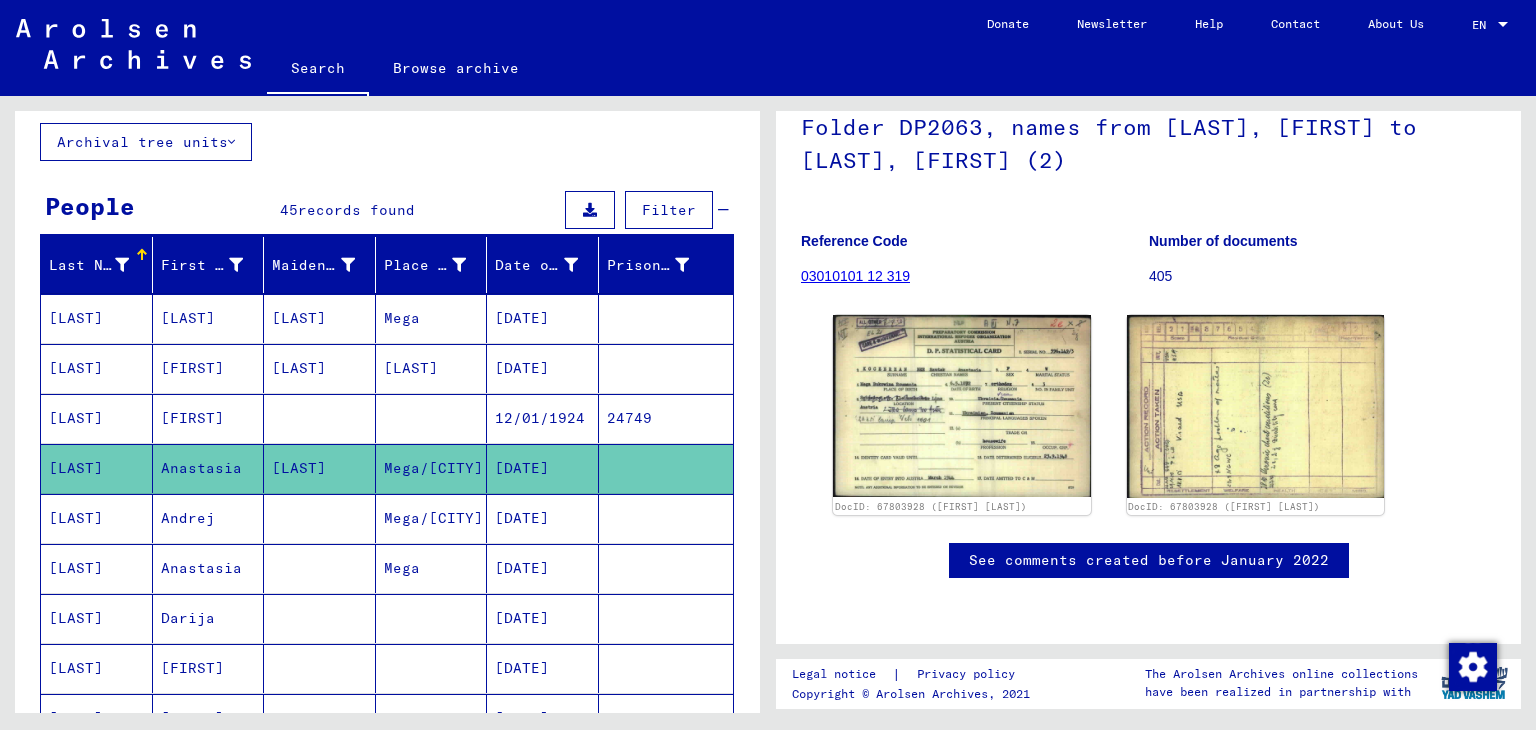 click on "Mega/[CITY]" at bounding box center (432, 568) 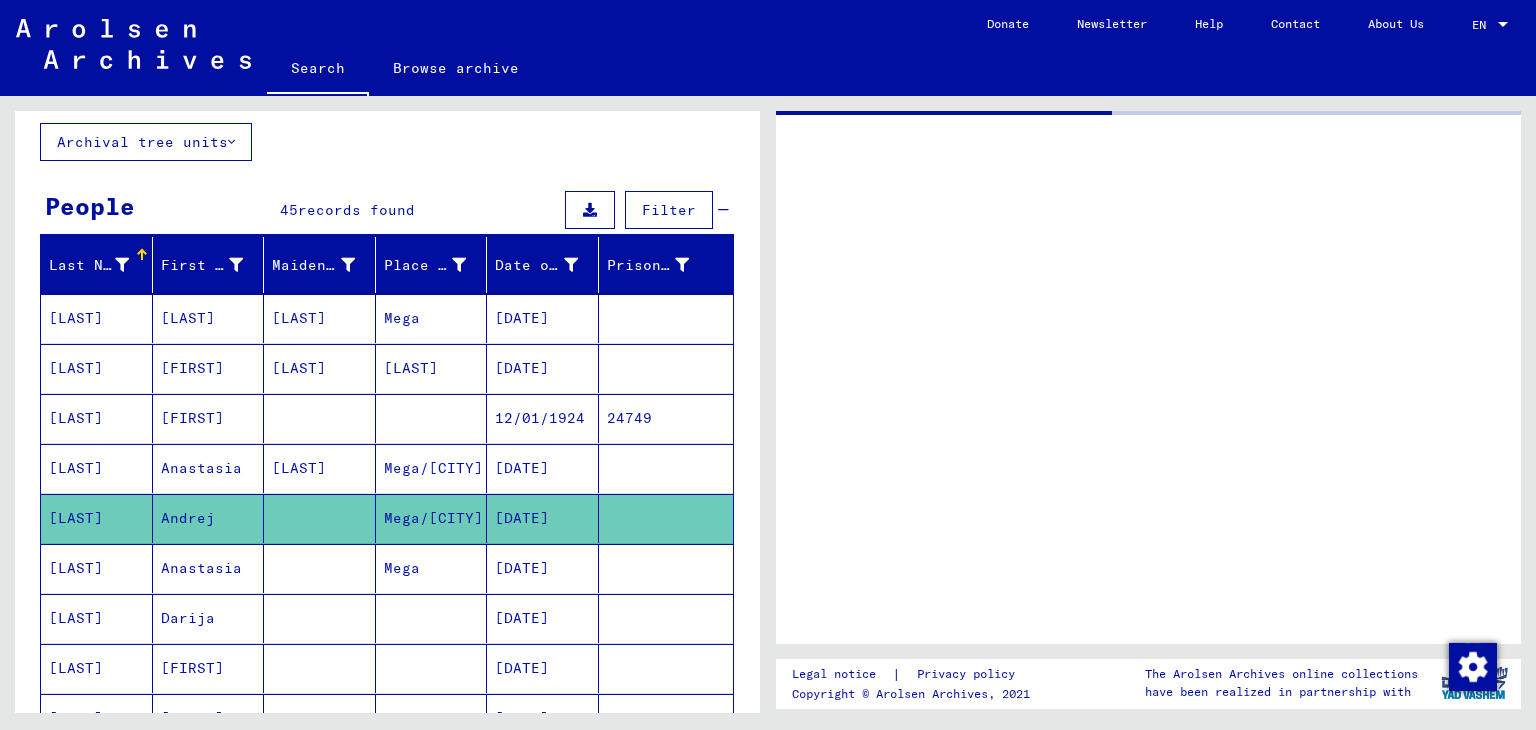 scroll, scrollTop: 0, scrollLeft: 0, axis: both 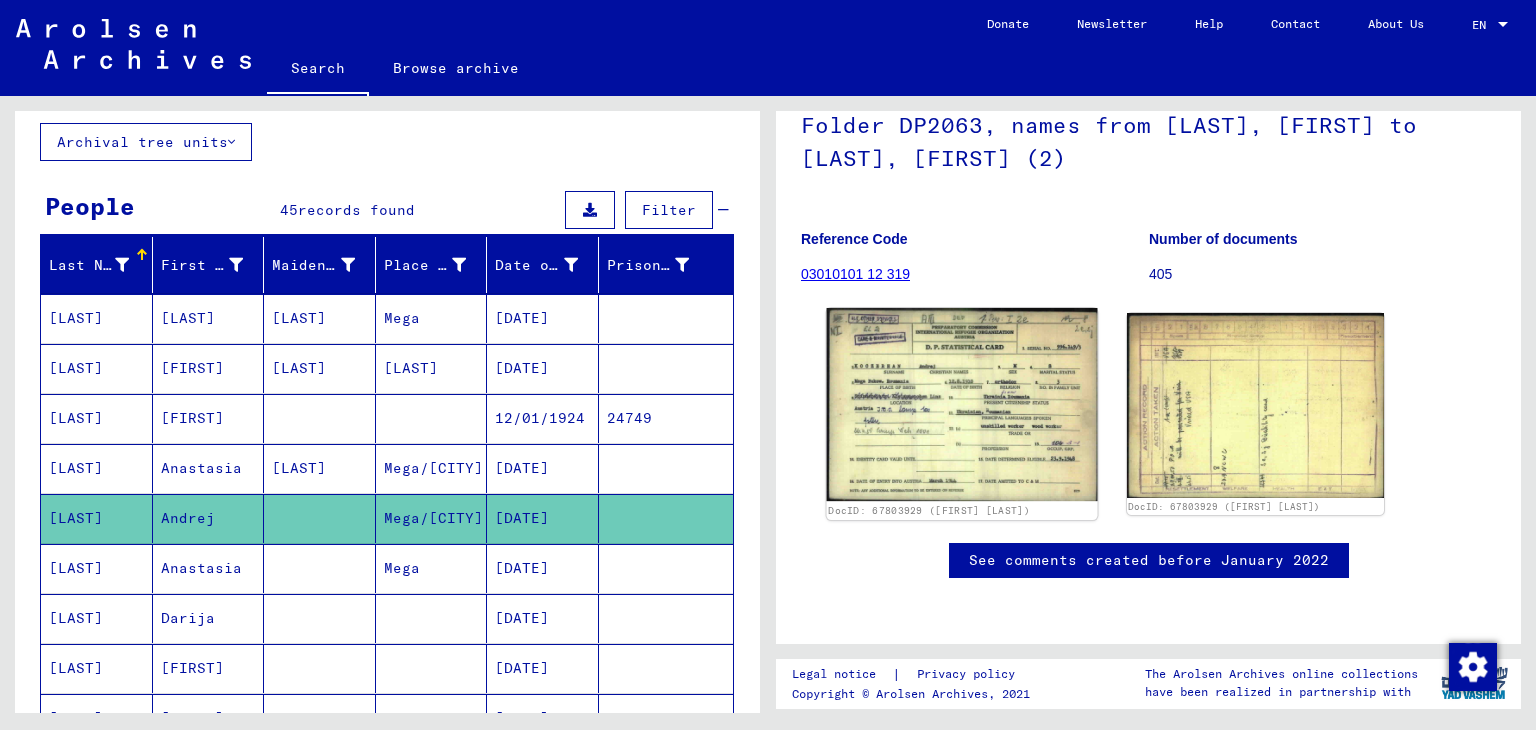 click 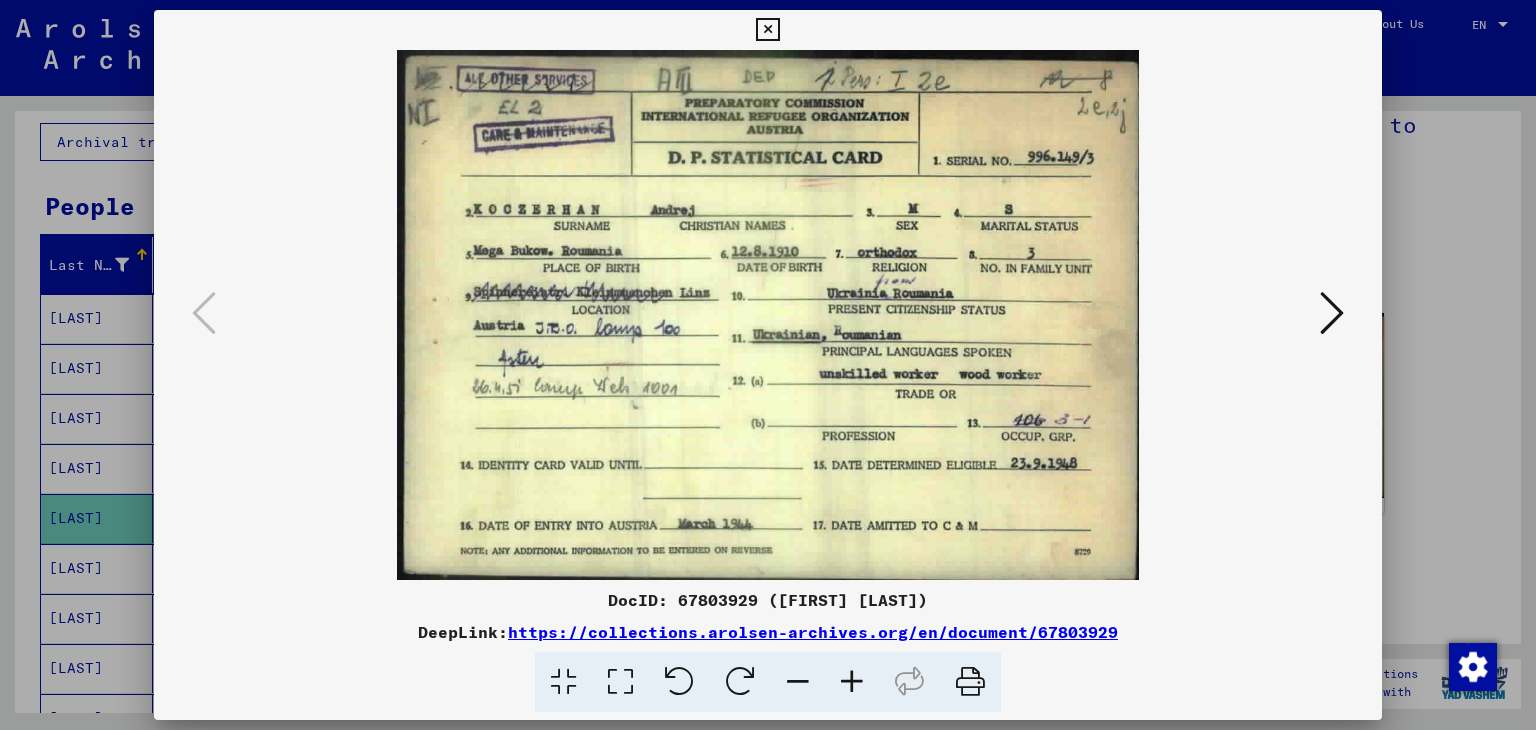 click at bounding box center [768, 365] 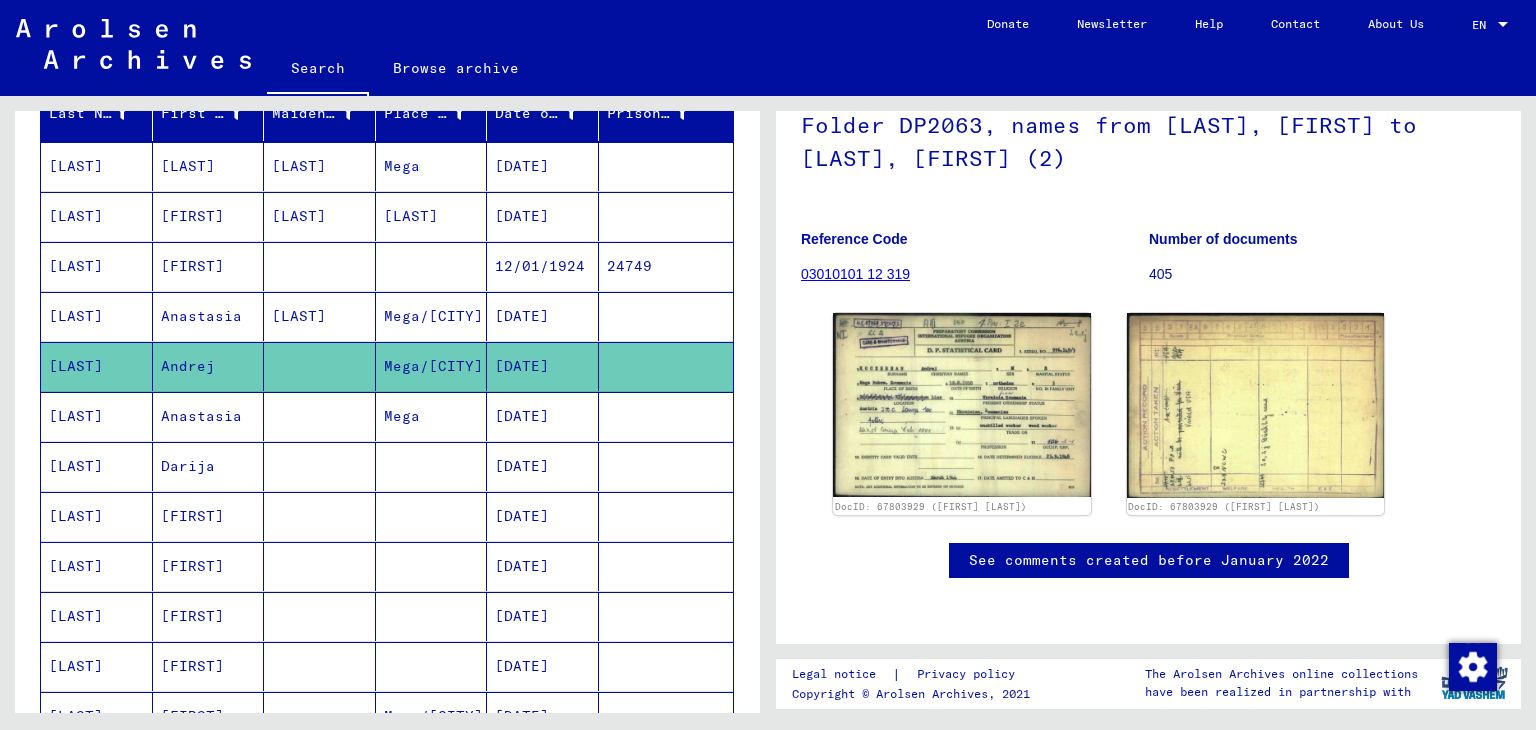 scroll, scrollTop: 264, scrollLeft: 0, axis: vertical 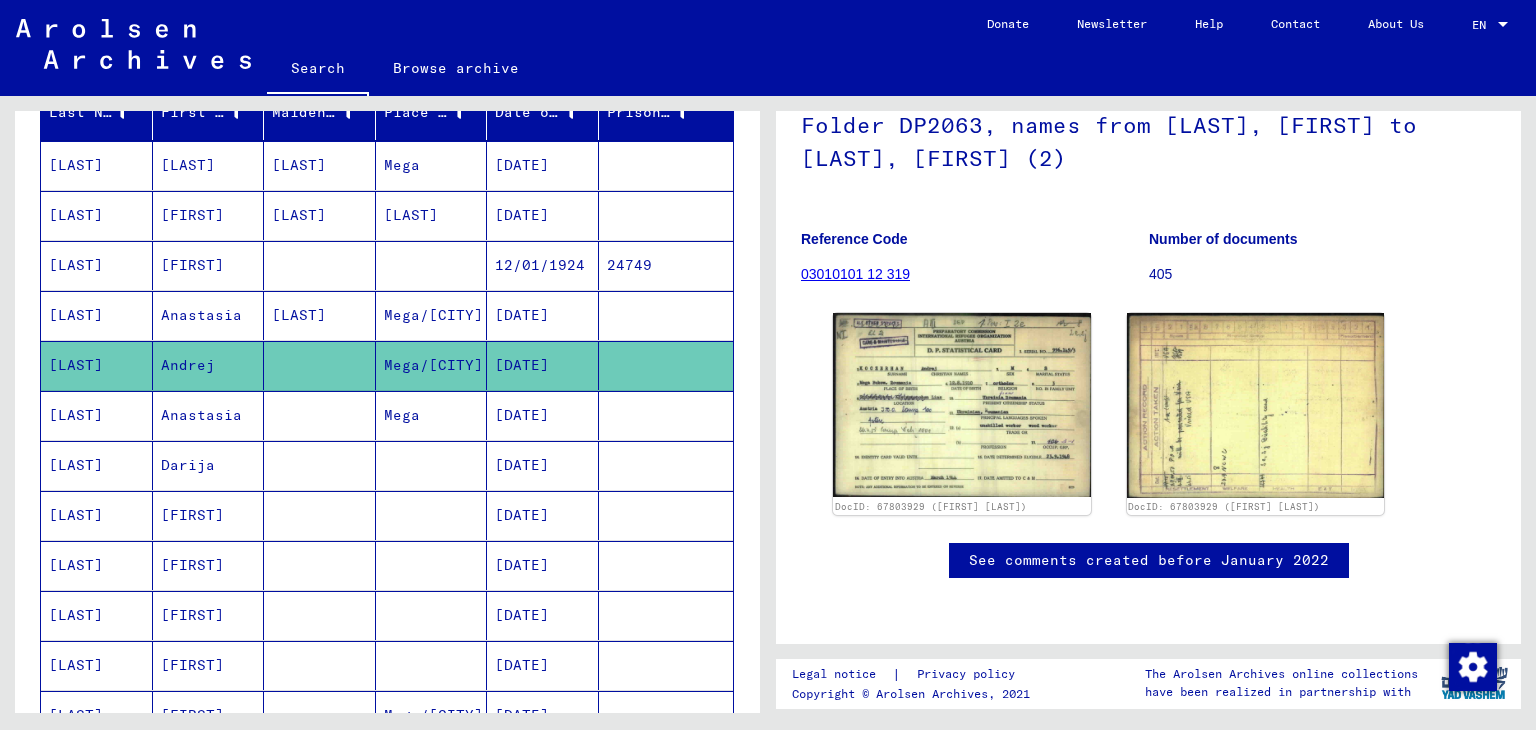 click at bounding box center (320, 515) 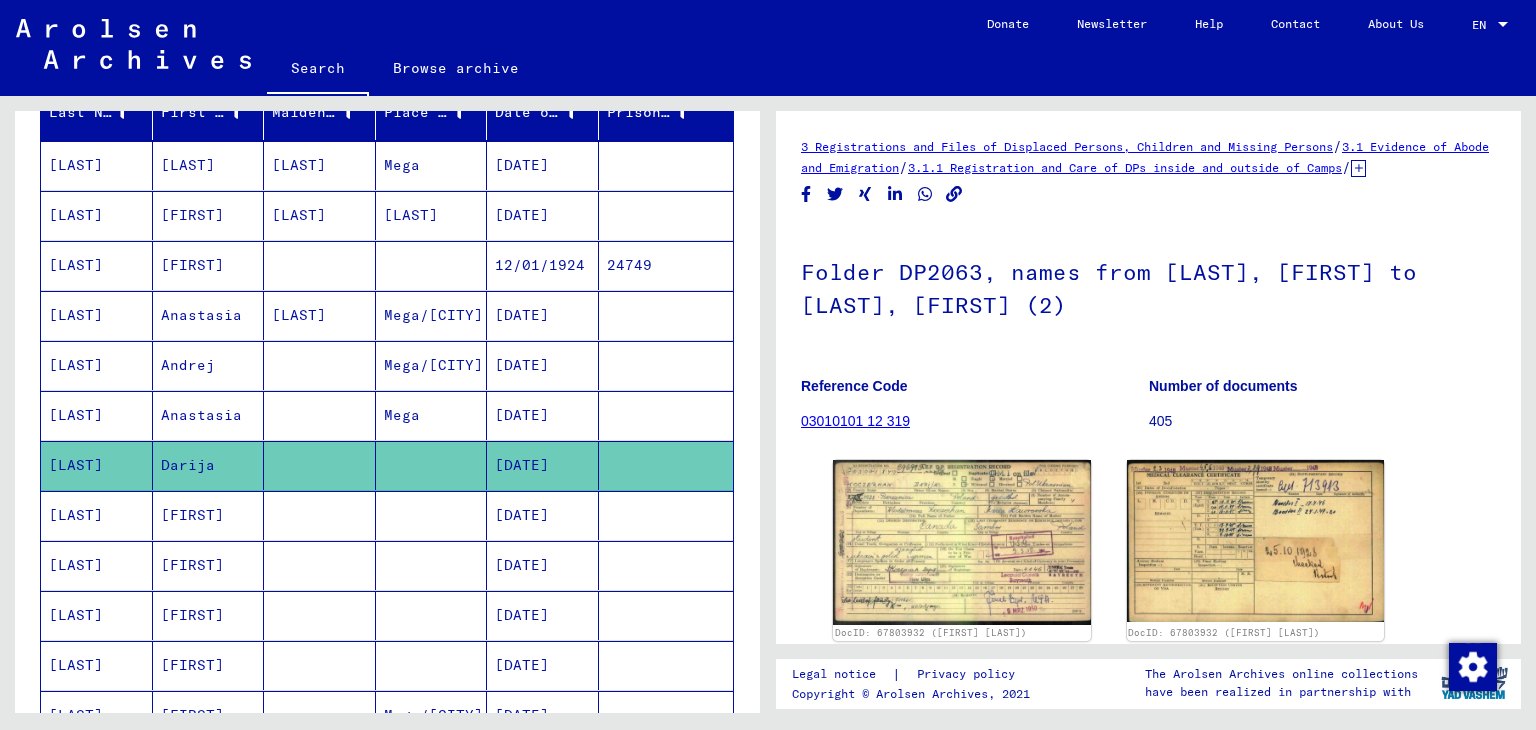 scroll, scrollTop: 0, scrollLeft: 0, axis: both 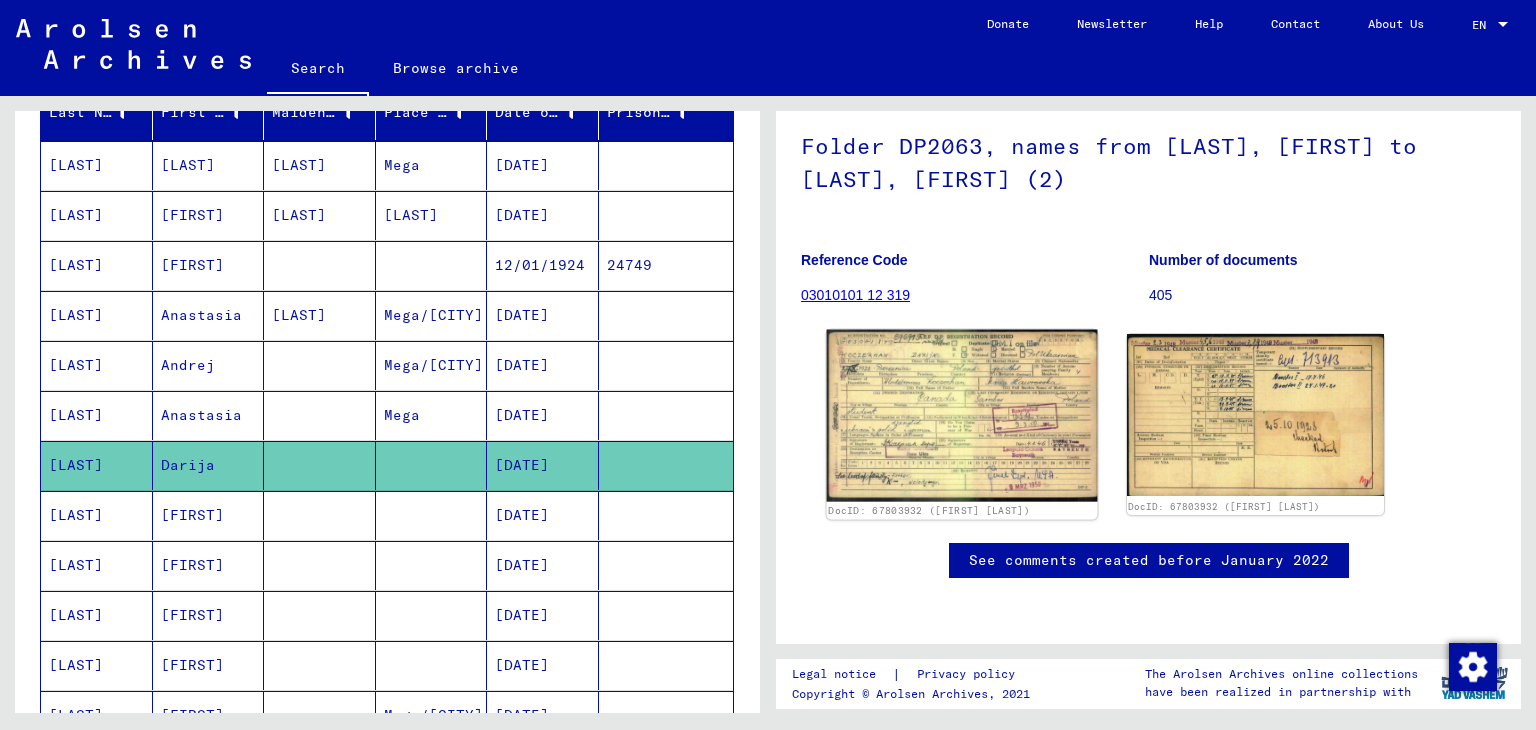 click 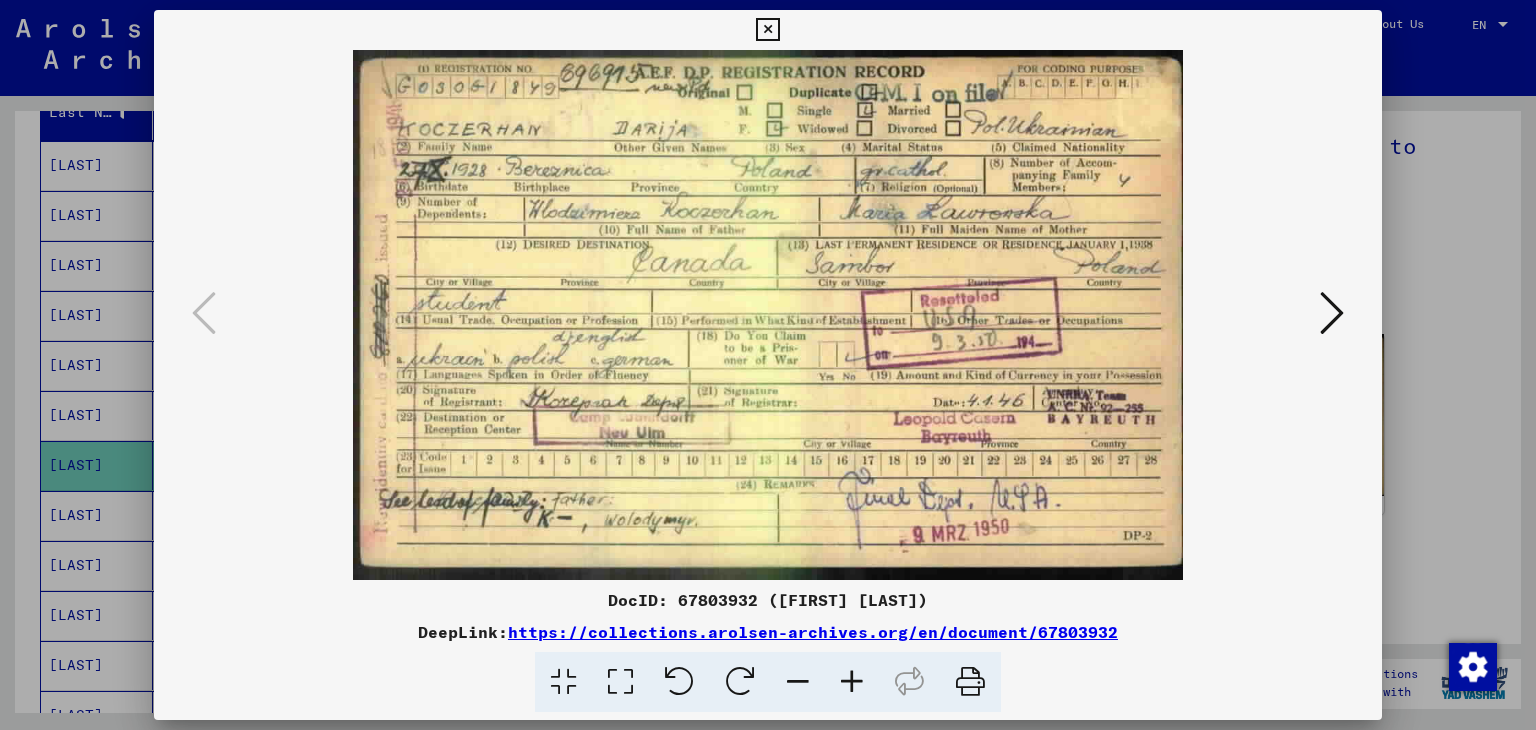 click at bounding box center [1332, 313] 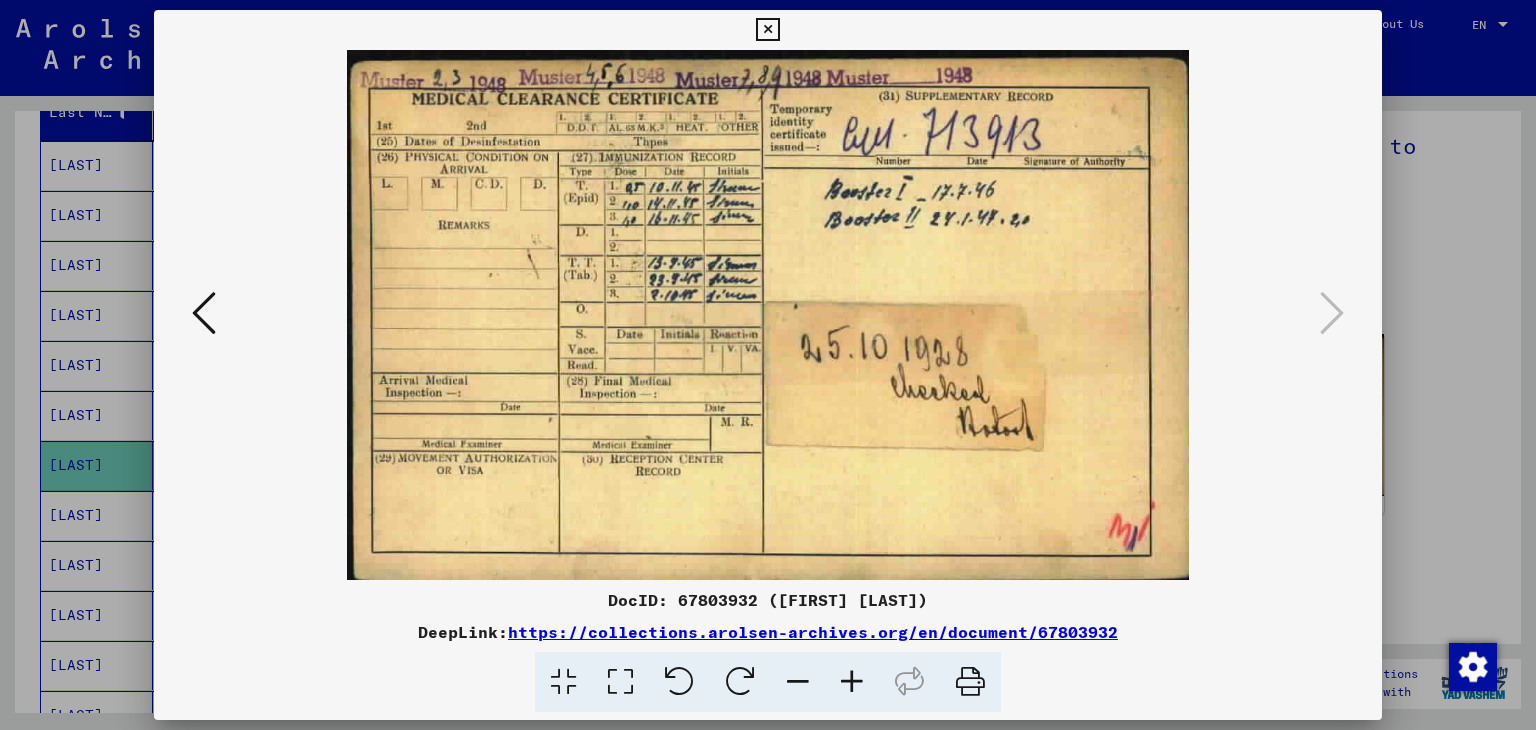click at bounding box center (768, 365) 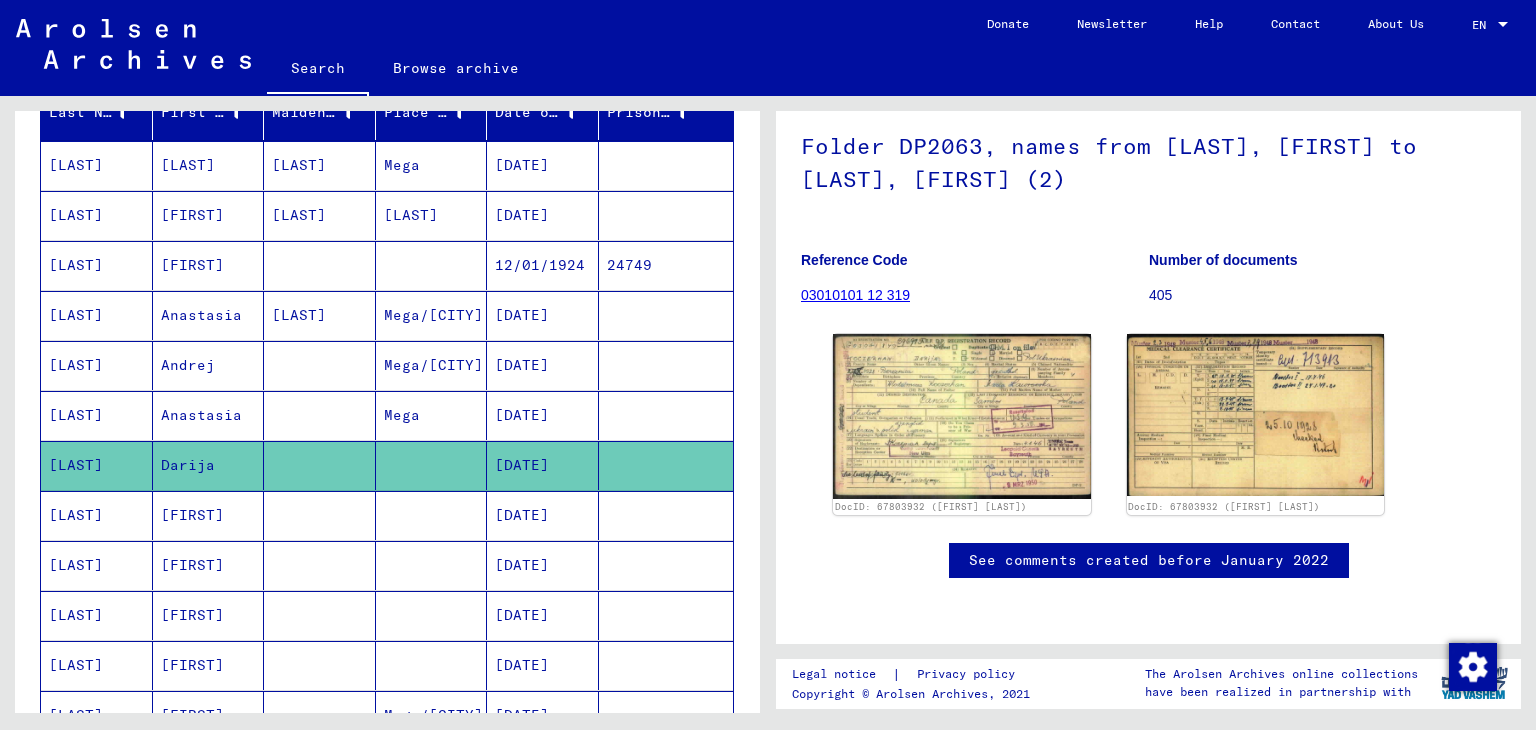 click at bounding box center [432, 565] 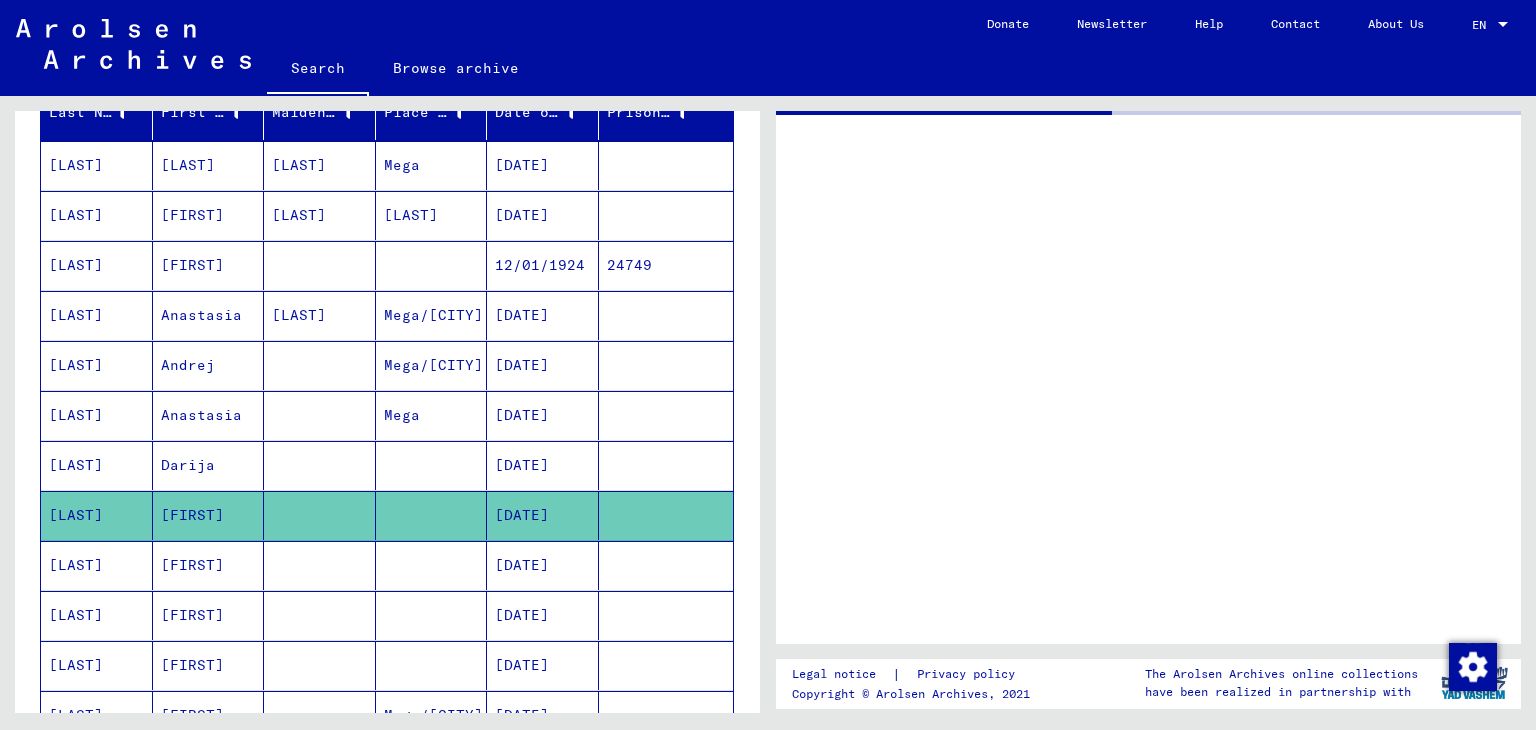 scroll, scrollTop: 0, scrollLeft: 0, axis: both 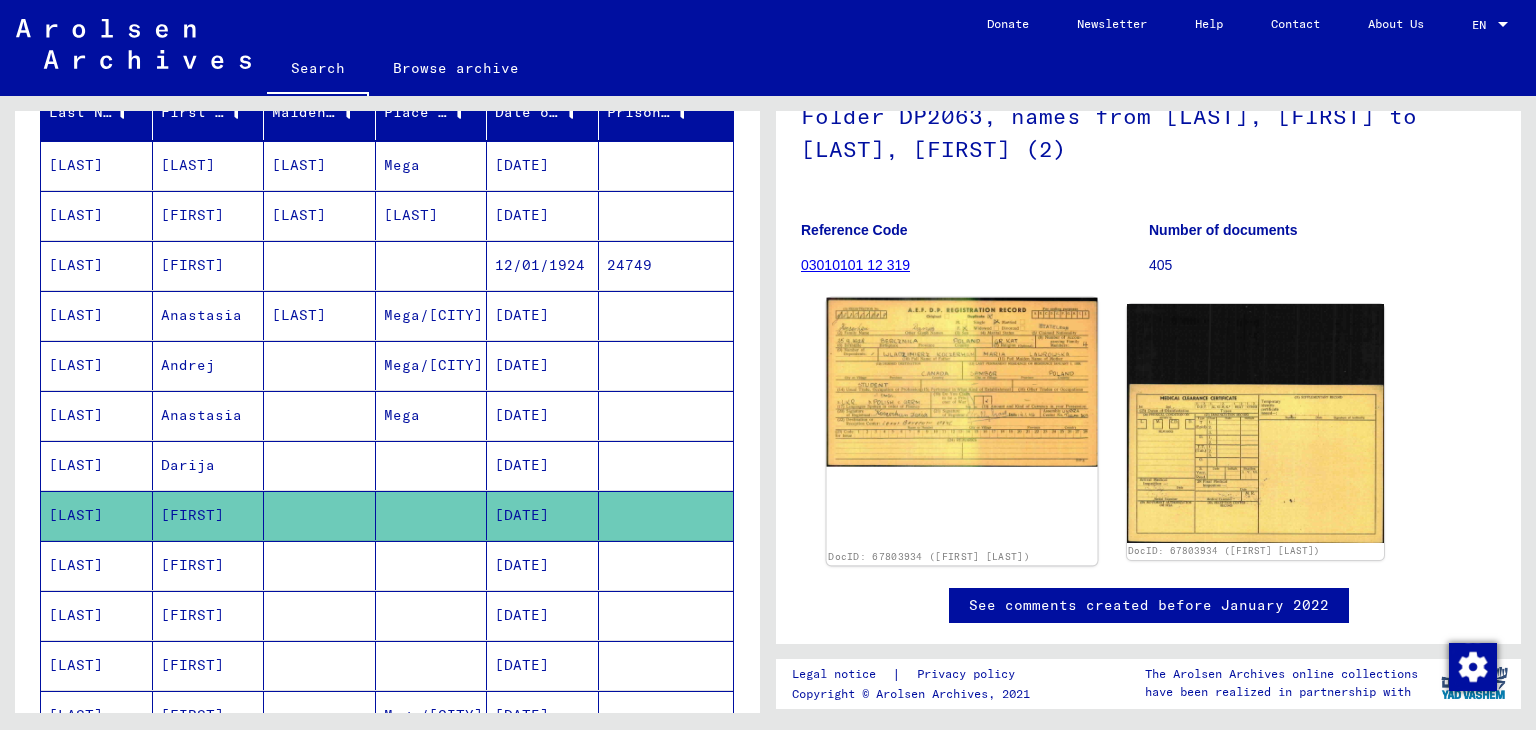 click 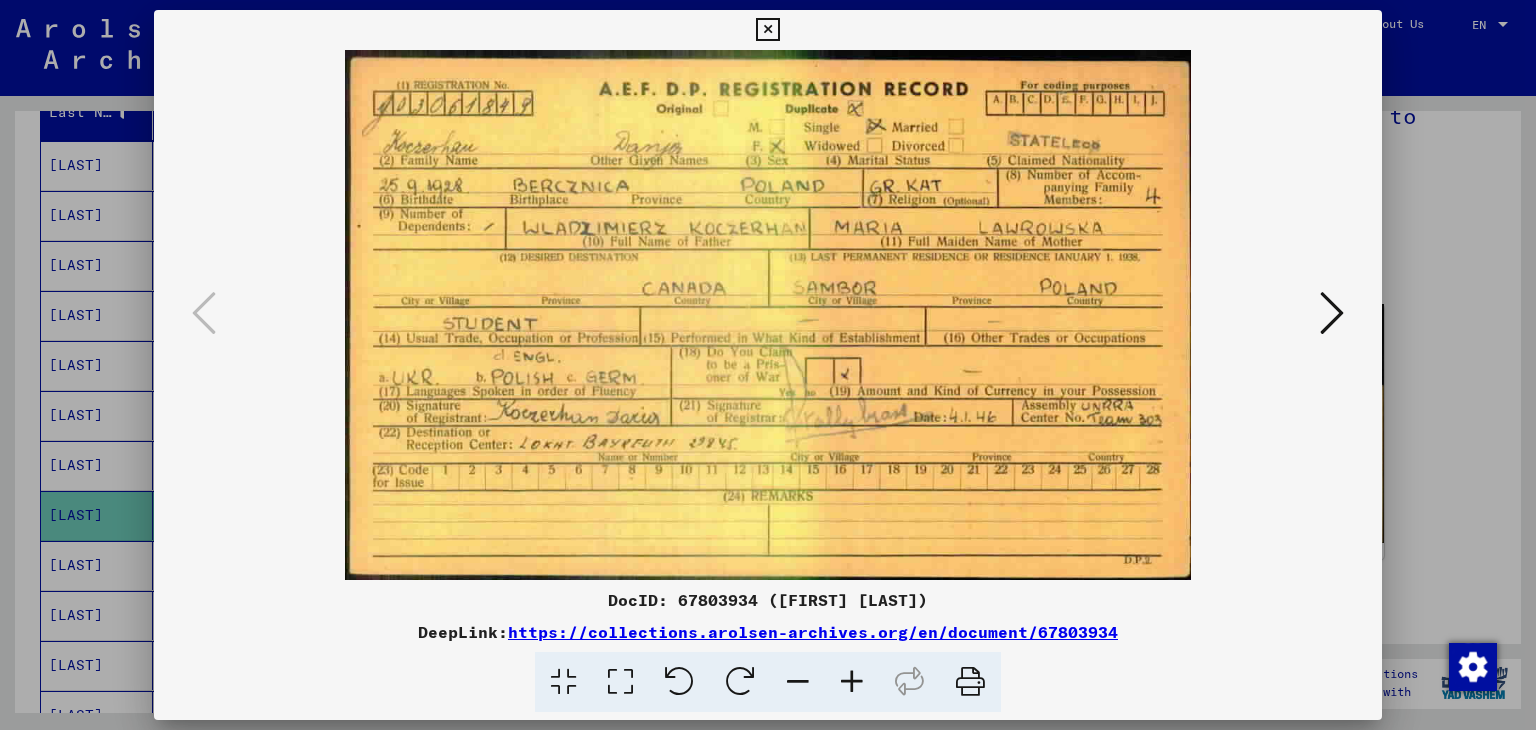 click at bounding box center (768, 365) 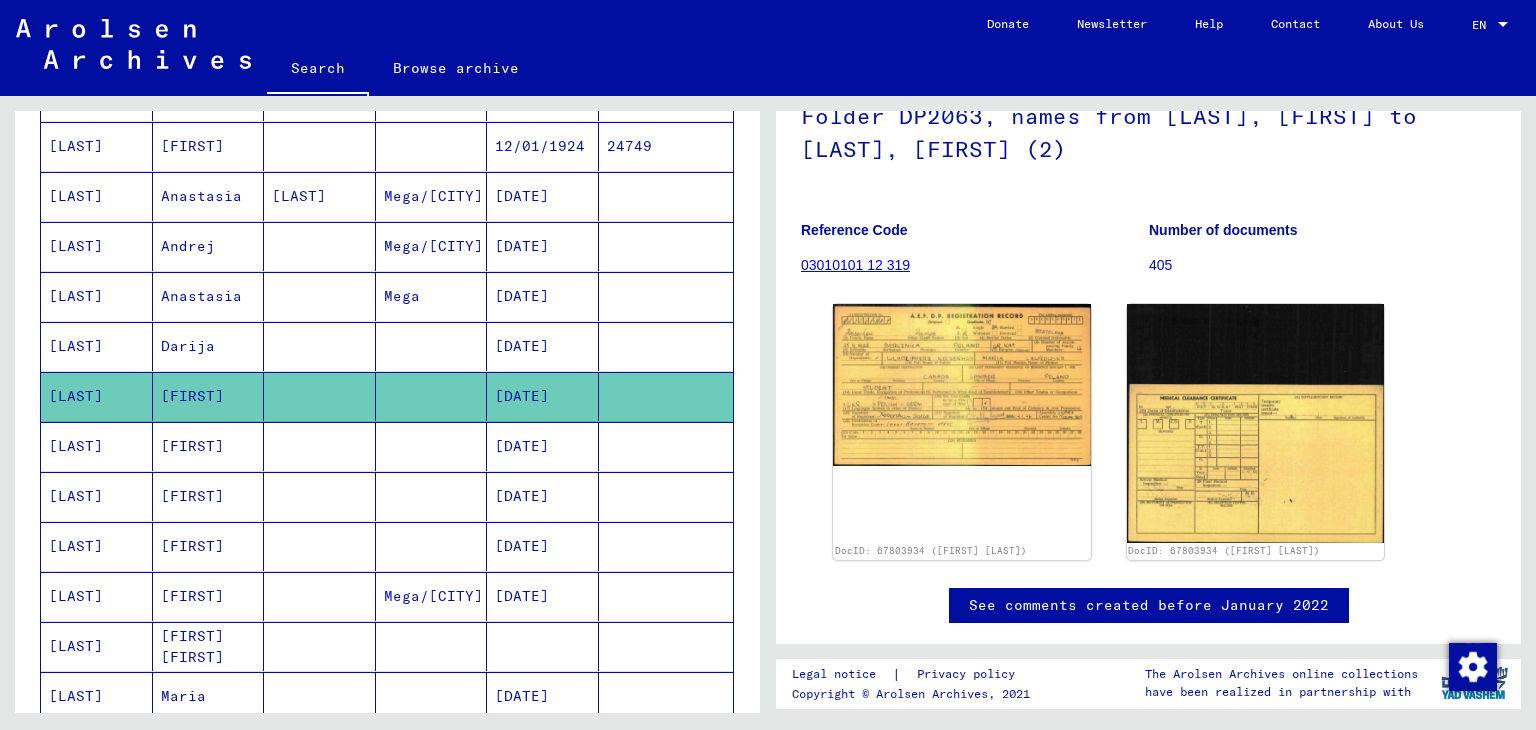 scroll, scrollTop: 384, scrollLeft: 0, axis: vertical 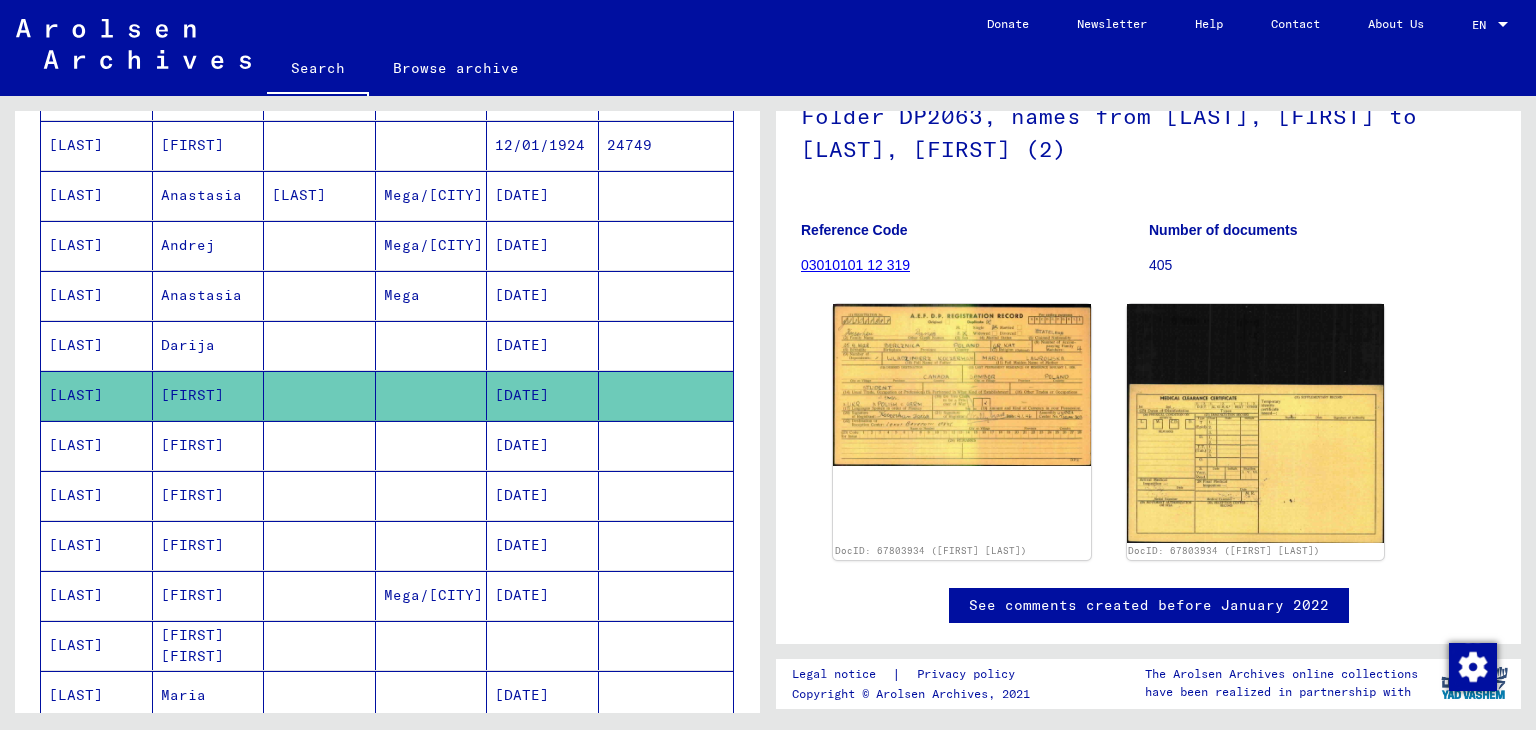 click at bounding box center (432, 495) 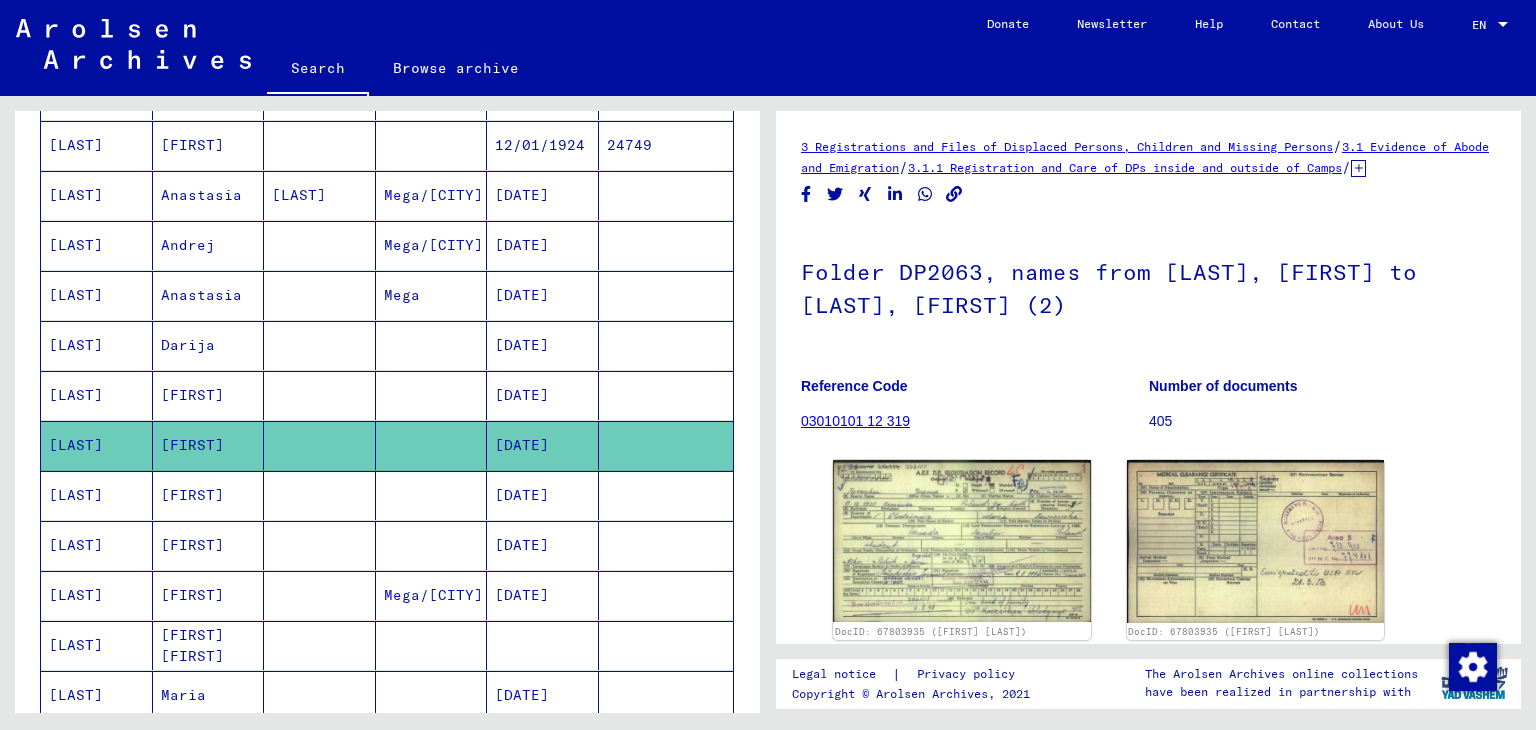 scroll, scrollTop: 0, scrollLeft: 0, axis: both 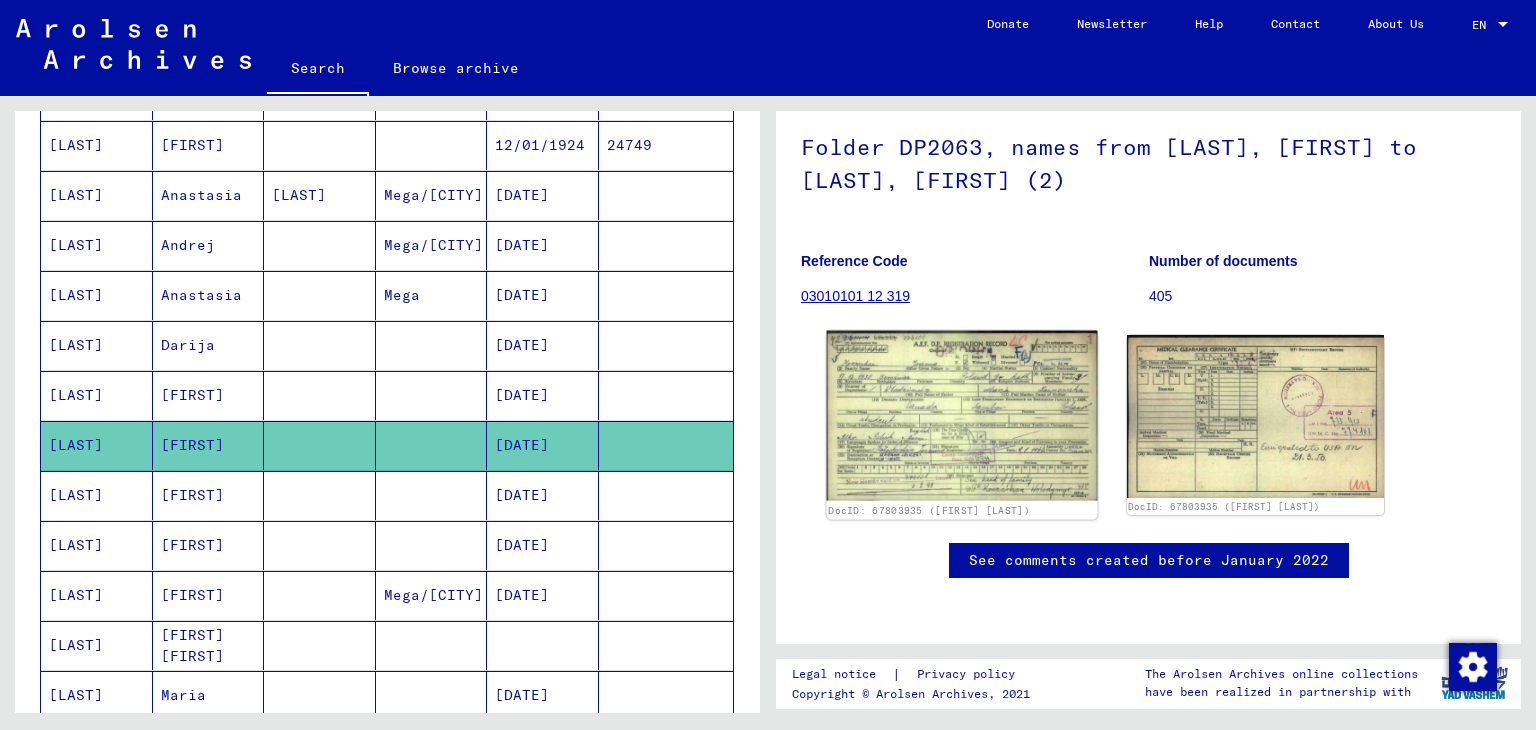 click 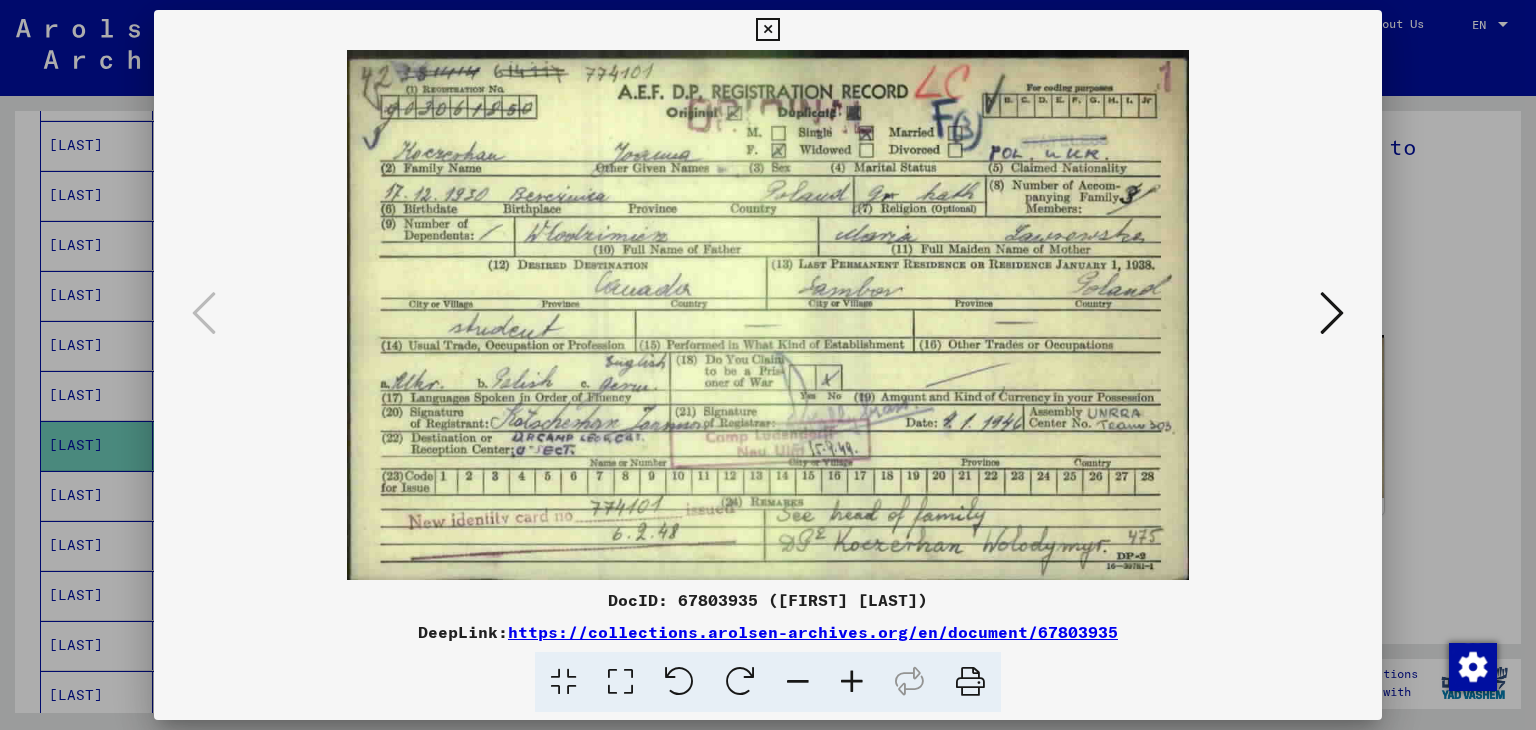 click at bounding box center (768, 365) 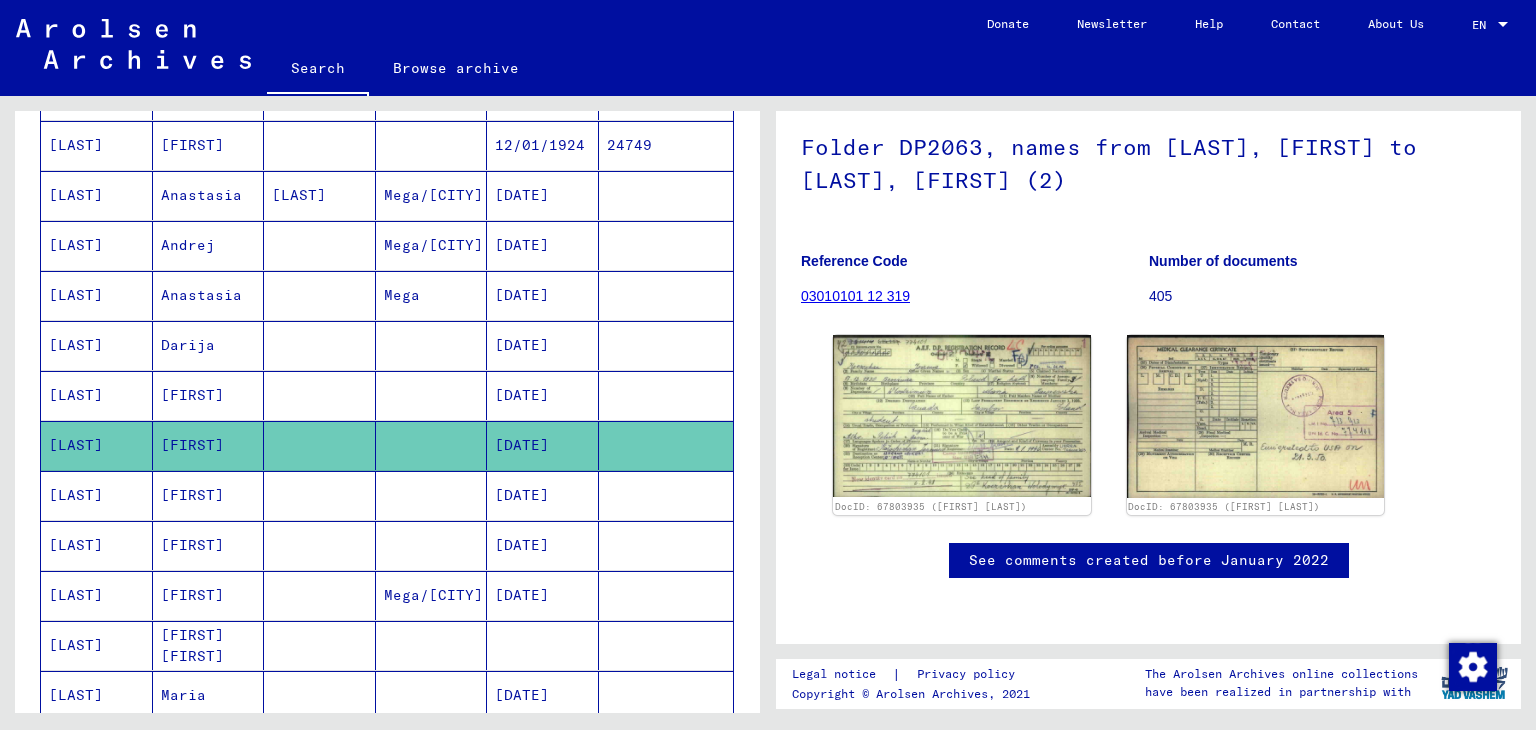 click at bounding box center (432, 545) 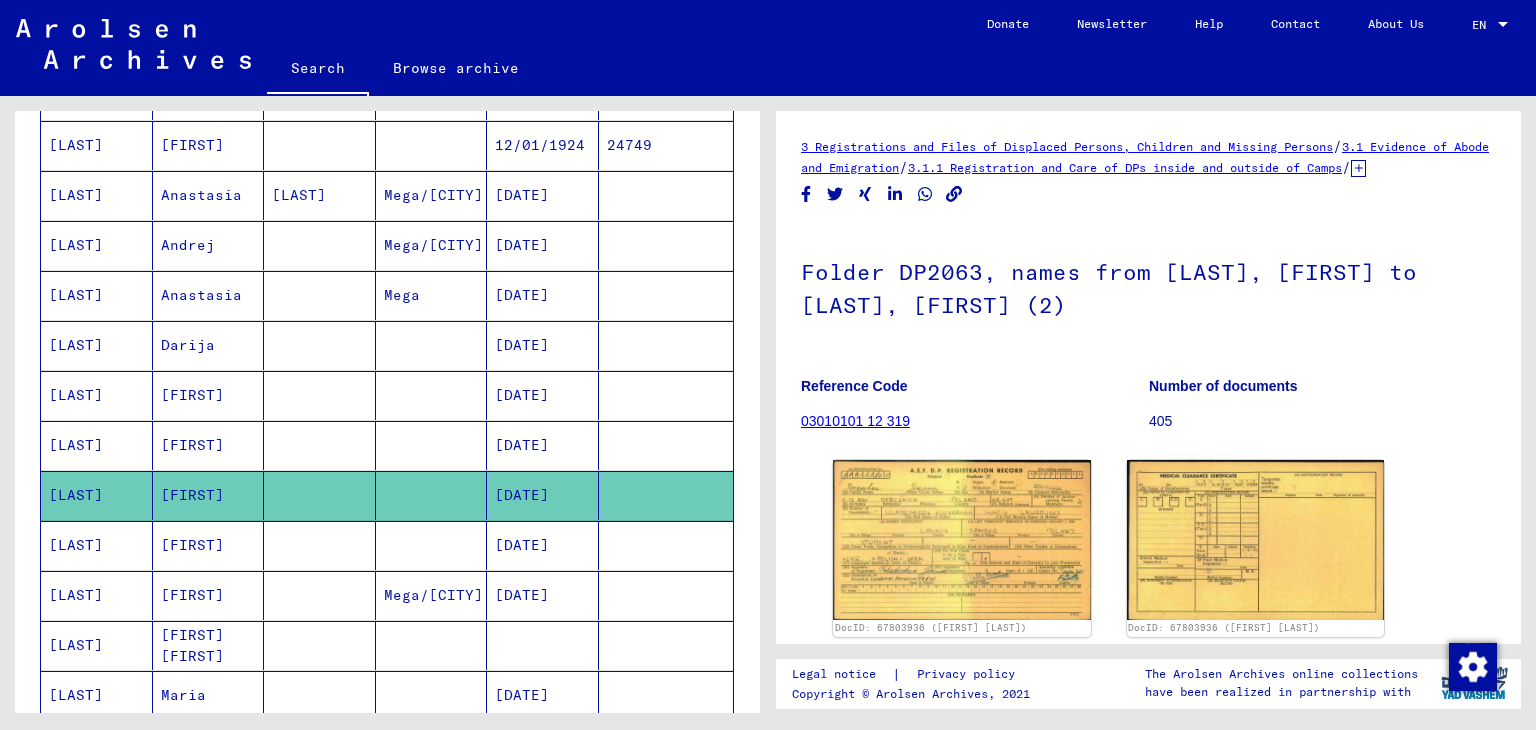scroll, scrollTop: 96, scrollLeft: 0, axis: vertical 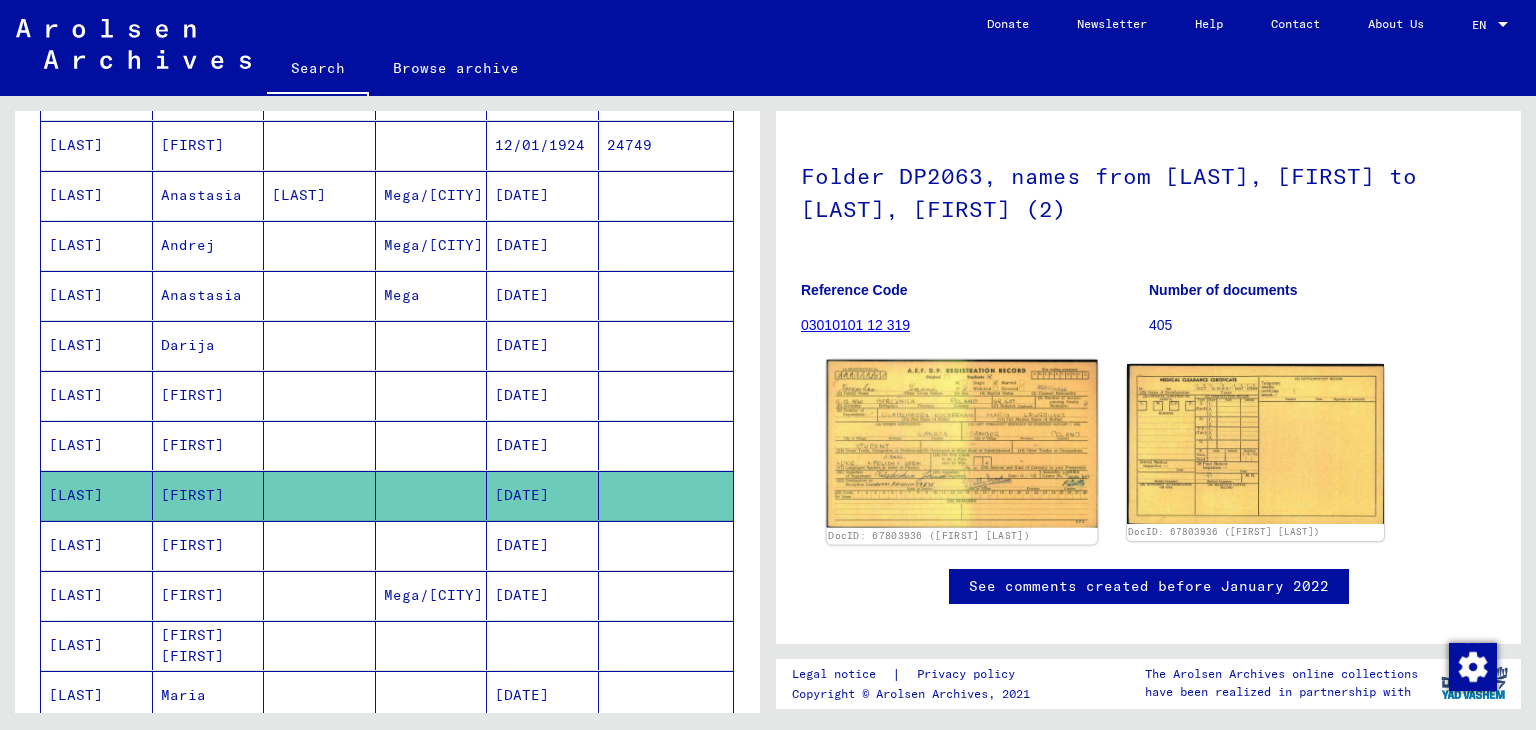 click 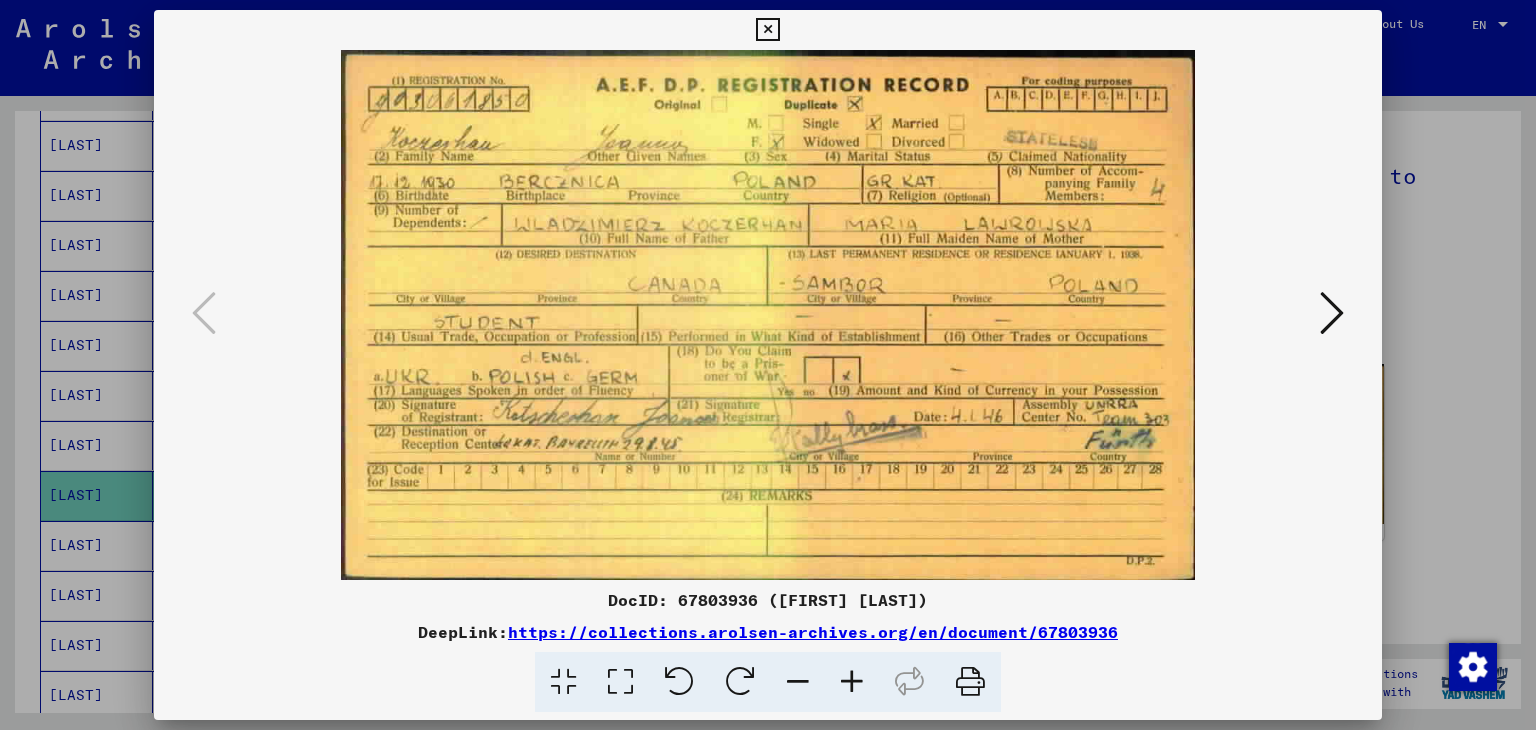 click at bounding box center [768, 365] 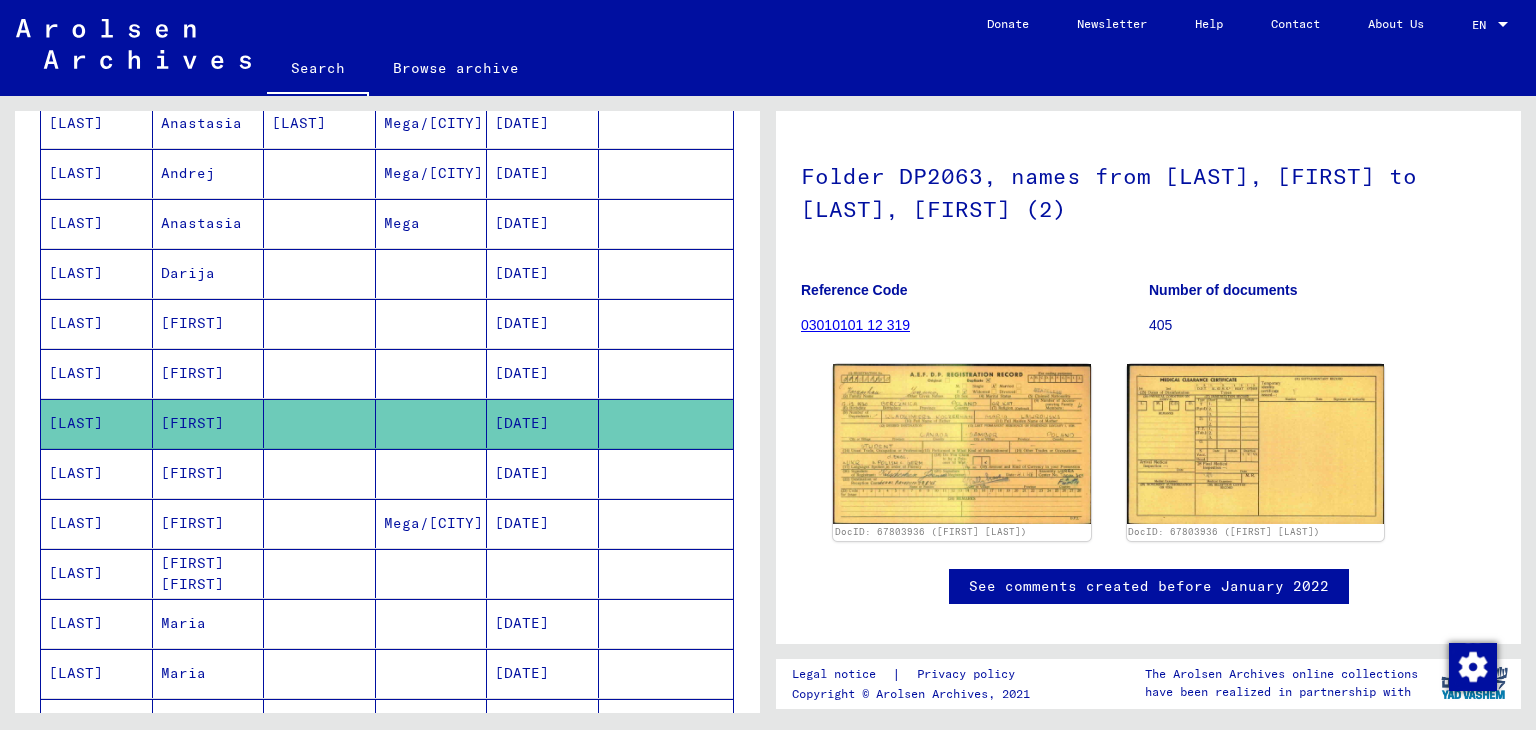 scroll, scrollTop: 464, scrollLeft: 0, axis: vertical 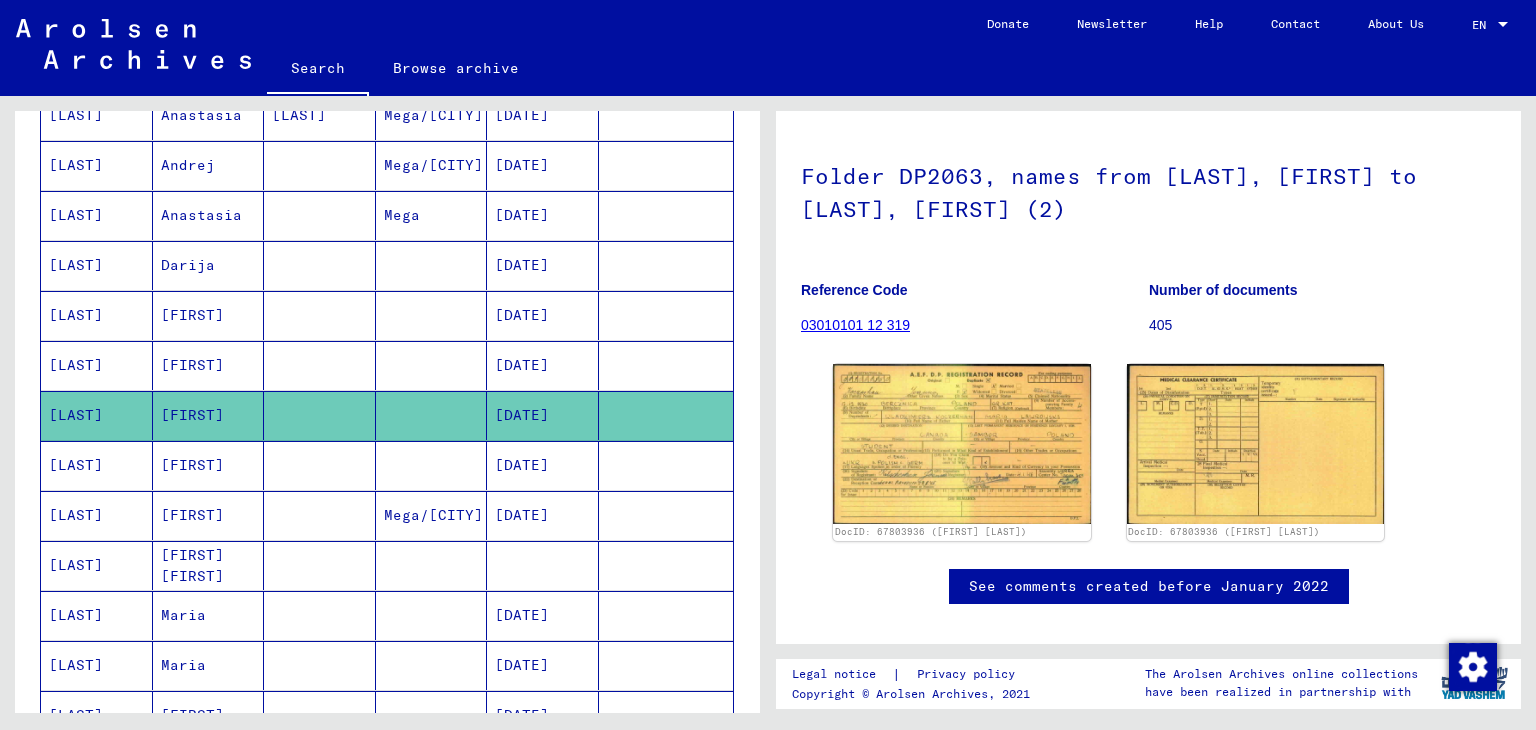click on "Mega/[CITY]" at bounding box center [432, 565] 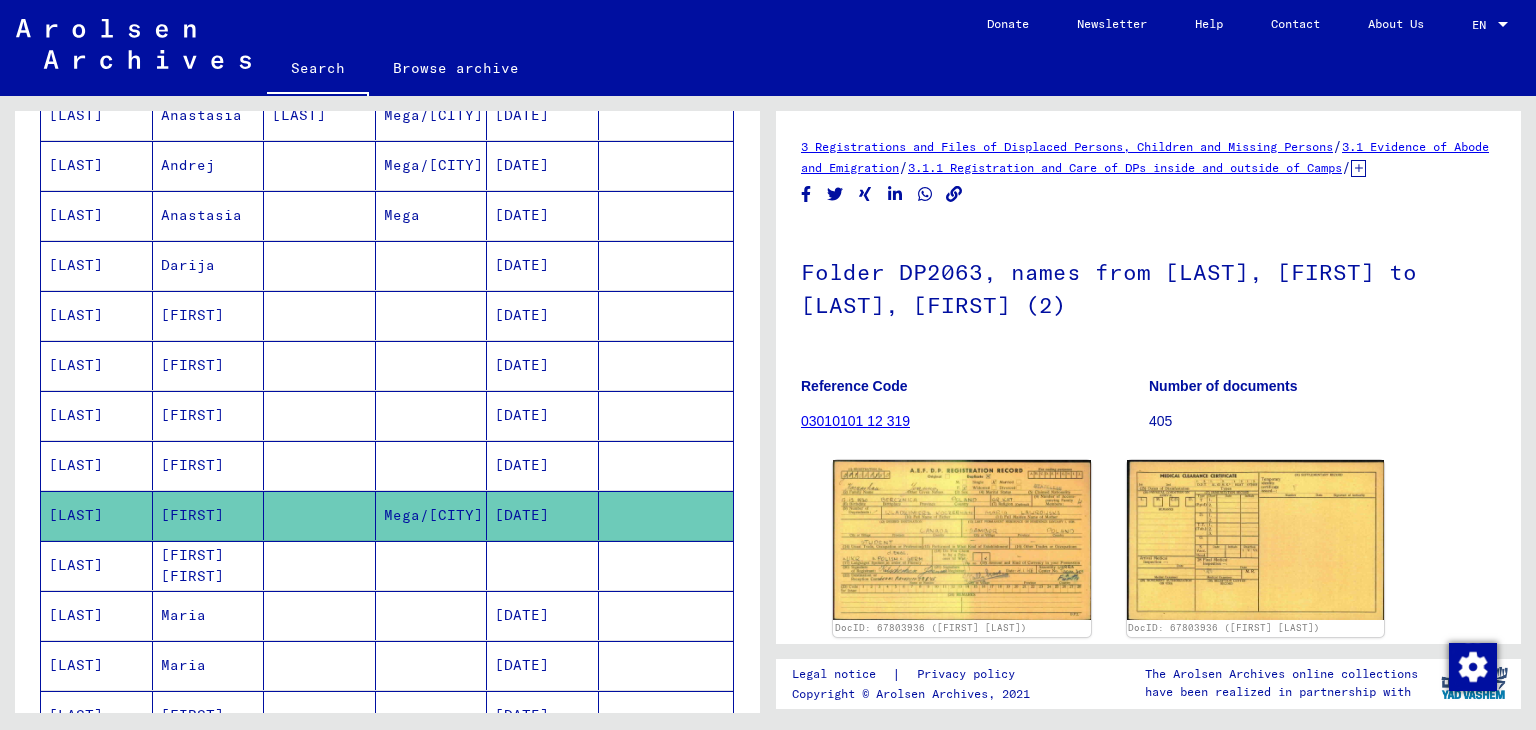 scroll, scrollTop: 0, scrollLeft: 0, axis: both 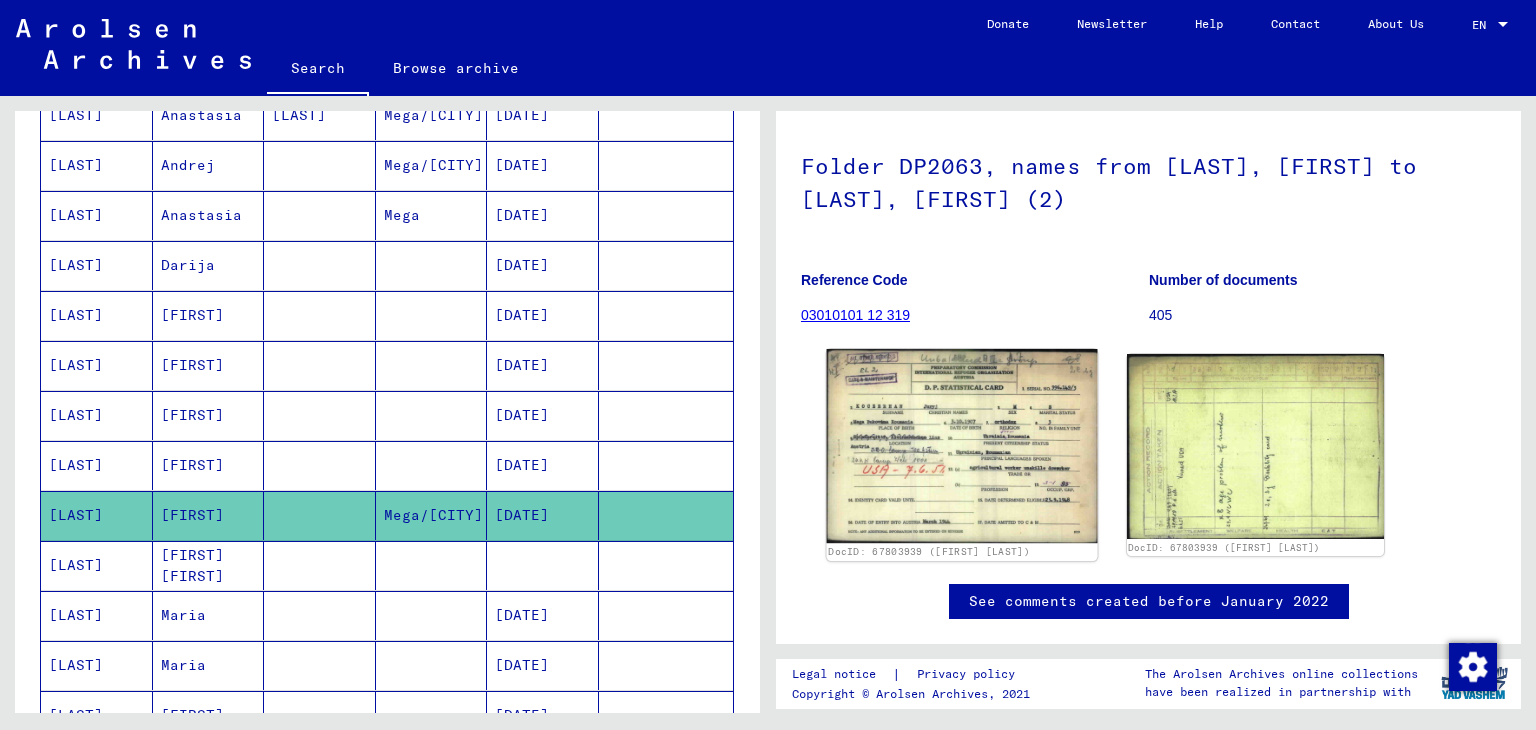click 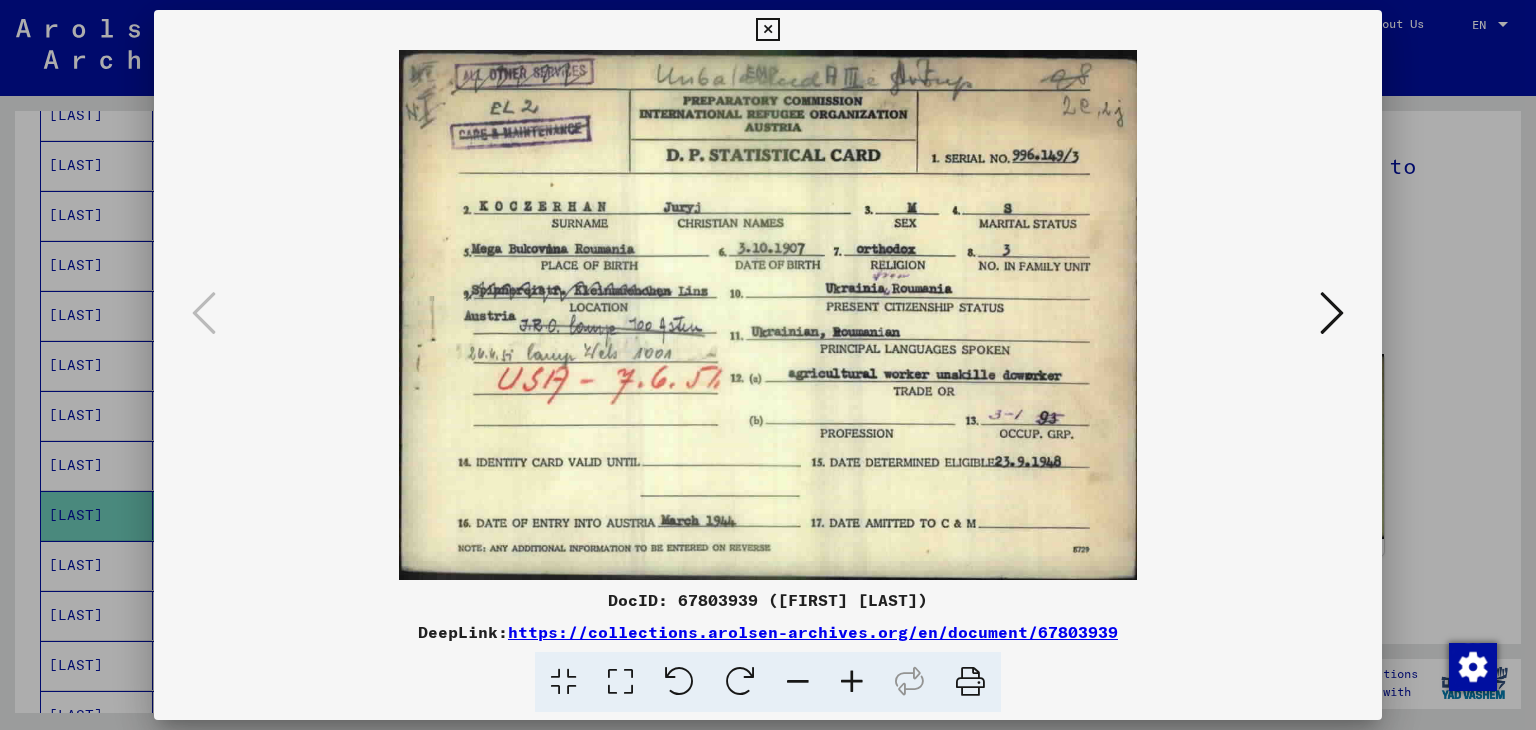 click at bounding box center (768, 365) 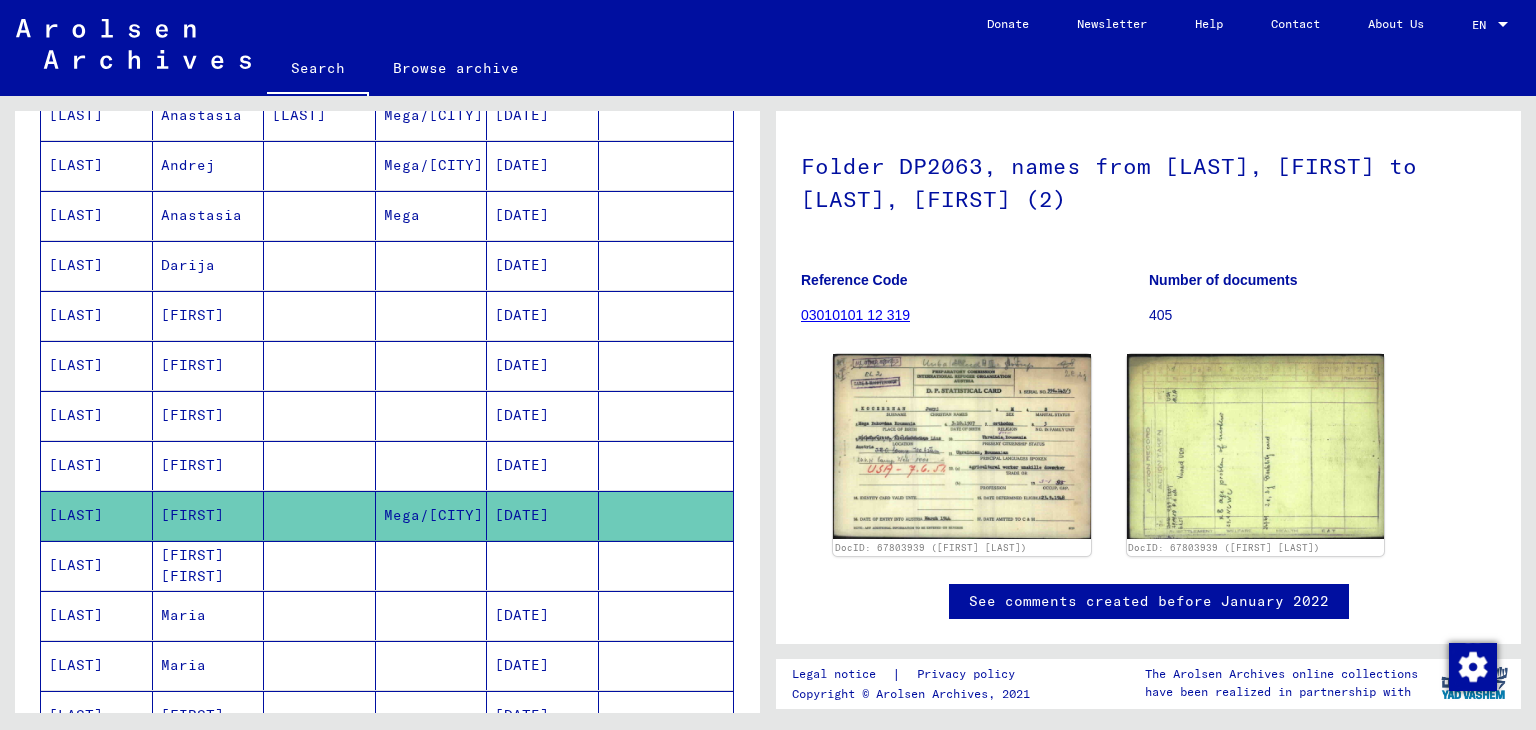 click at bounding box center [320, 615] 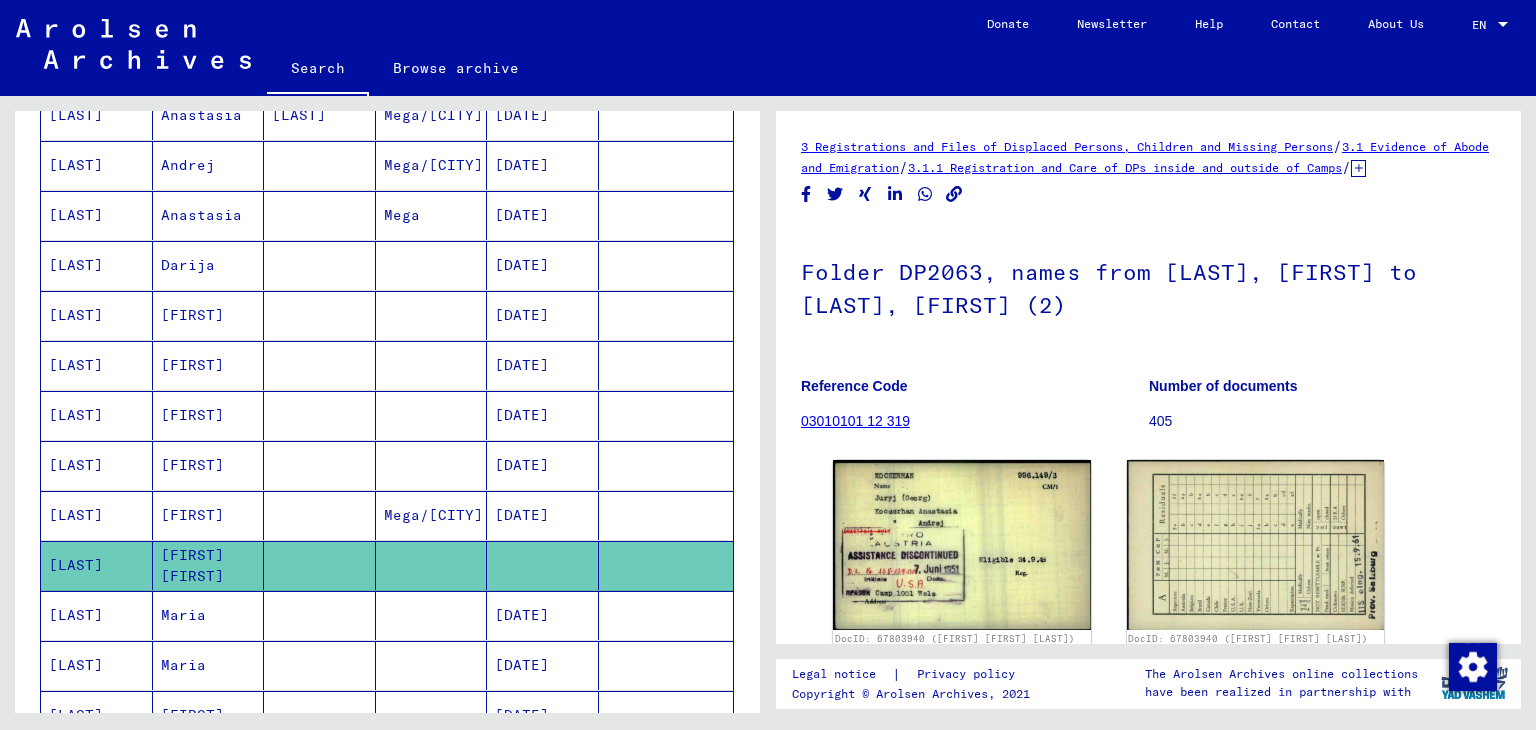 scroll, scrollTop: 0, scrollLeft: 0, axis: both 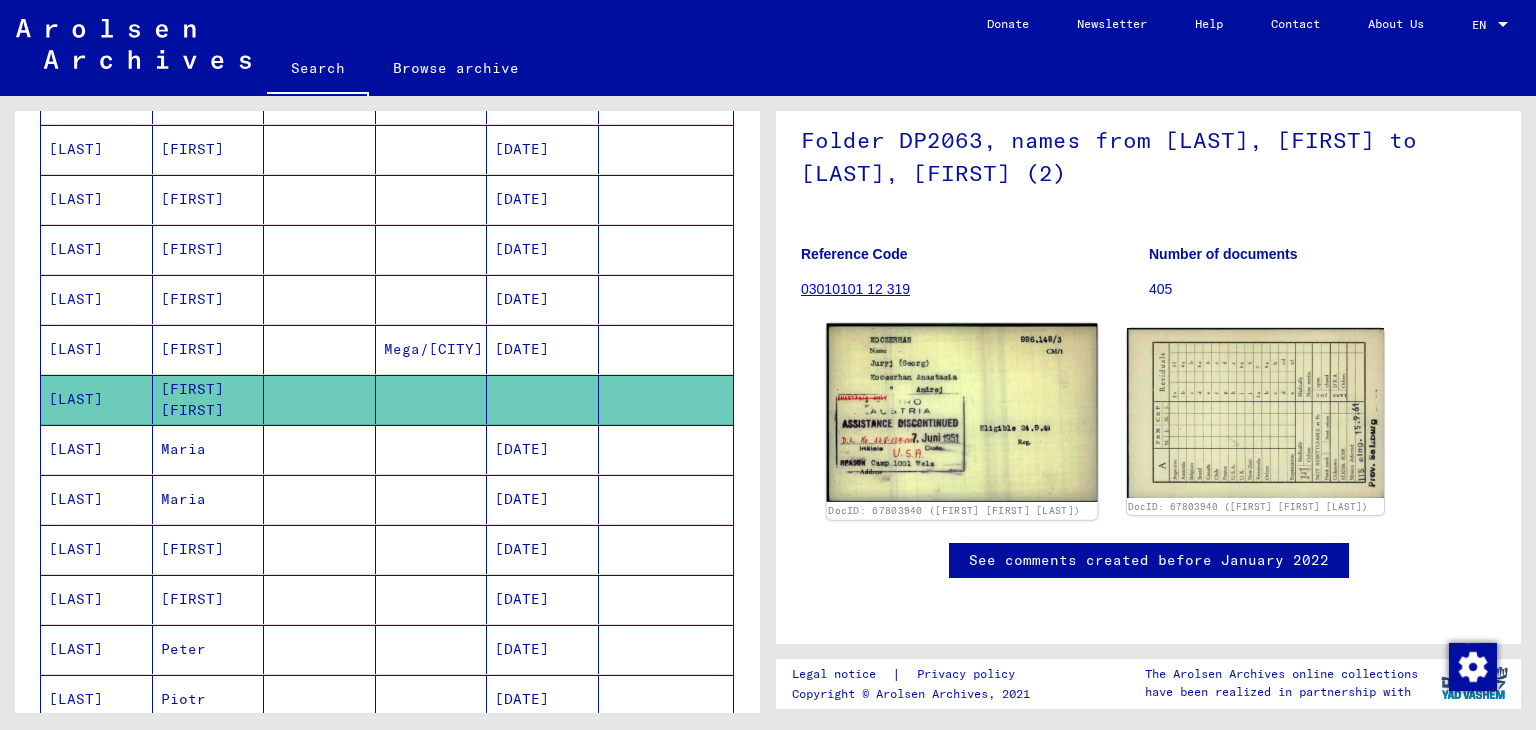 click 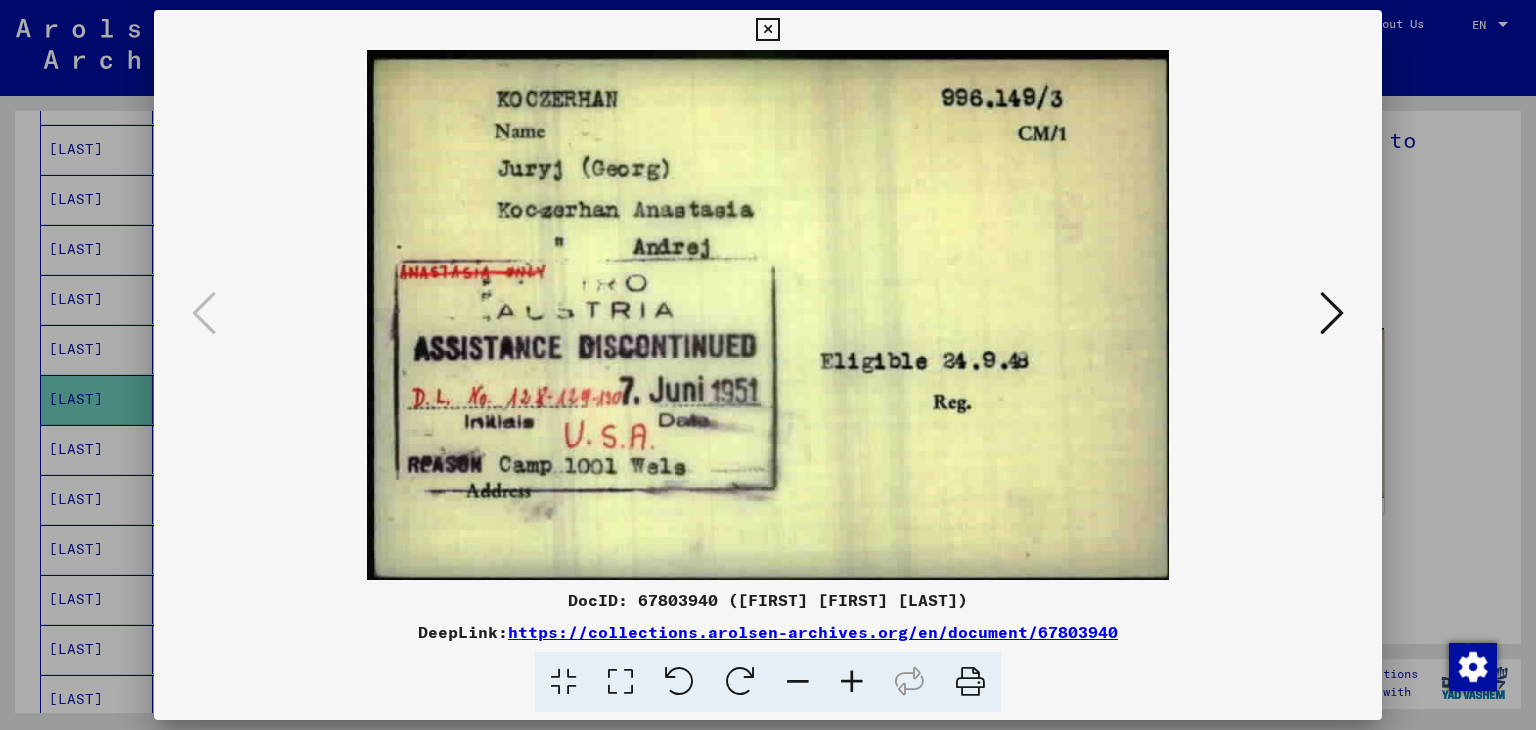 click at bounding box center [1332, 313] 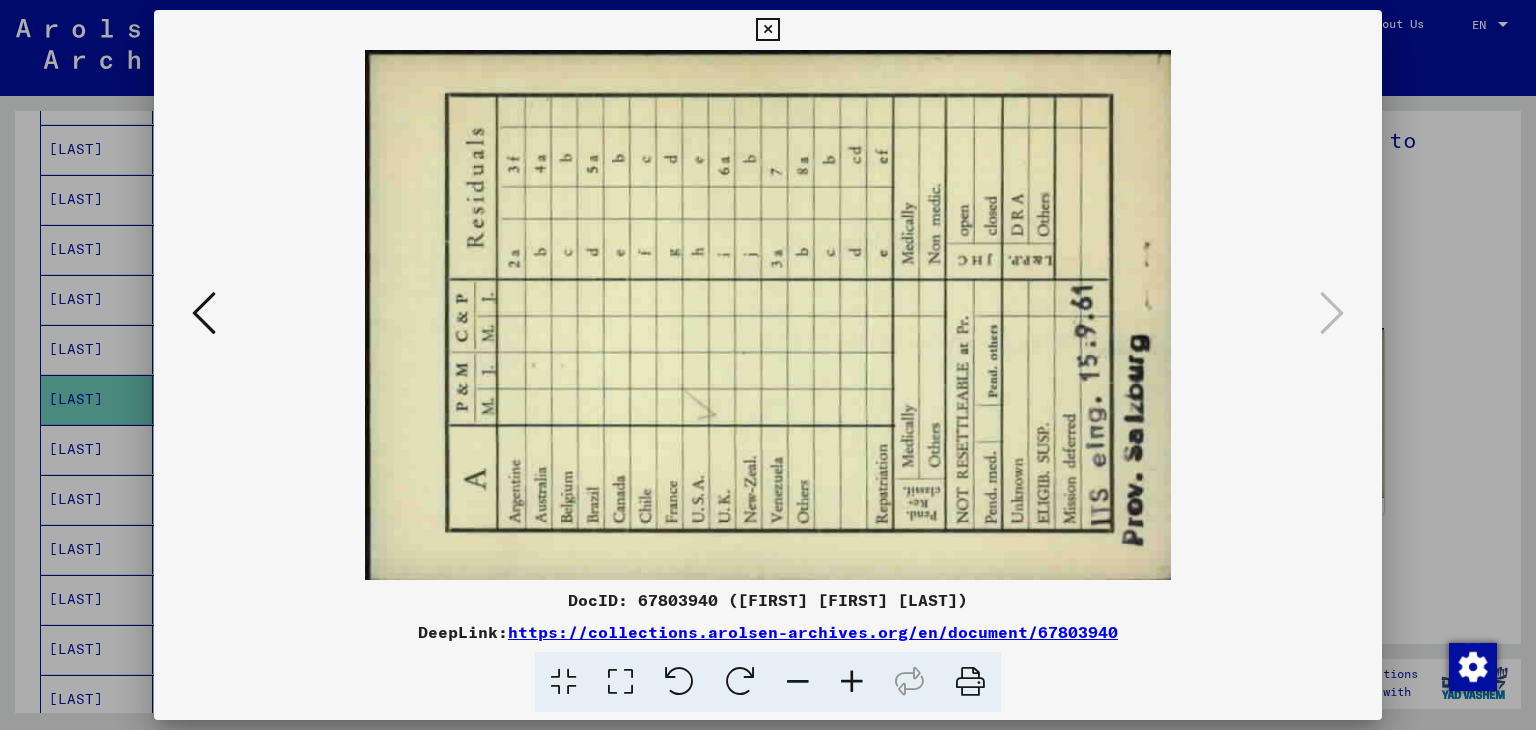 click at bounding box center (204, 313) 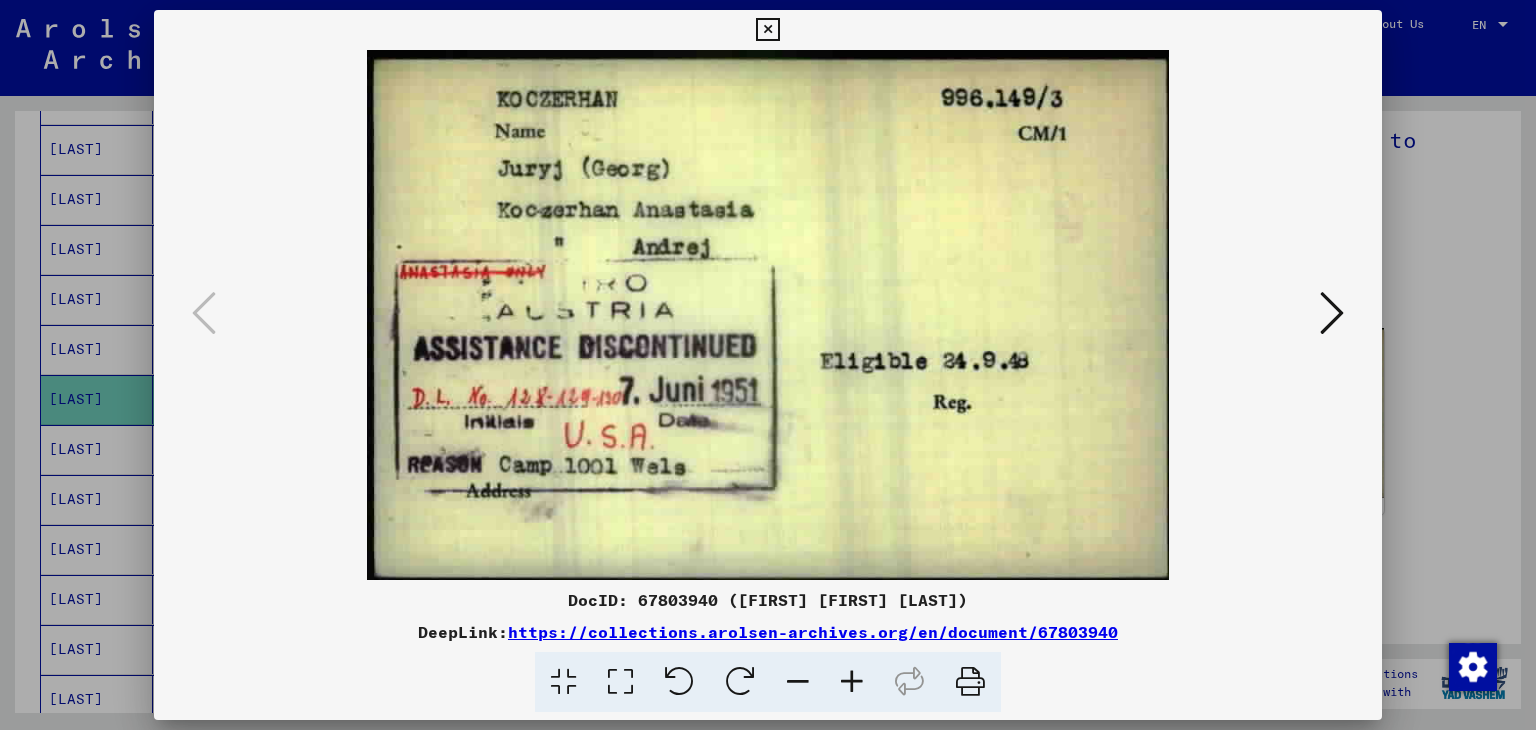 click at bounding box center (768, 365) 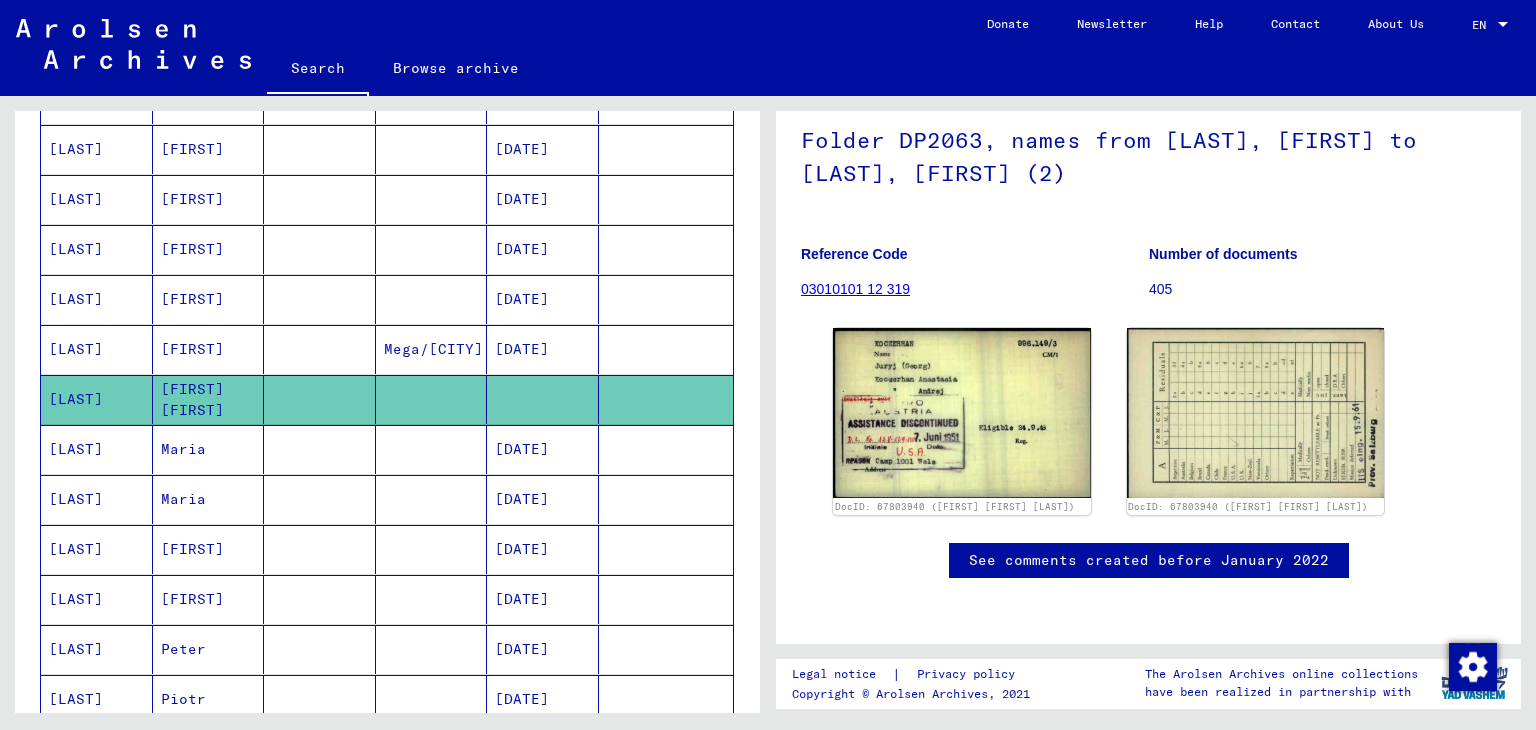 click at bounding box center [320, 499] 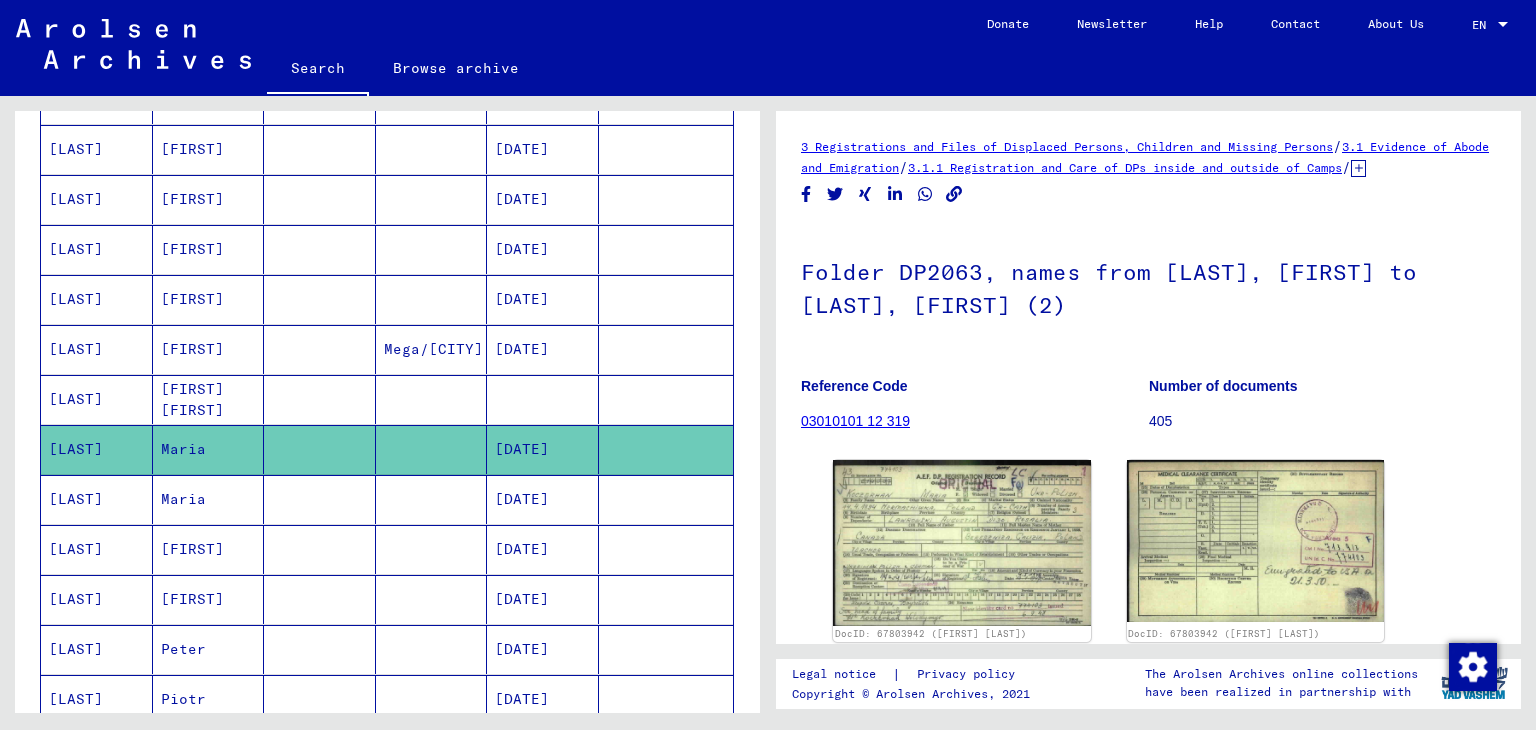 click on "Mega/[CITY]" at bounding box center [432, 399] 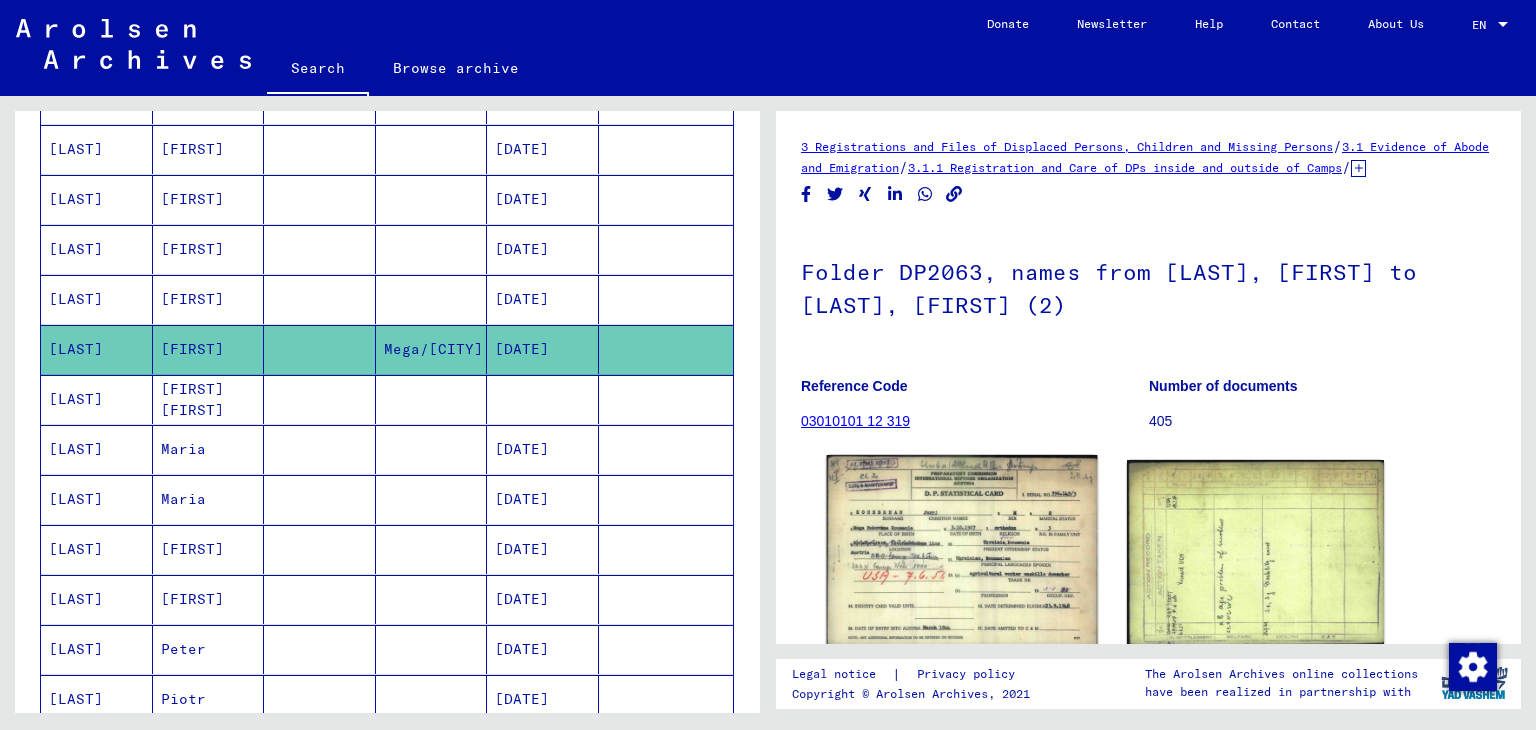 scroll, scrollTop: 0, scrollLeft: 0, axis: both 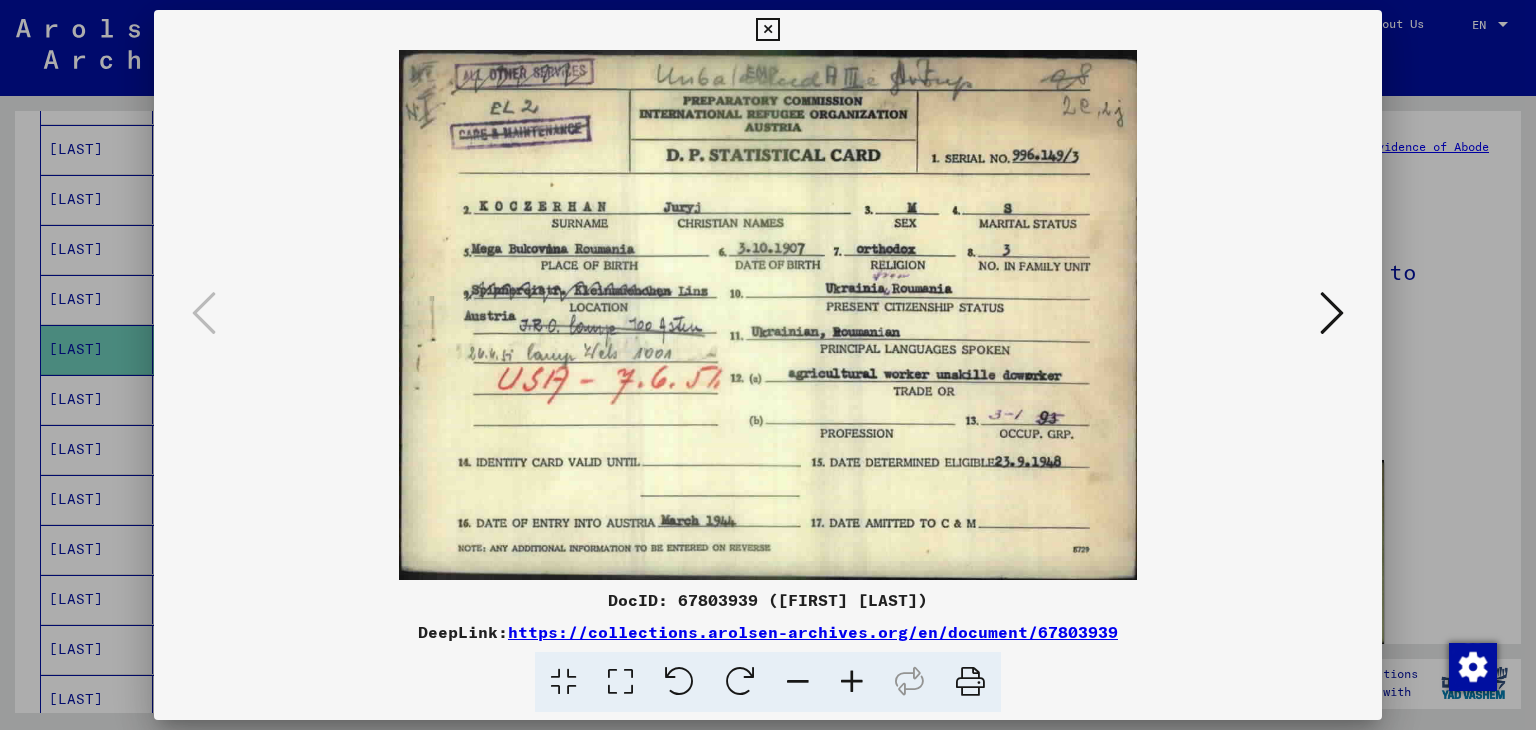 click at bounding box center [1332, 313] 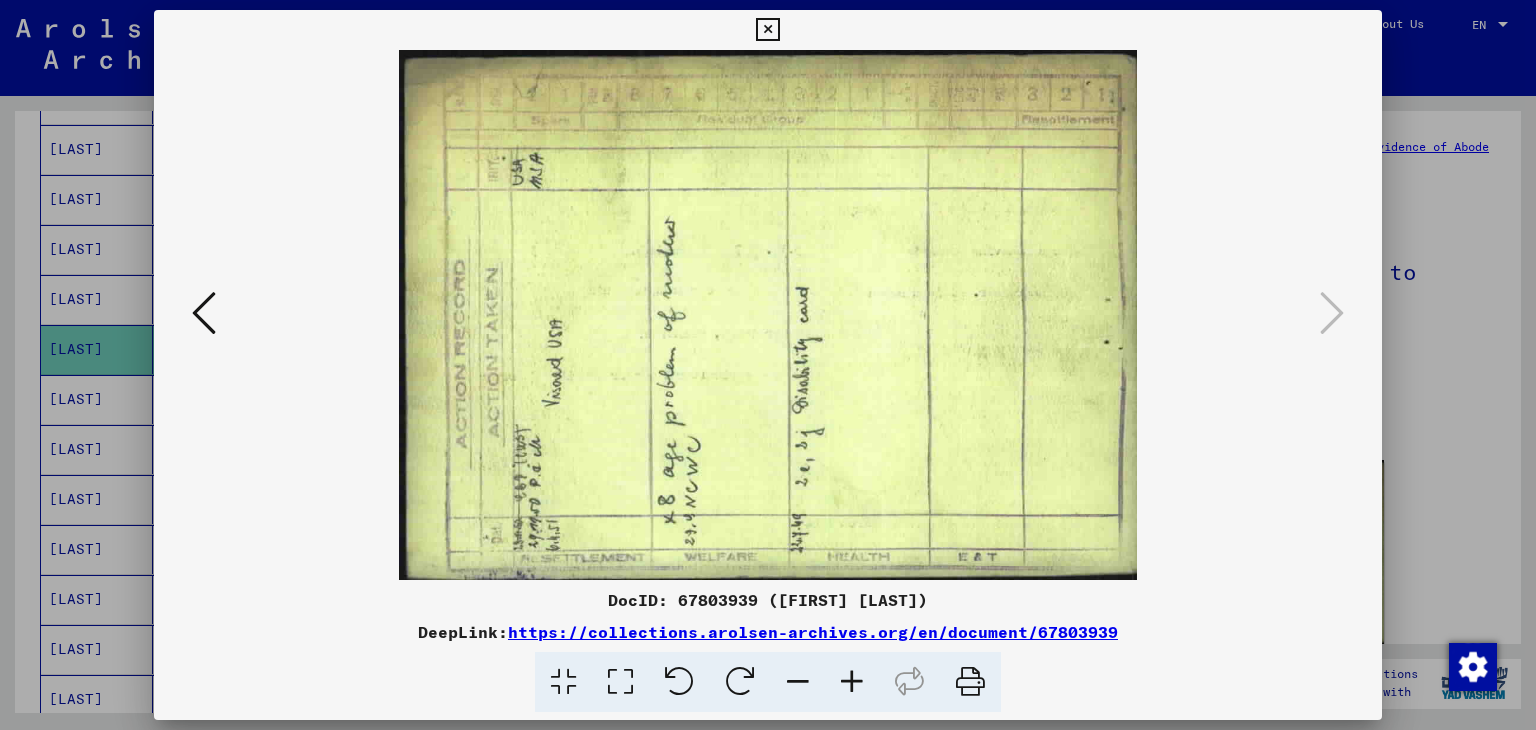 click at bounding box center (768, 365) 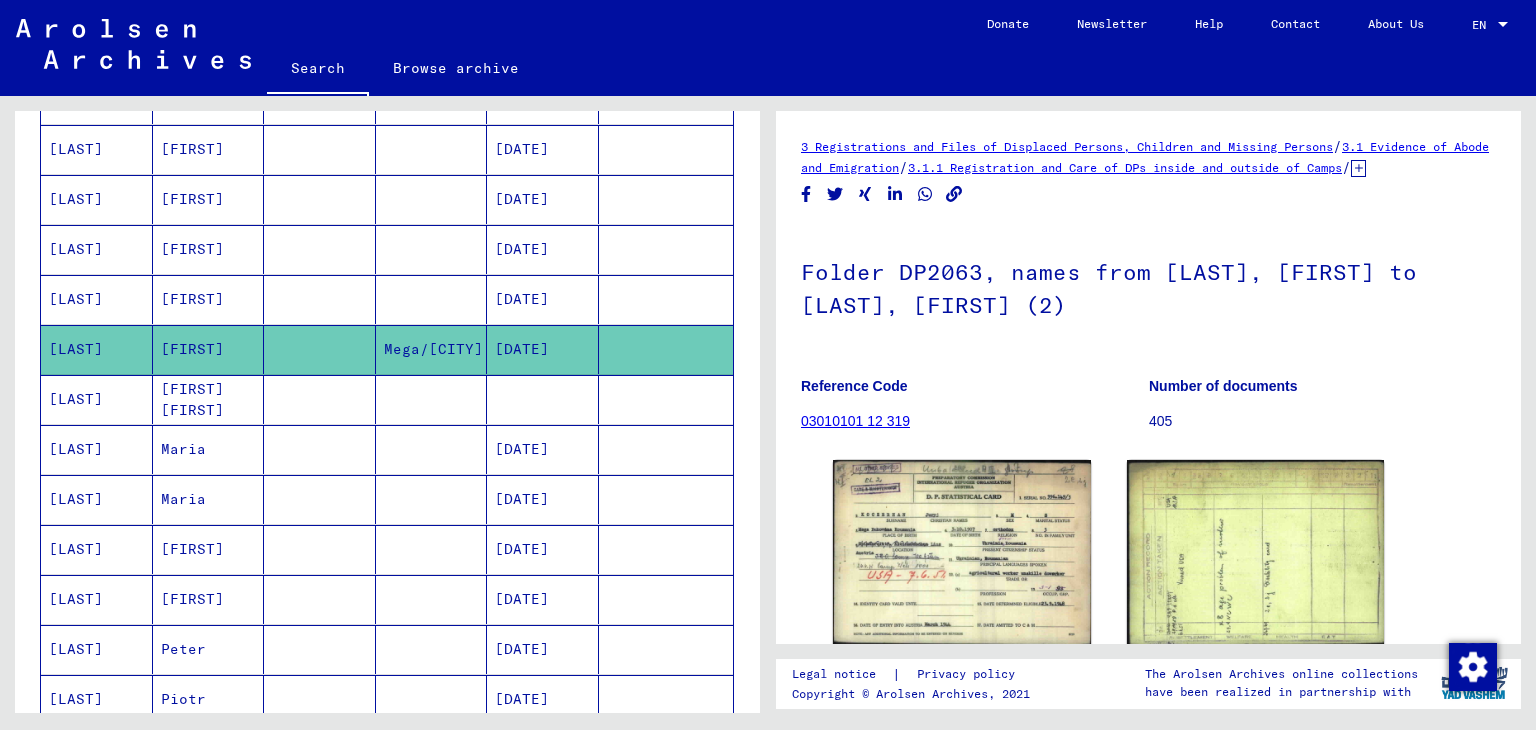 click at bounding box center [432, 599] 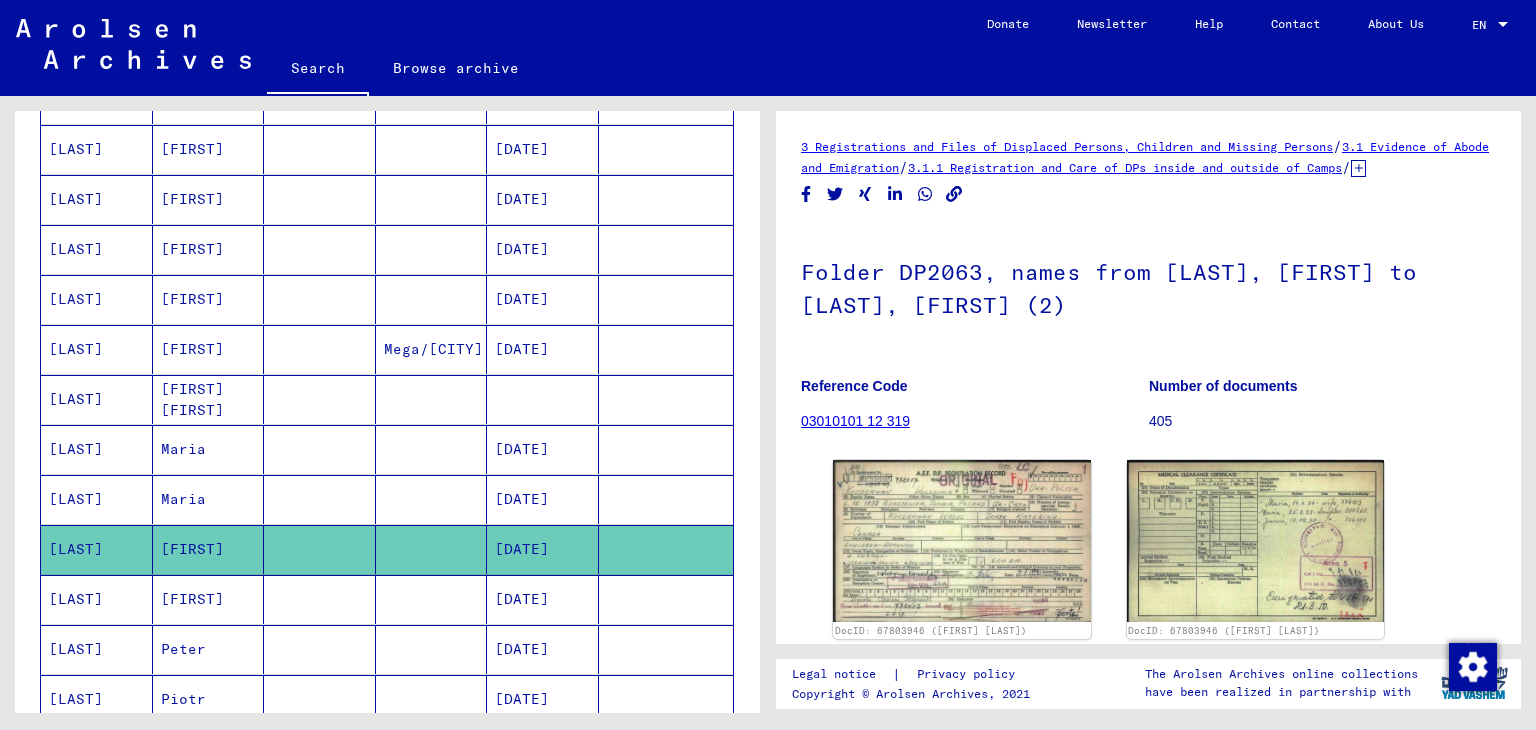 scroll, scrollTop: 0, scrollLeft: 0, axis: both 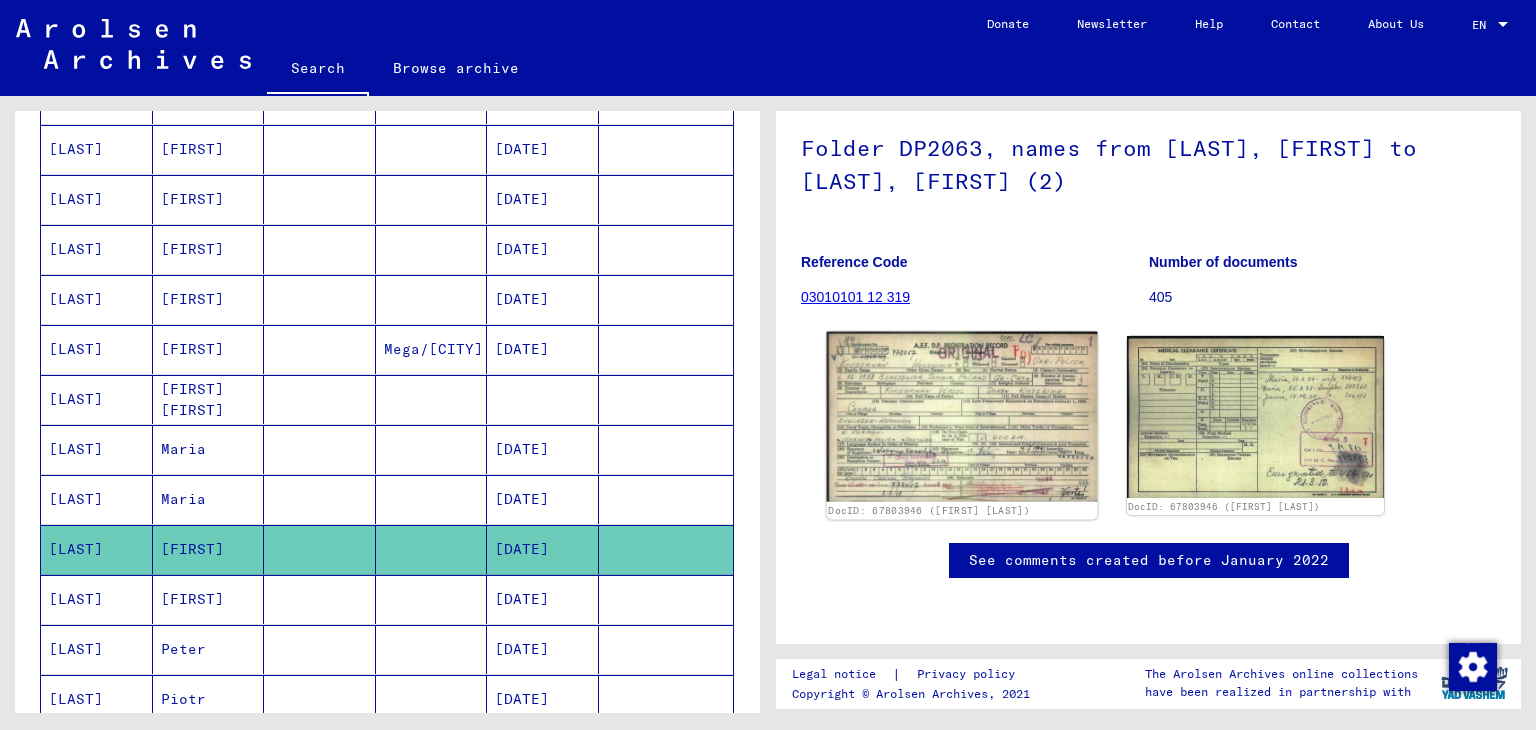 click 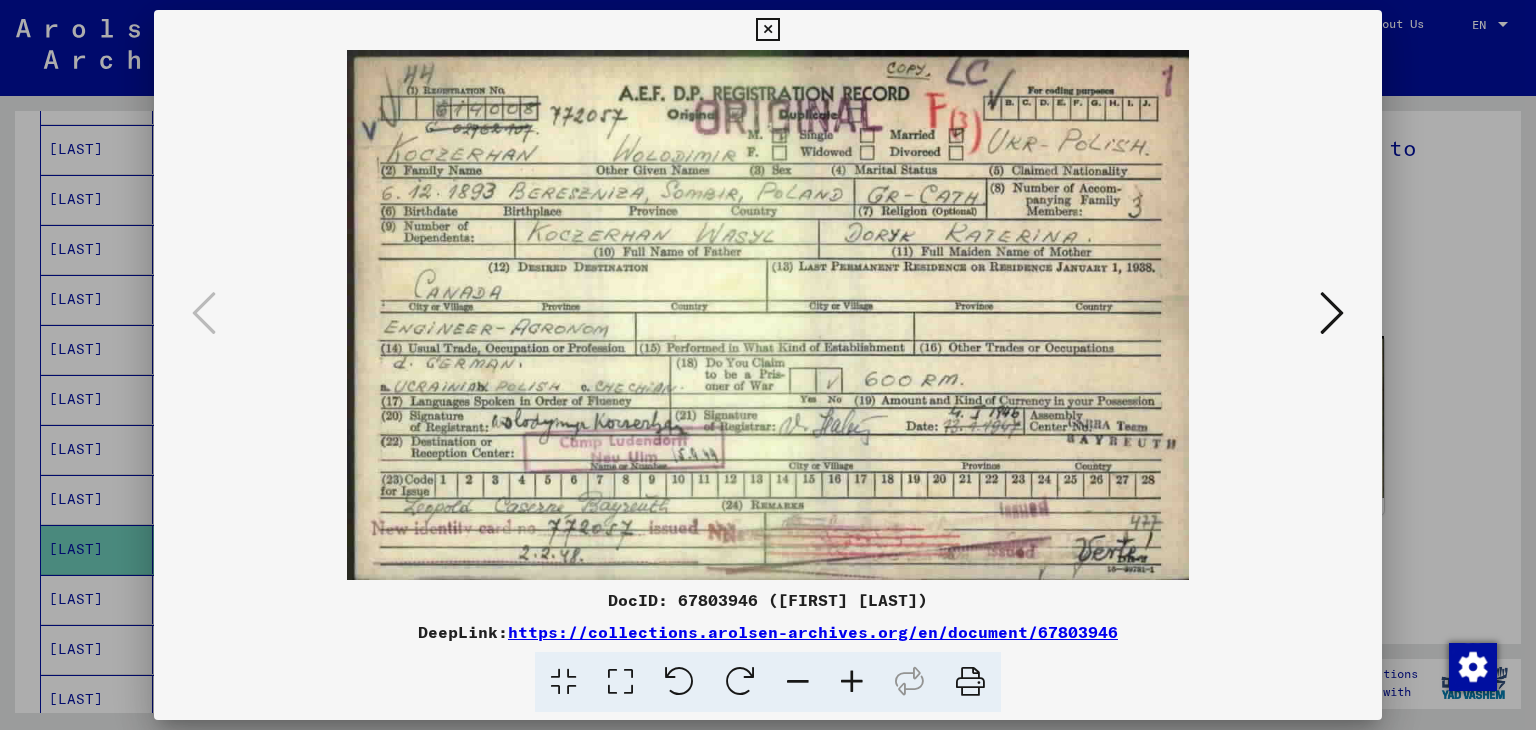 click at bounding box center [768, 365] 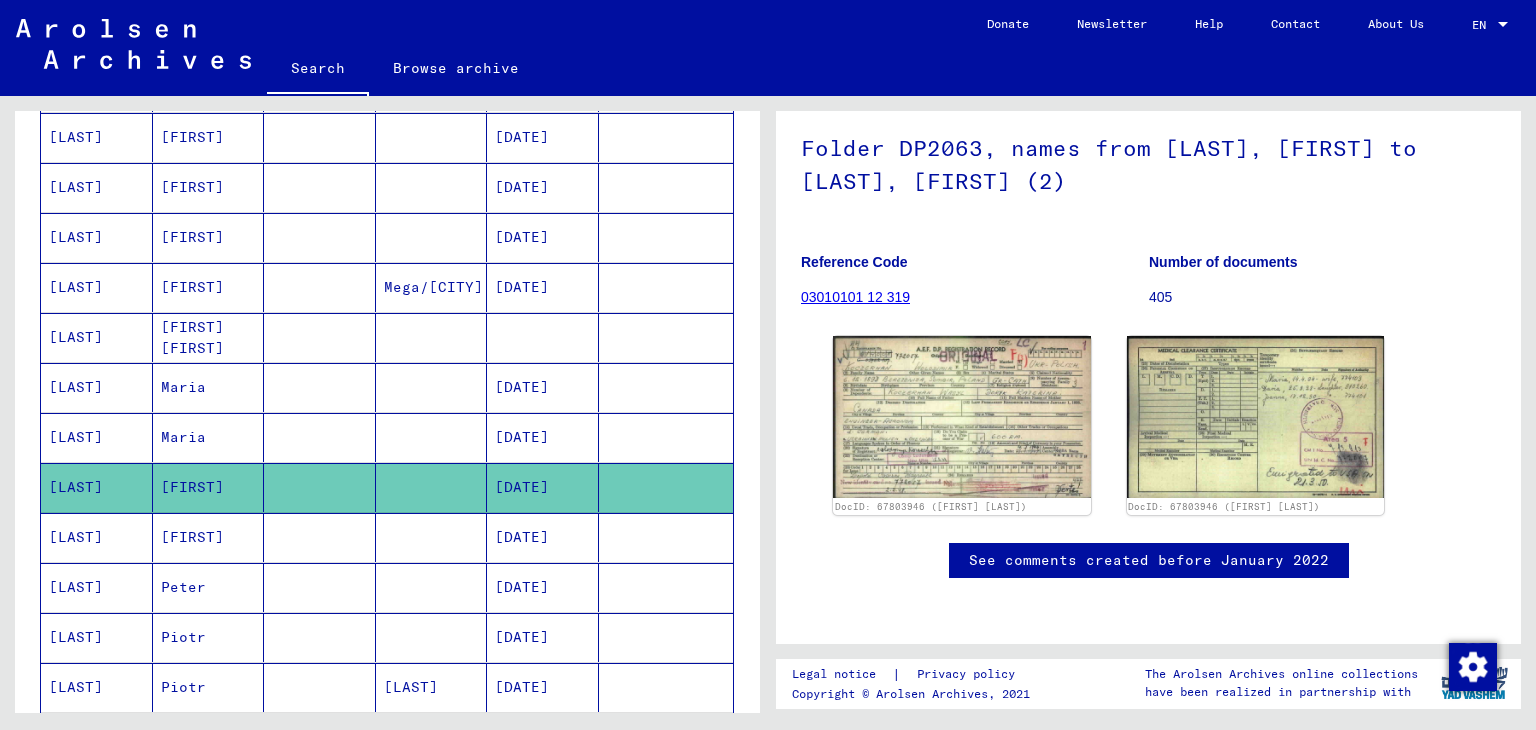 scroll, scrollTop: 692, scrollLeft: 0, axis: vertical 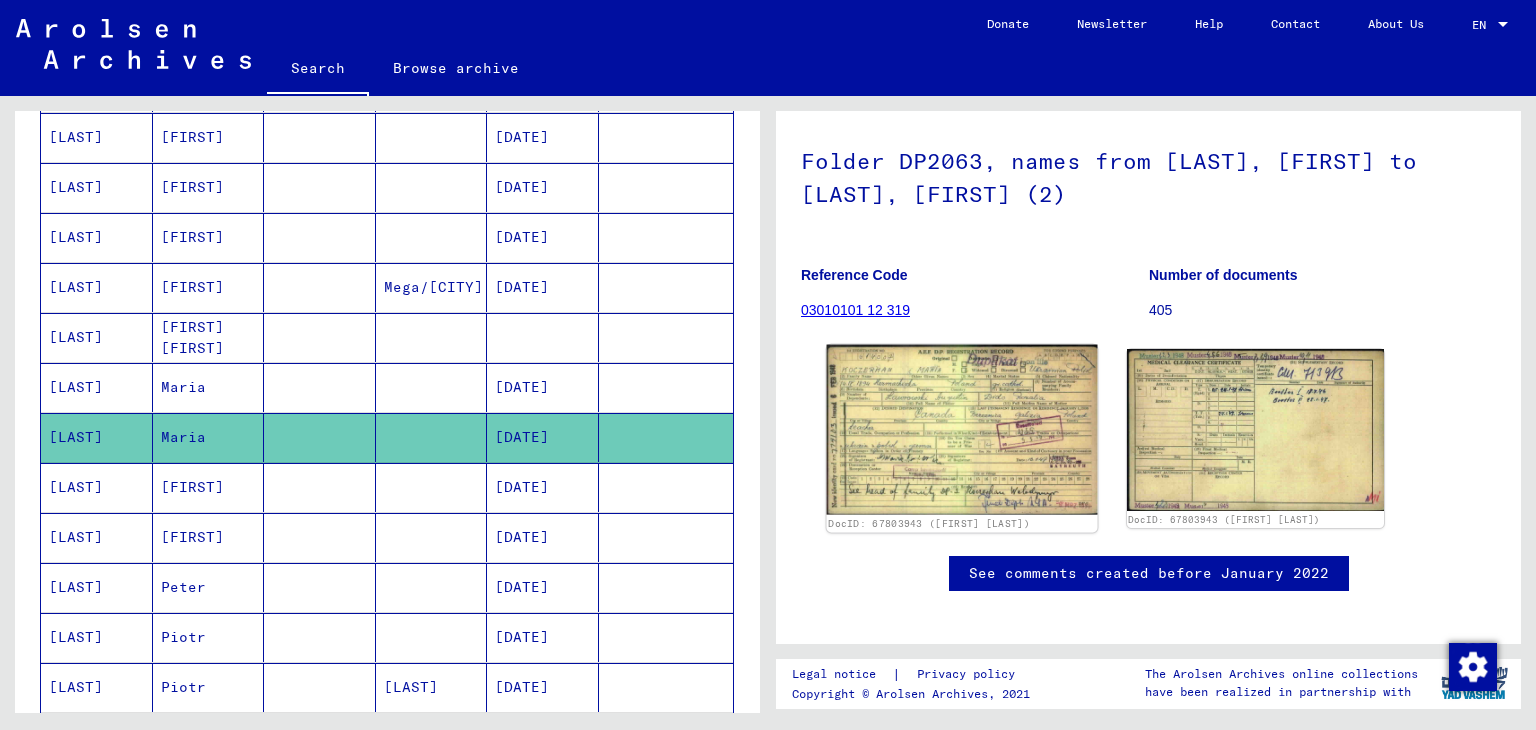 click 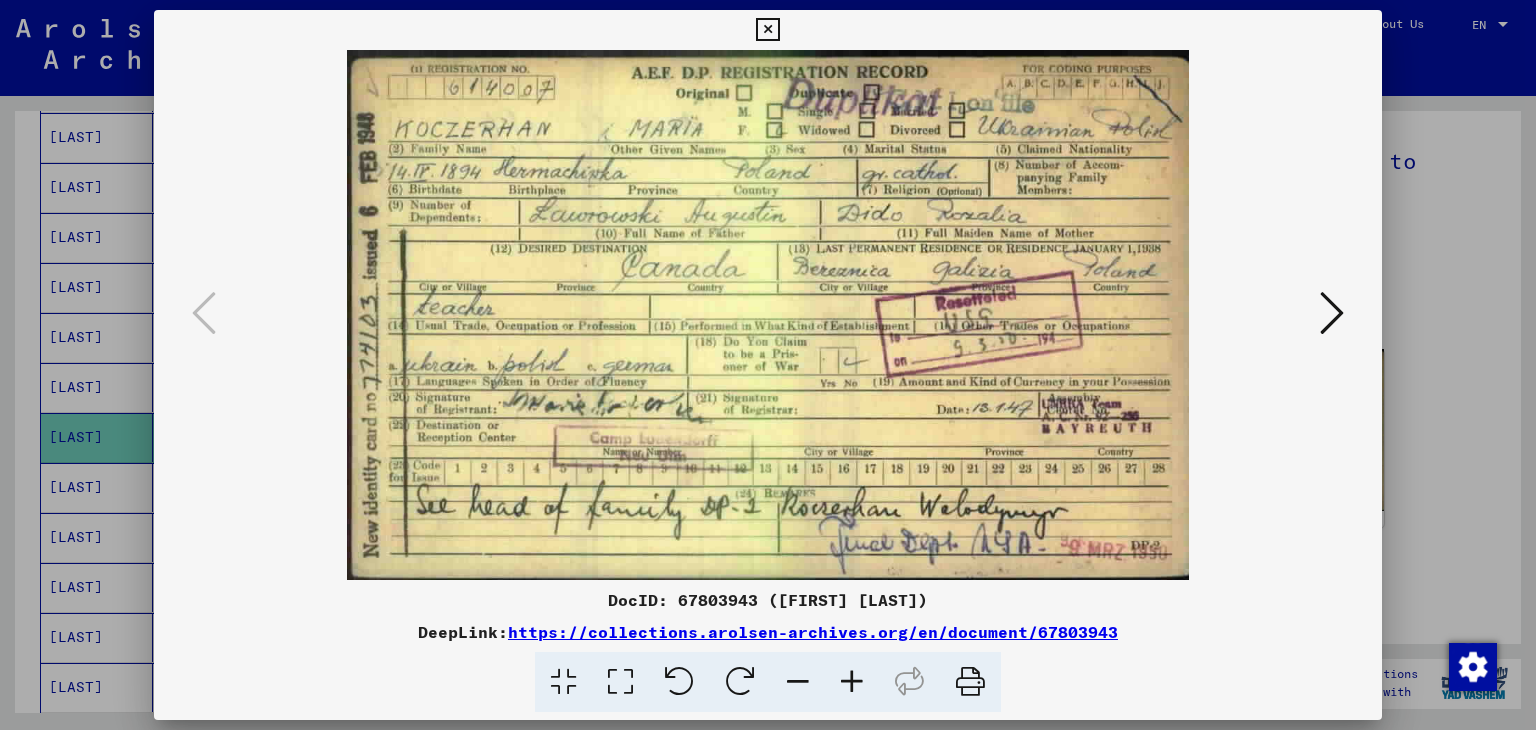 click at bounding box center [768, 365] 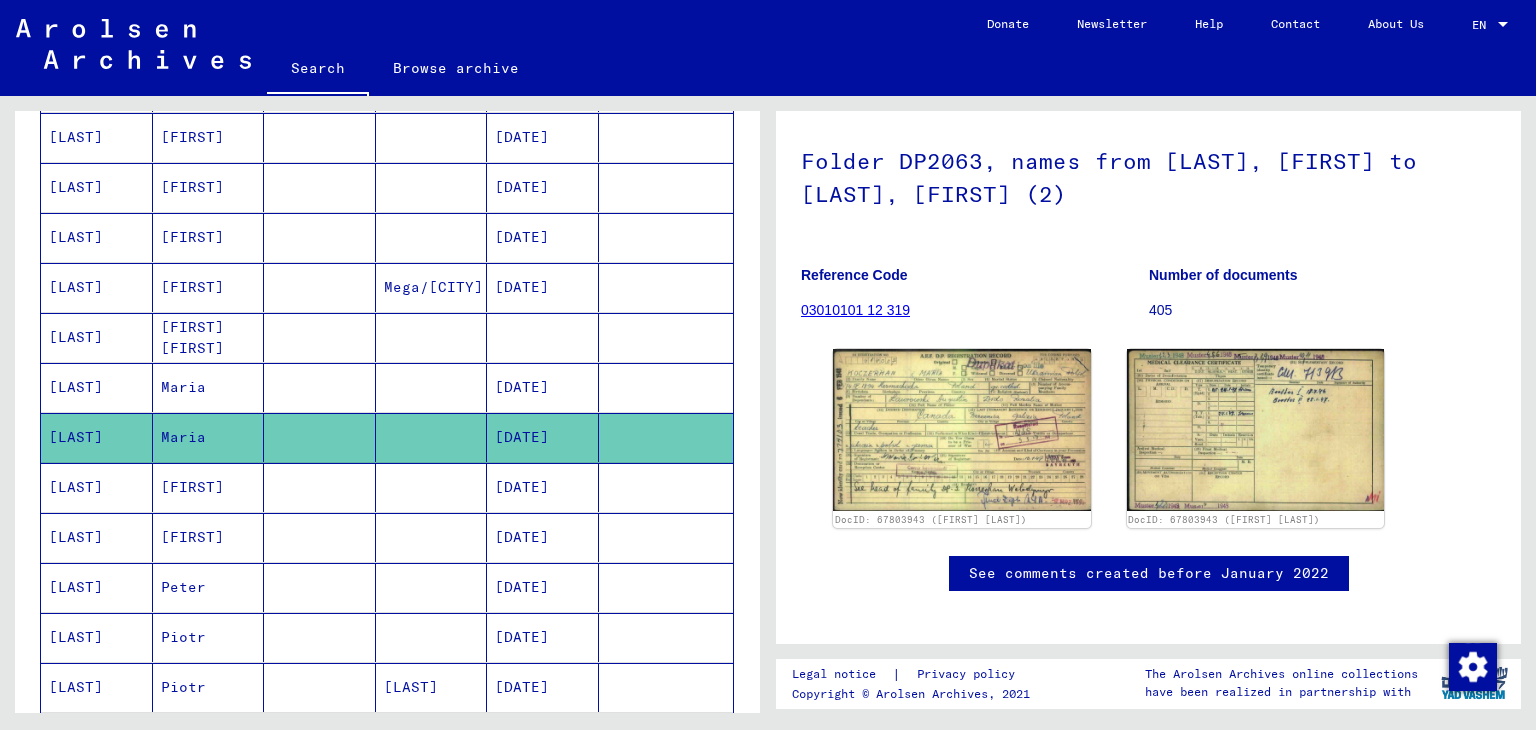 click at bounding box center [320, 587] 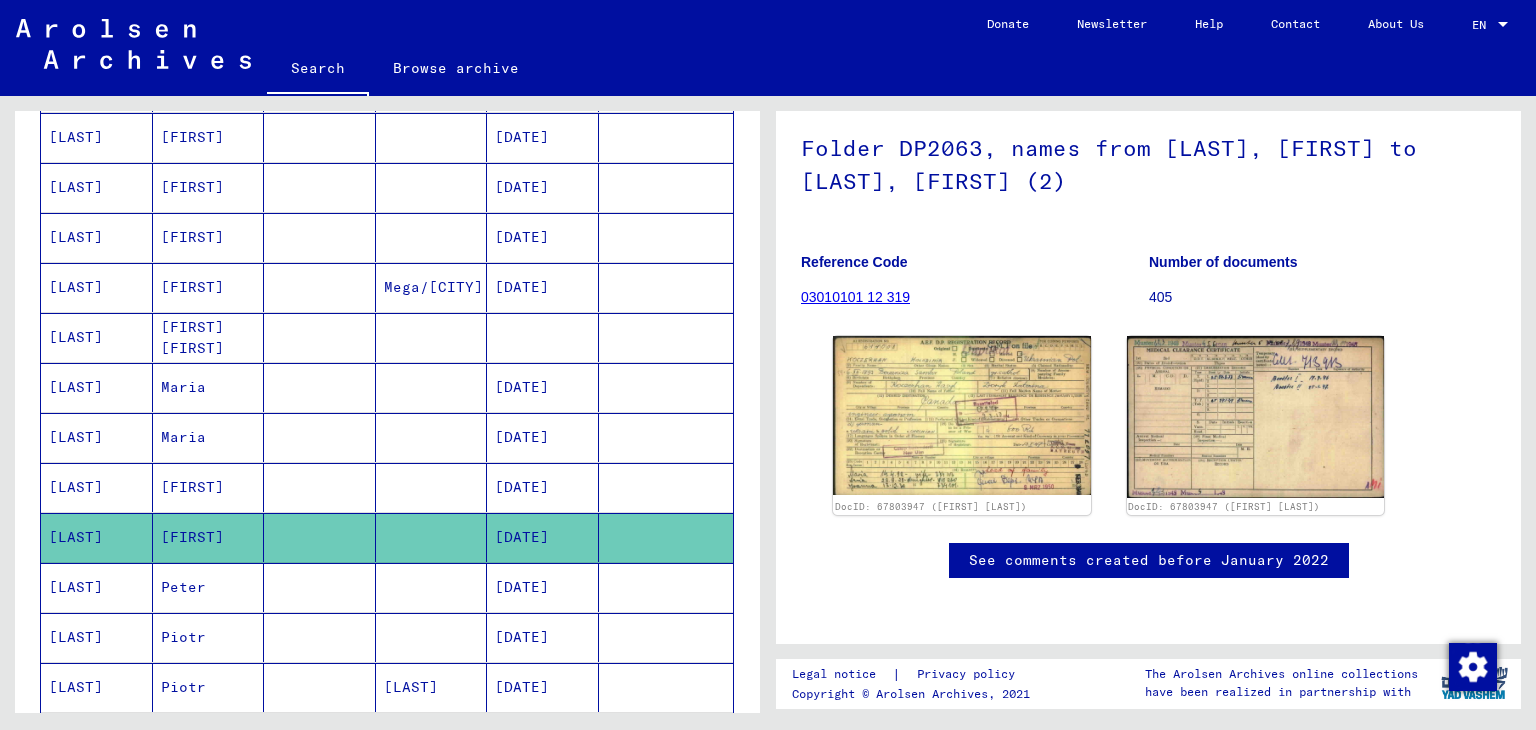 scroll, scrollTop: 196, scrollLeft: 0, axis: vertical 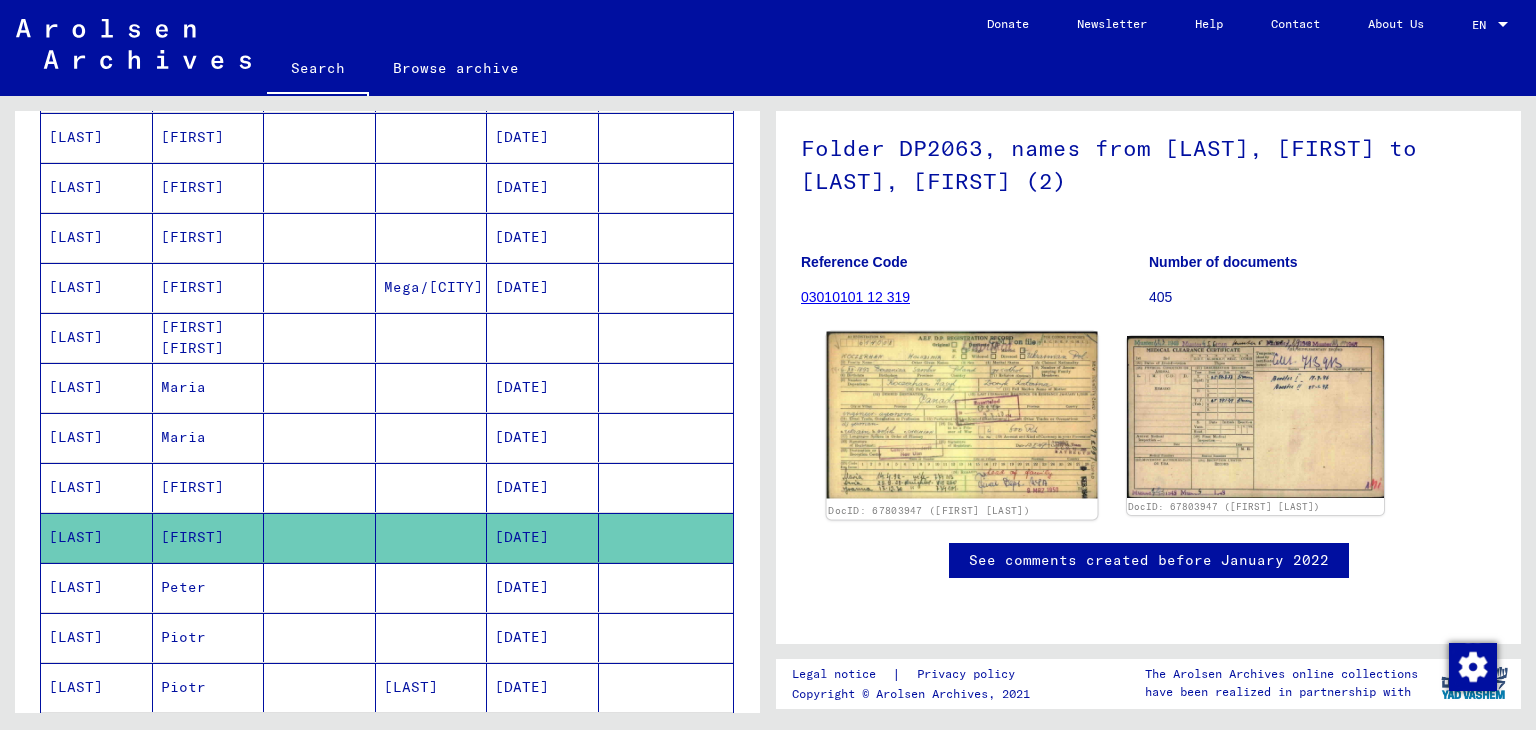 click 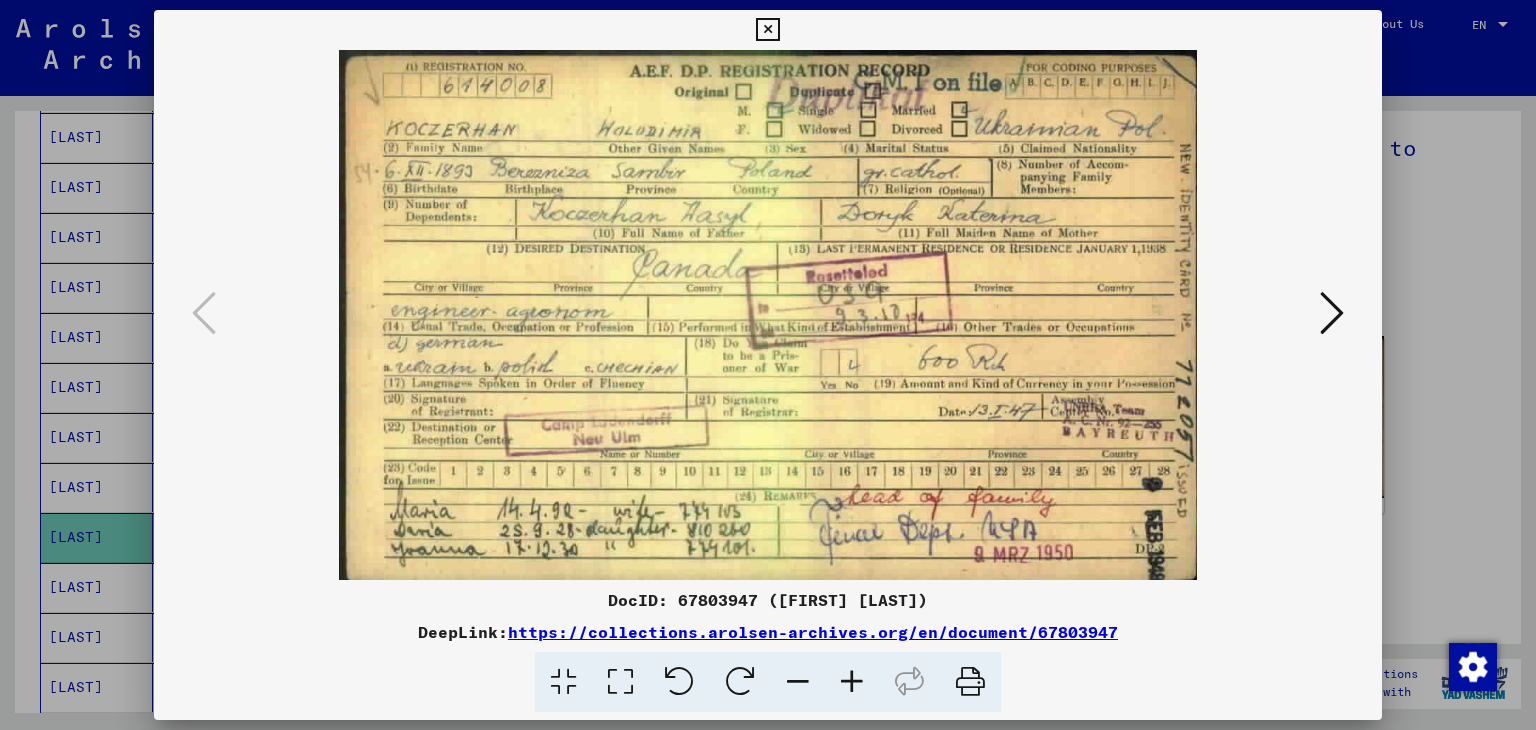 click at bounding box center (768, 315) 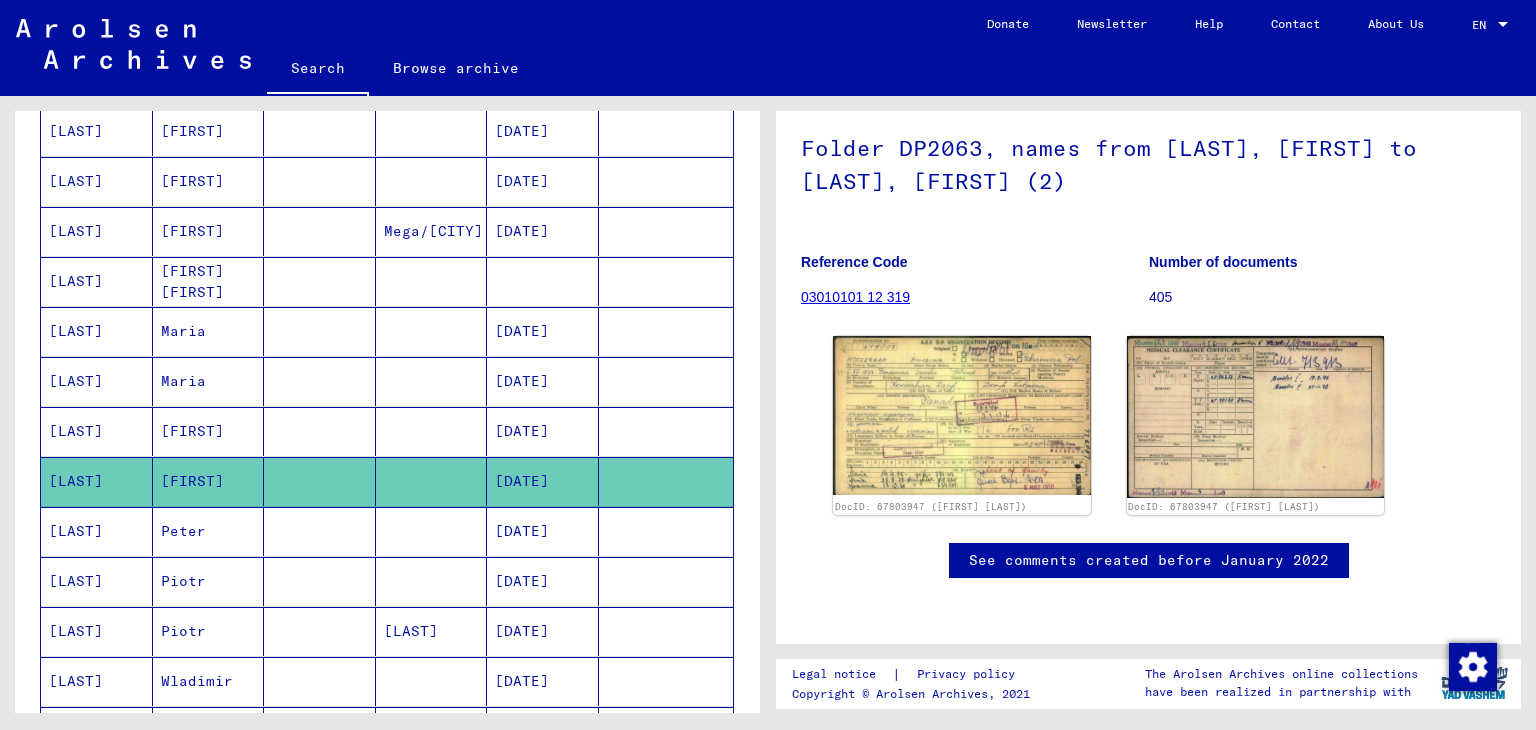 scroll, scrollTop: 816, scrollLeft: 0, axis: vertical 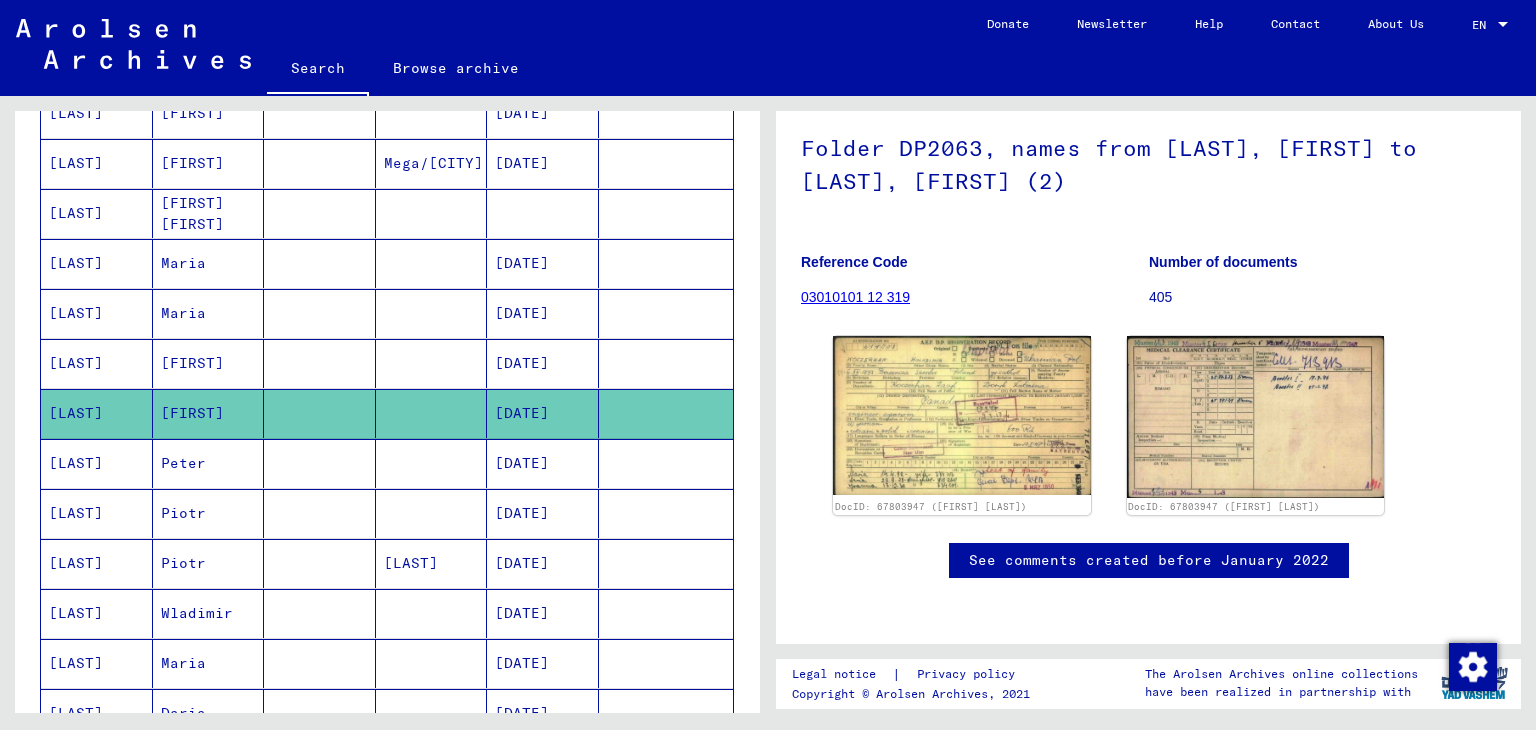 click at bounding box center (432, 513) 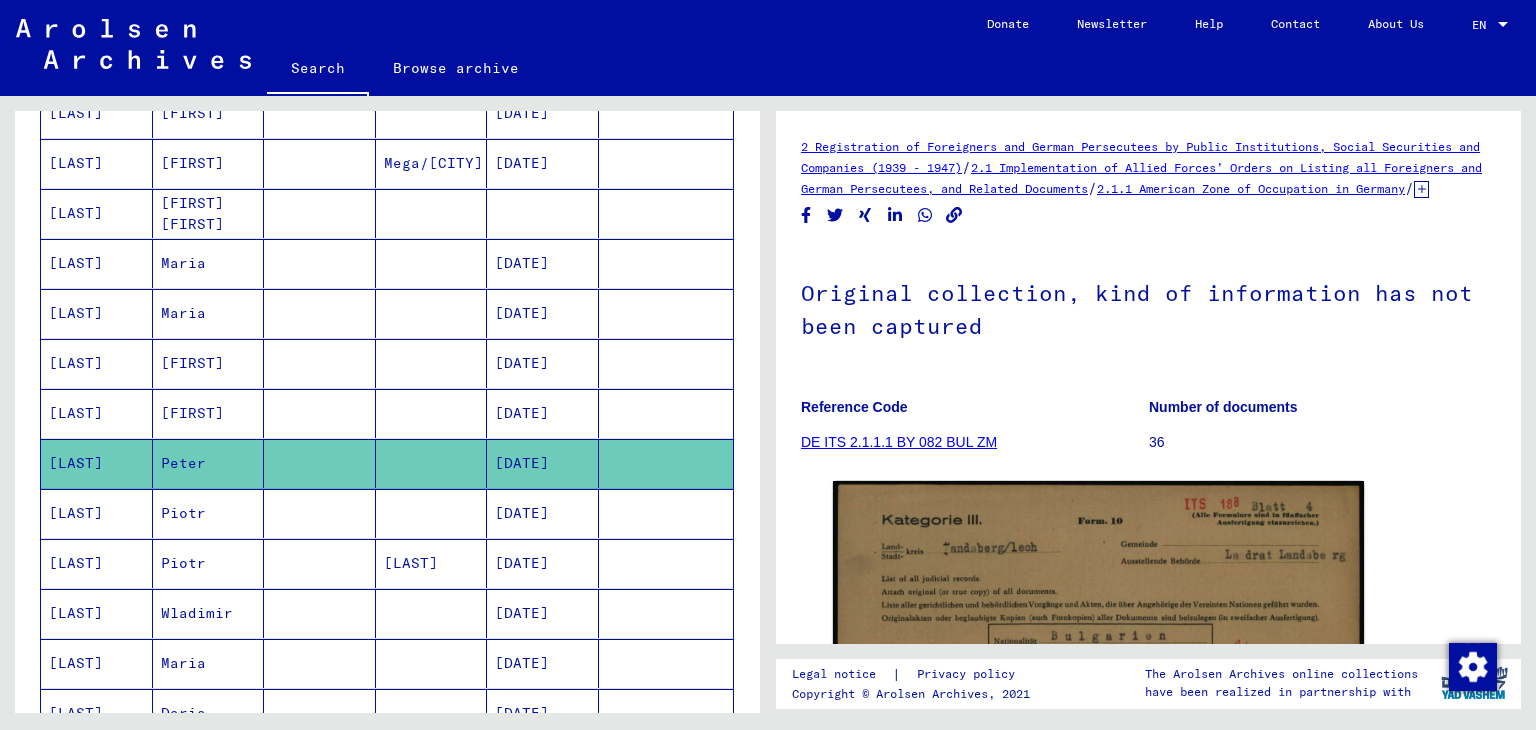 scroll, scrollTop: 0, scrollLeft: 0, axis: both 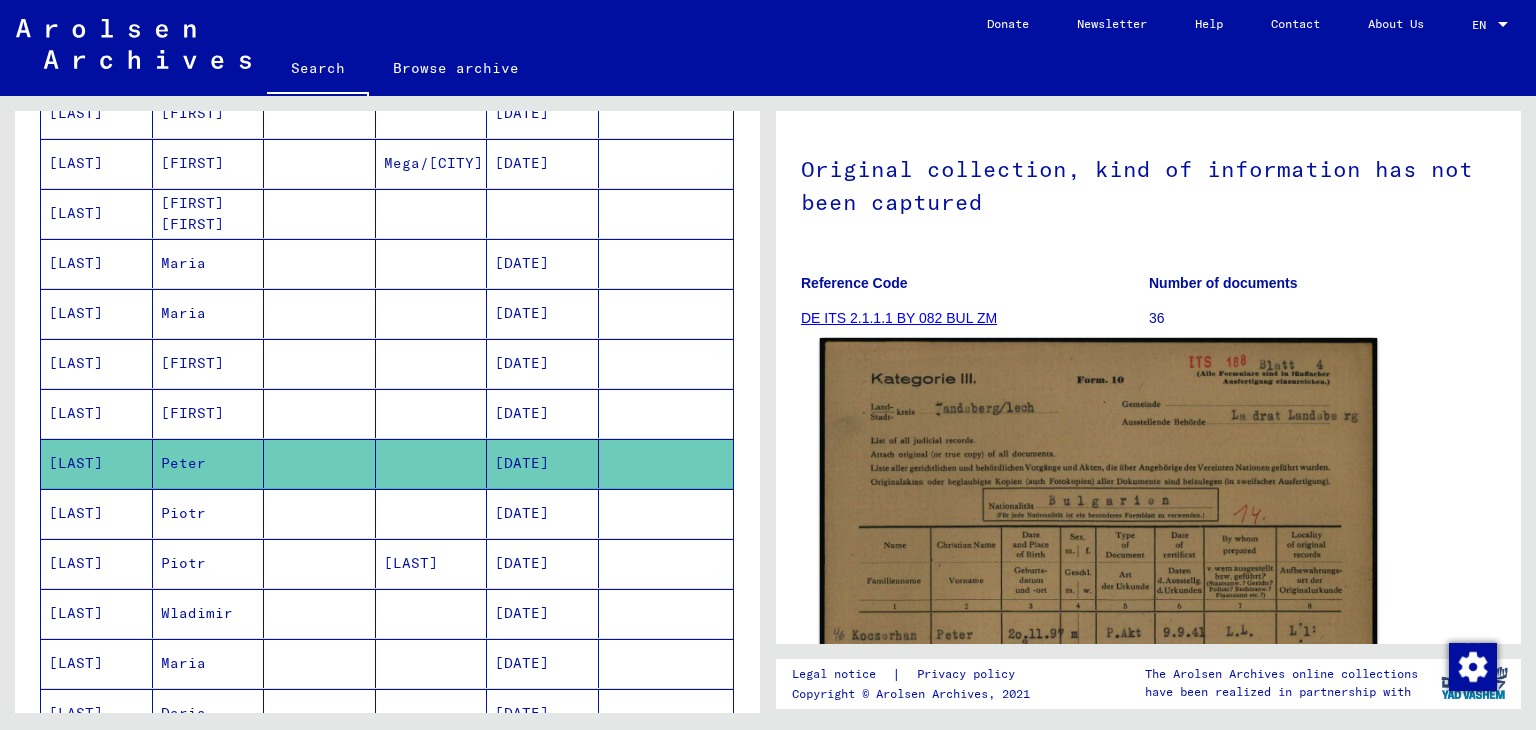 click 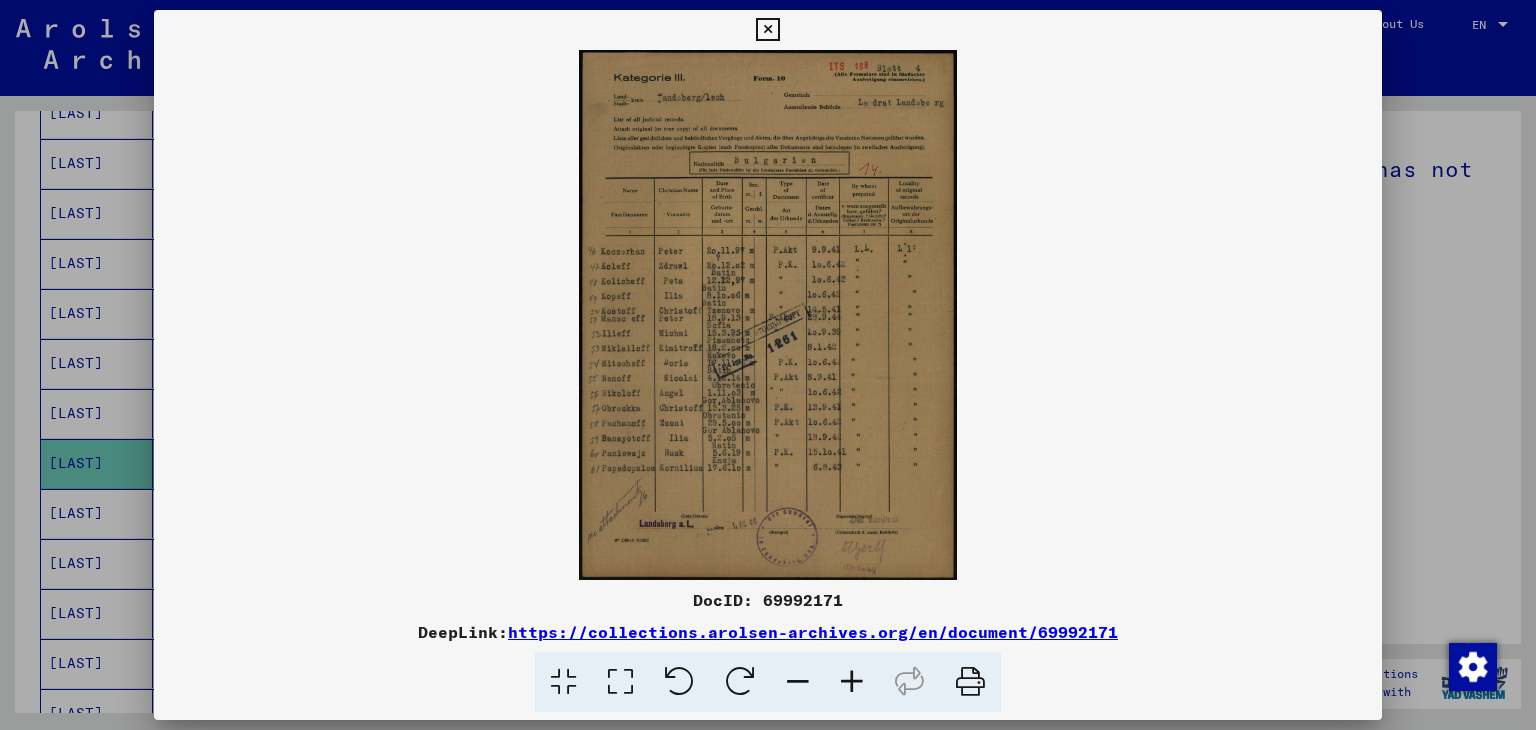 click at bounding box center (768, 365) 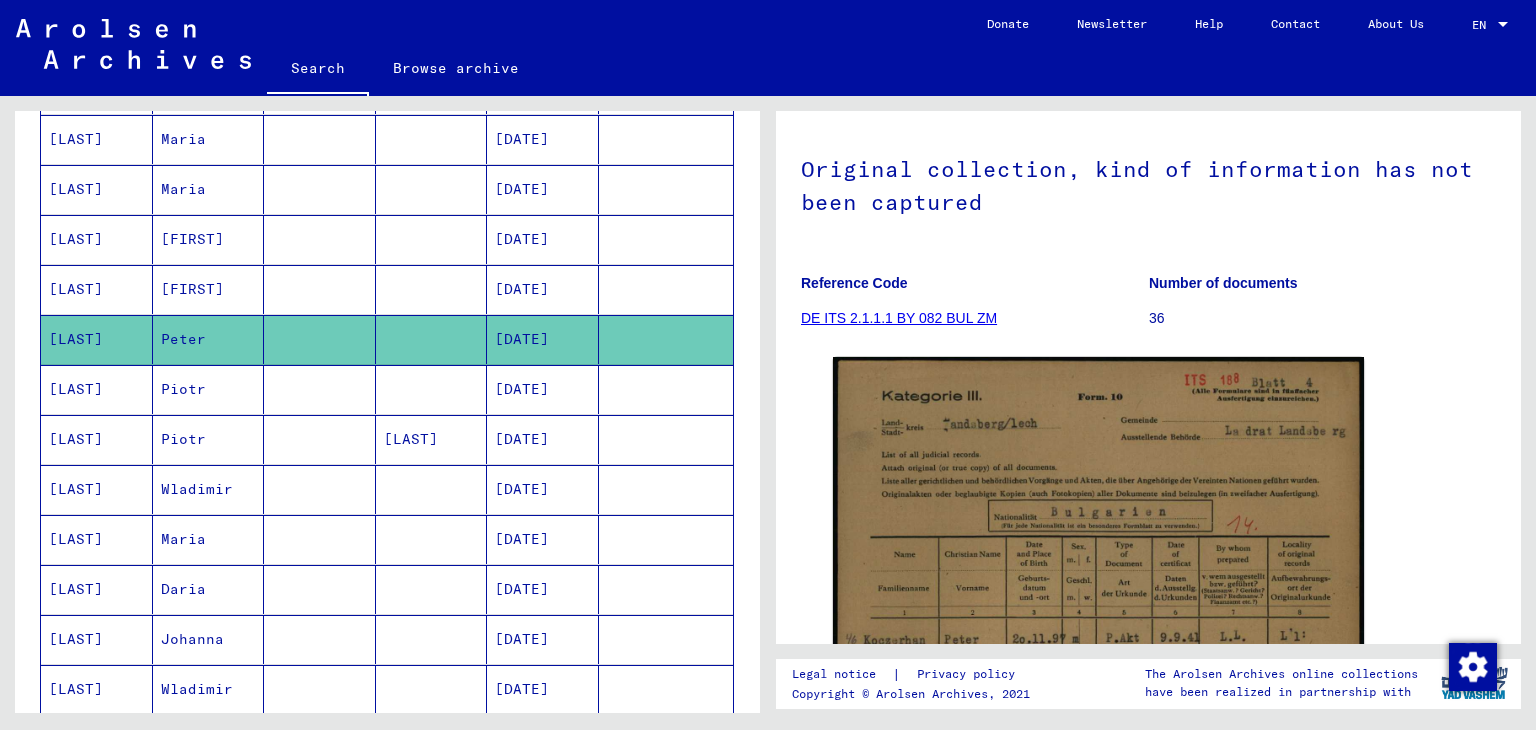 scroll, scrollTop: 944, scrollLeft: 0, axis: vertical 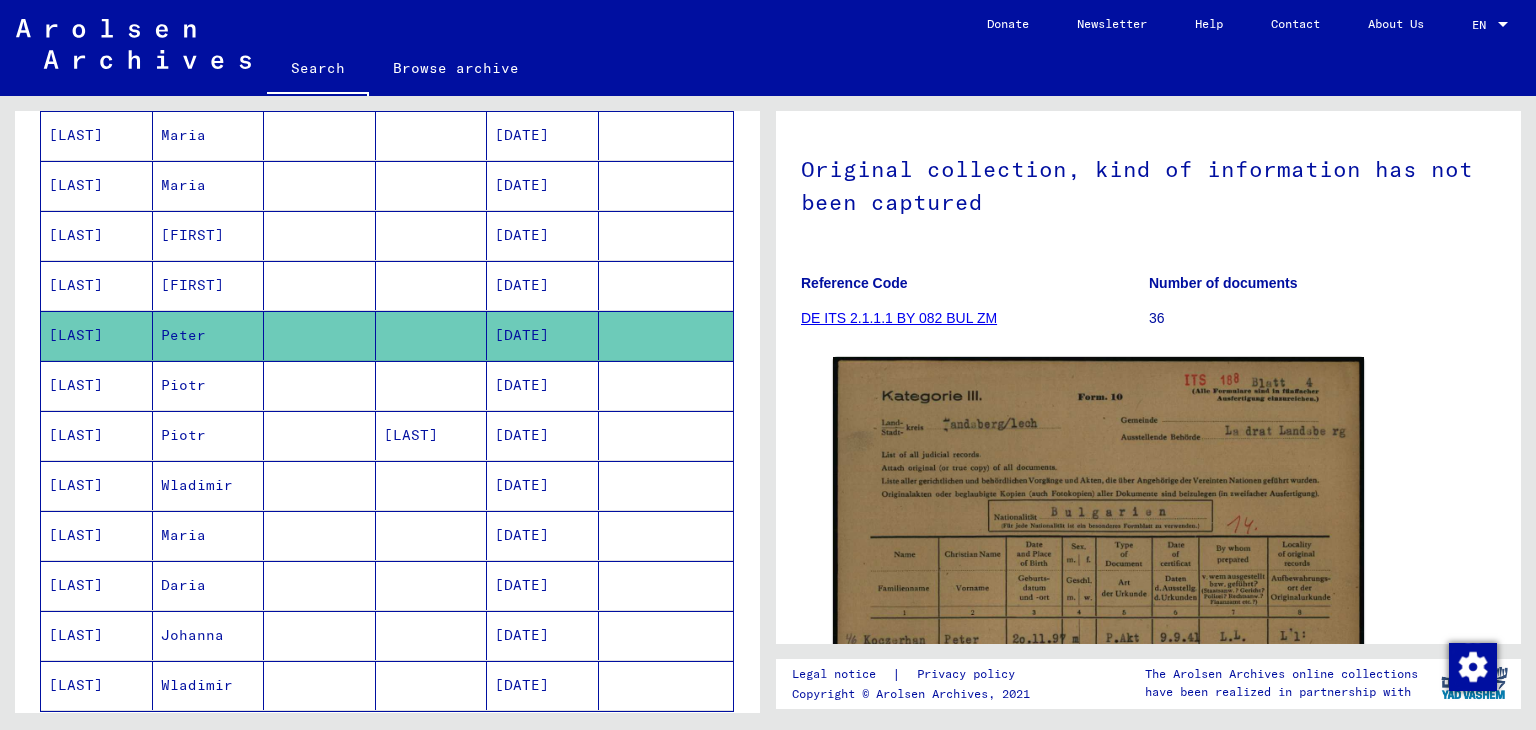 click on "[LAST]" at bounding box center (432, 485) 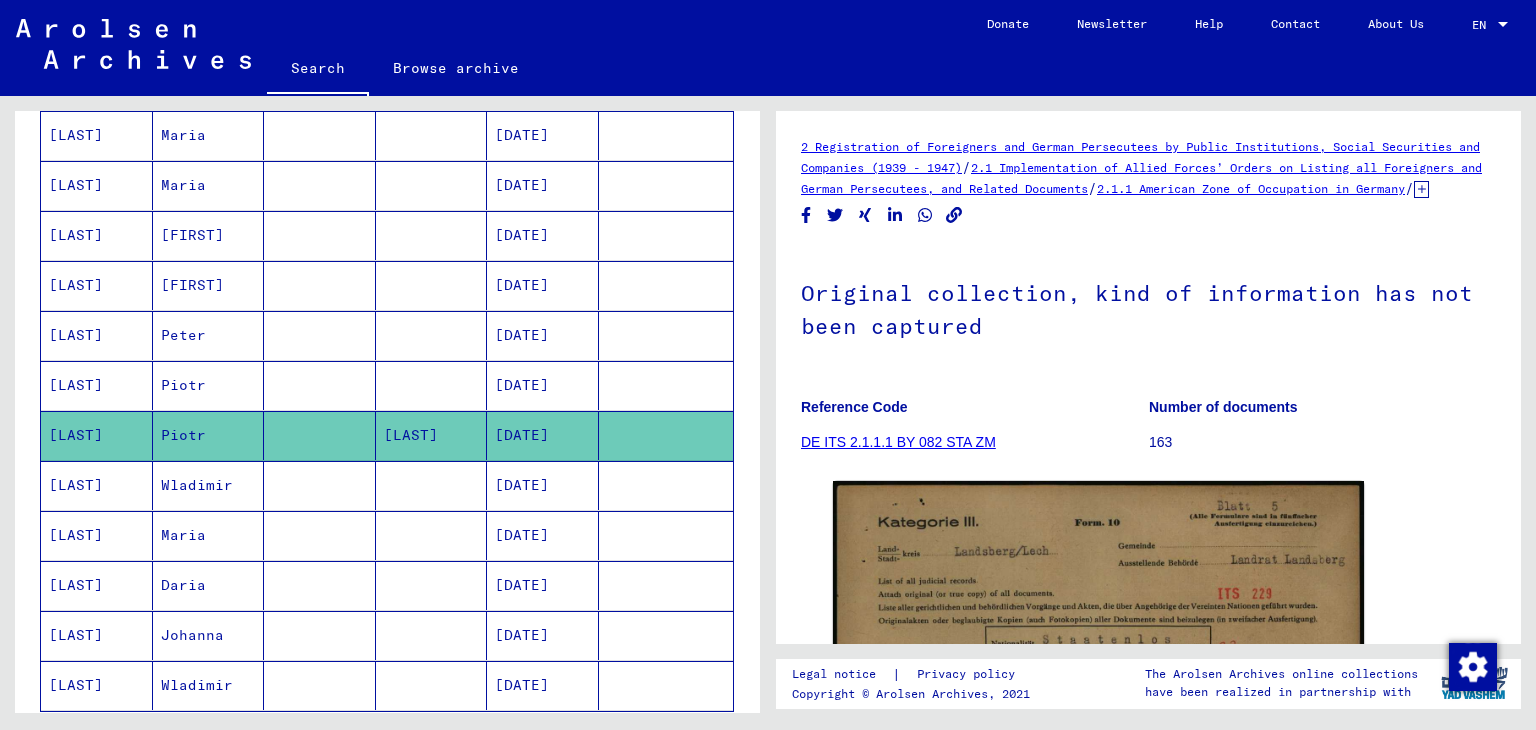 scroll, scrollTop: 0, scrollLeft: 0, axis: both 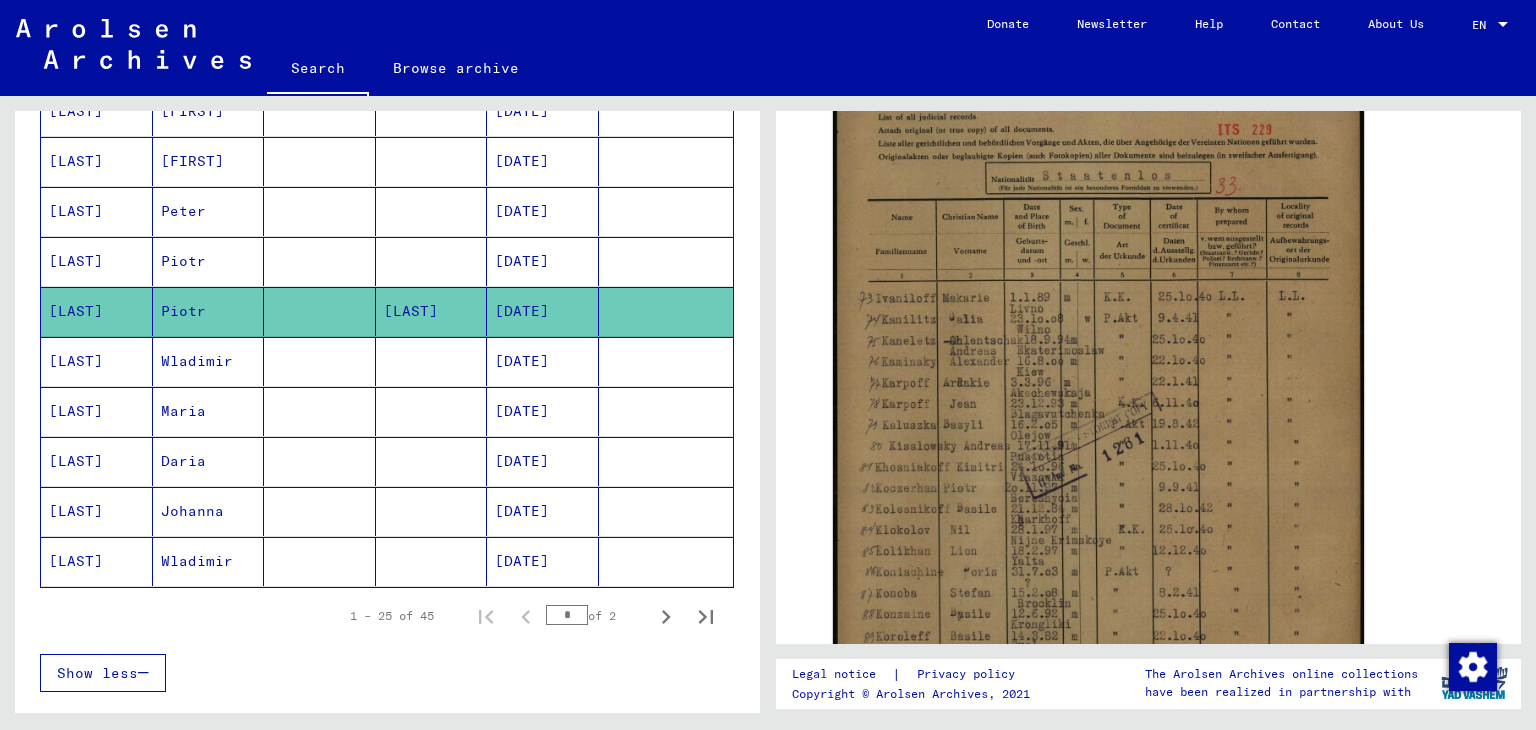 click at bounding box center [432, 411] 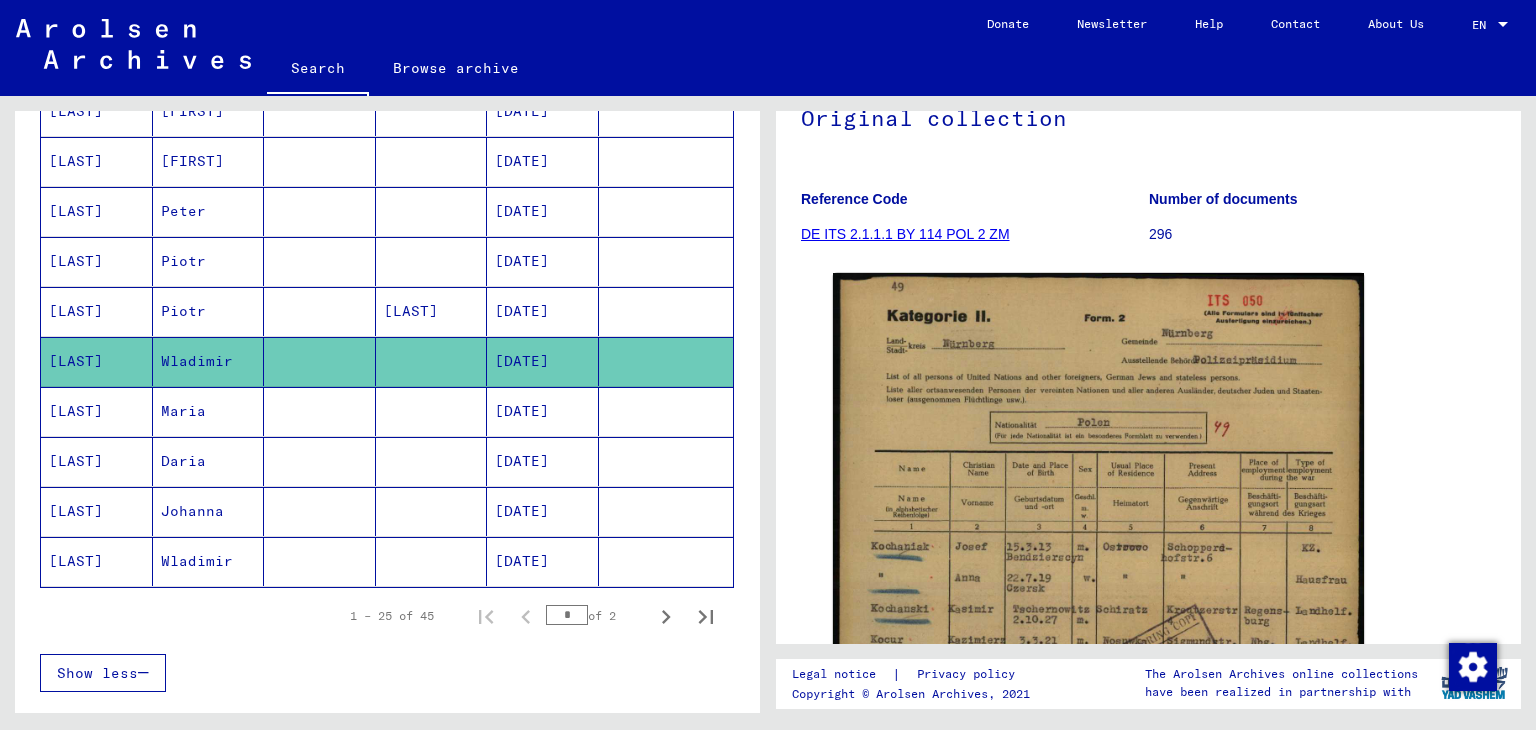 scroll, scrollTop: 180, scrollLeft: 0, axis: vertical 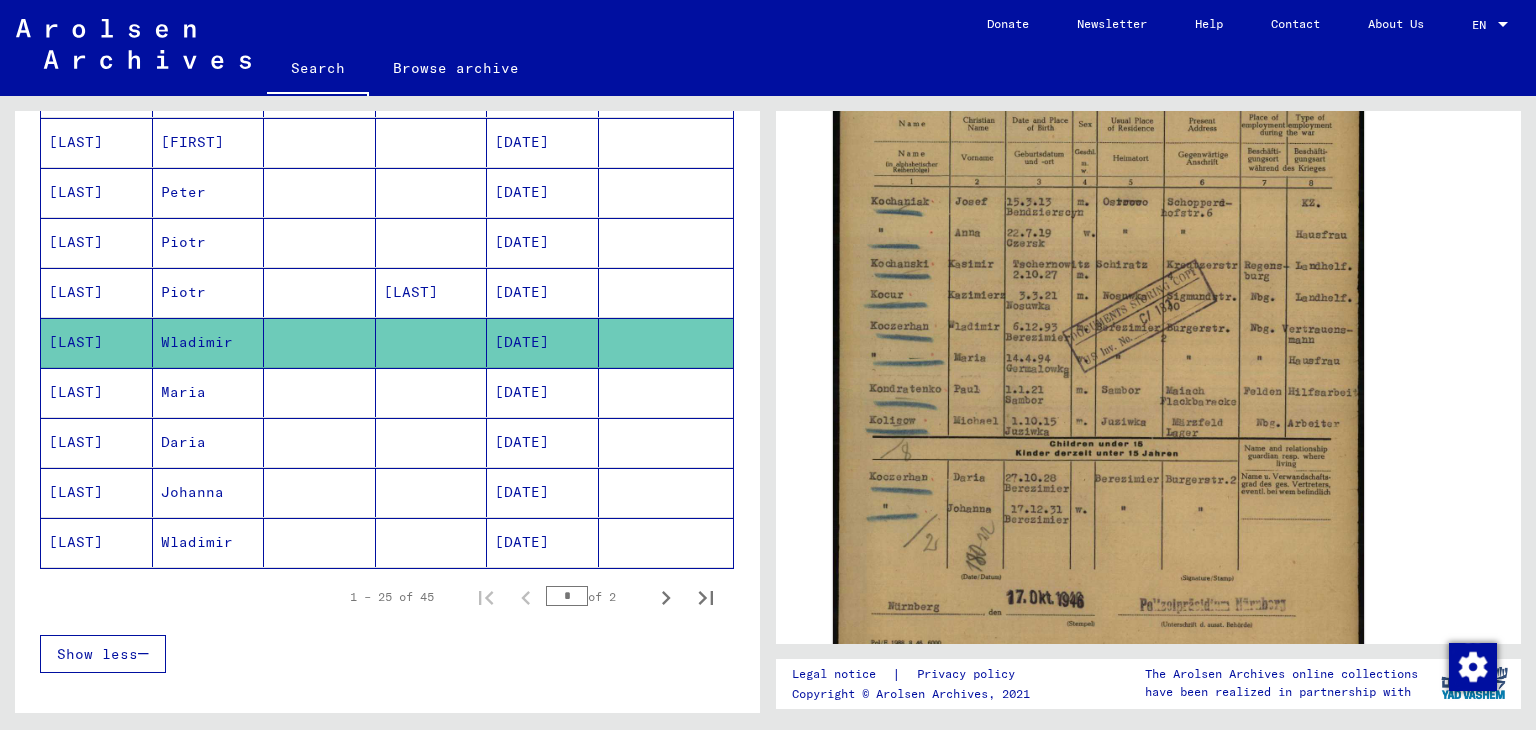 click at bounding box center (432, 542) 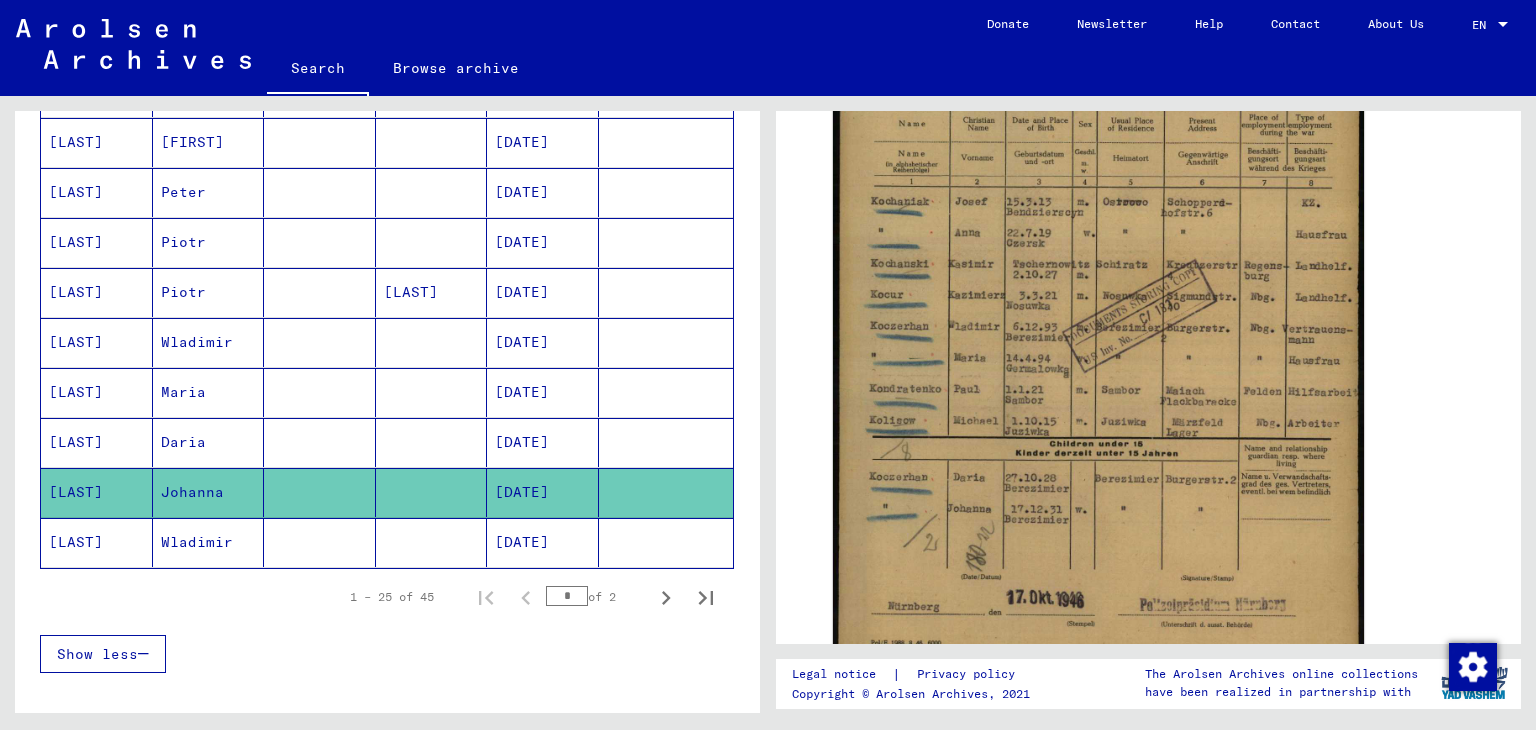 click 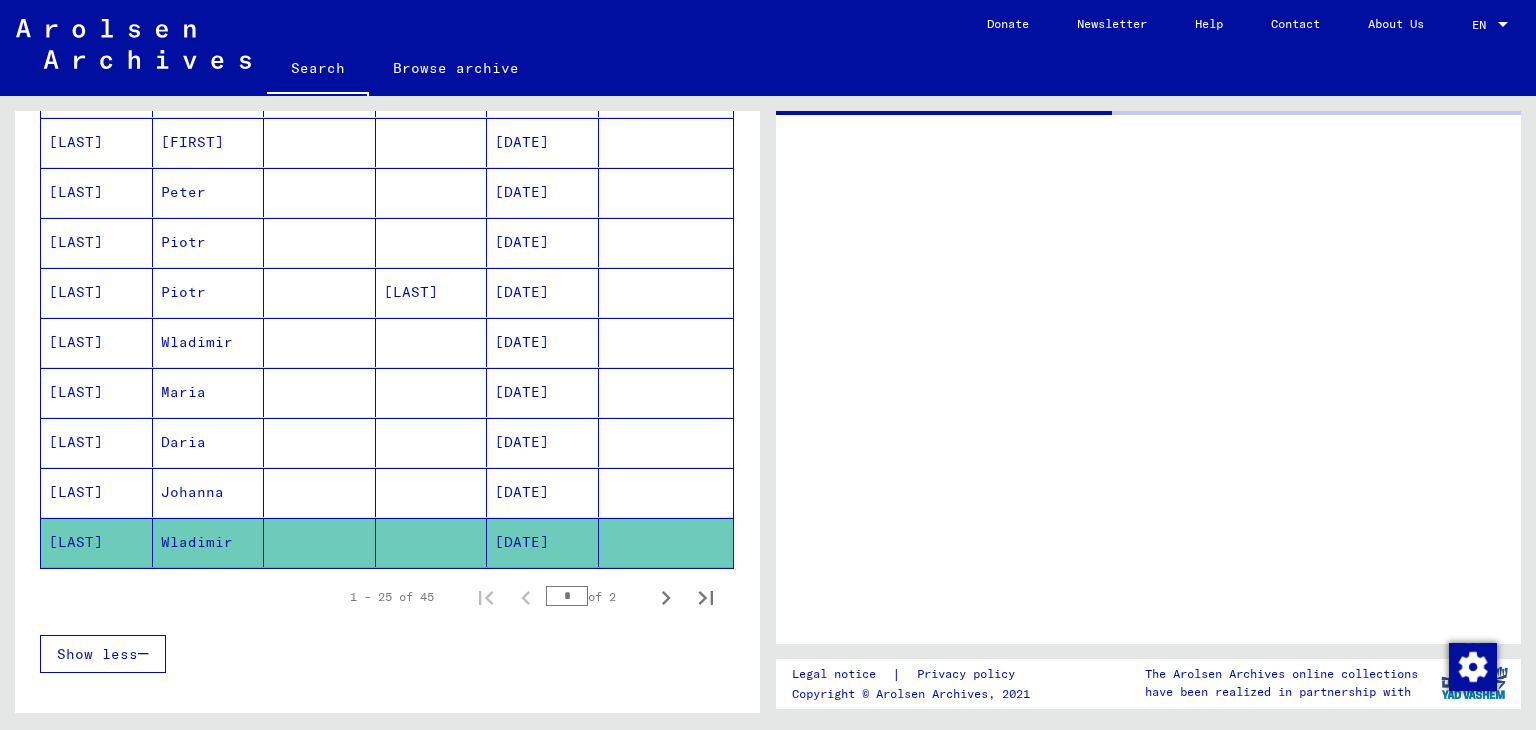 scroll, scrollTop: 0, scrollLeft: 0, axis: both 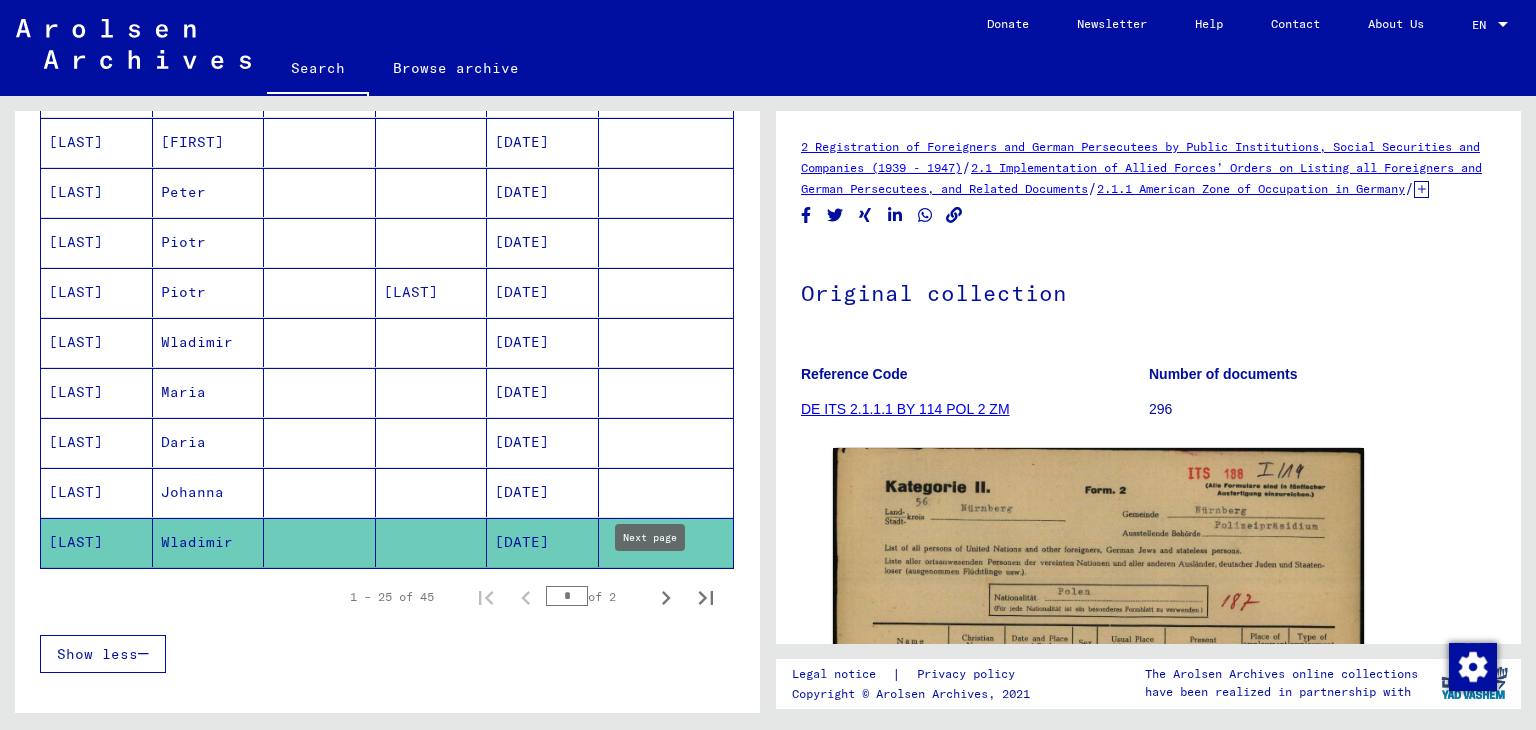 click 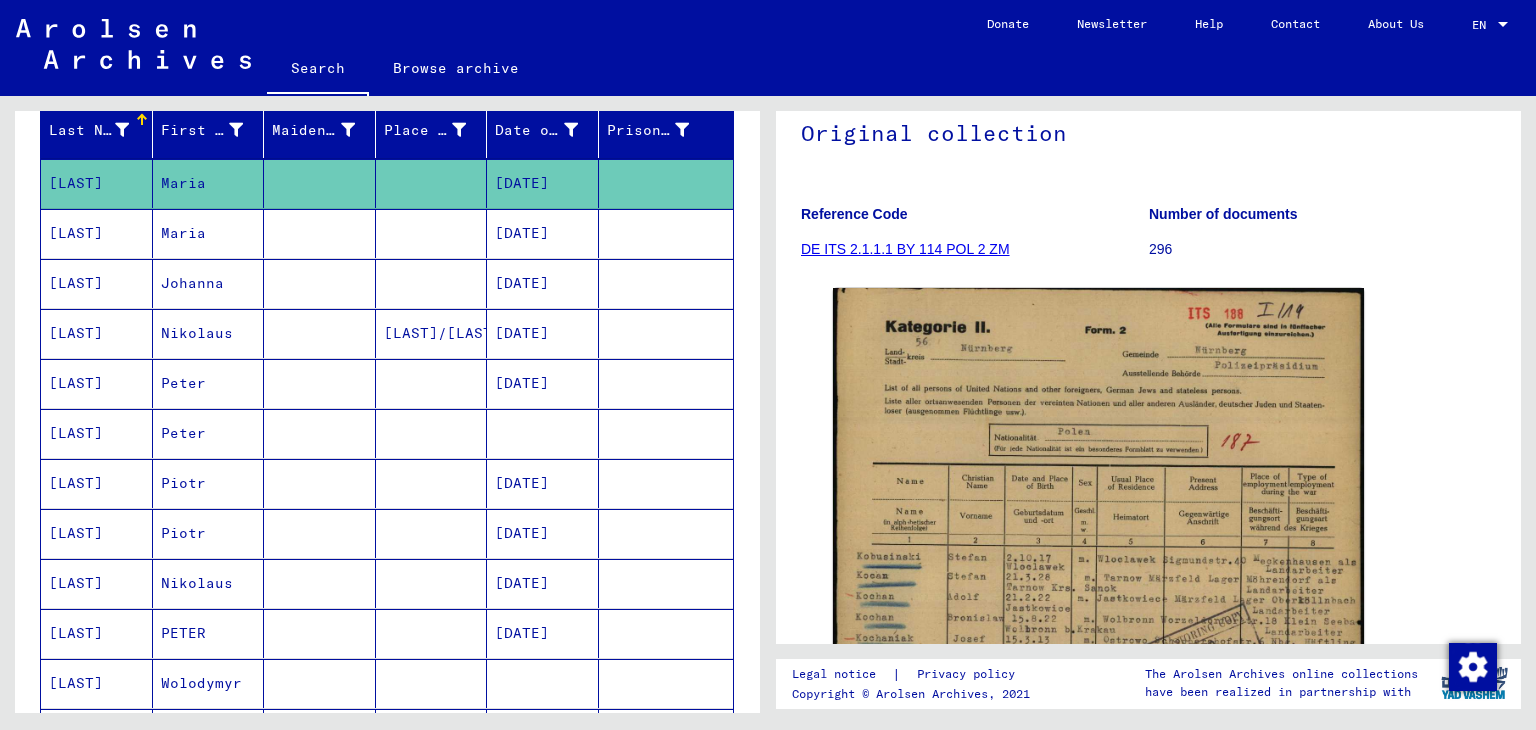 scroll, scrollTop: 220, scrollLeft: 0, axis: vertical 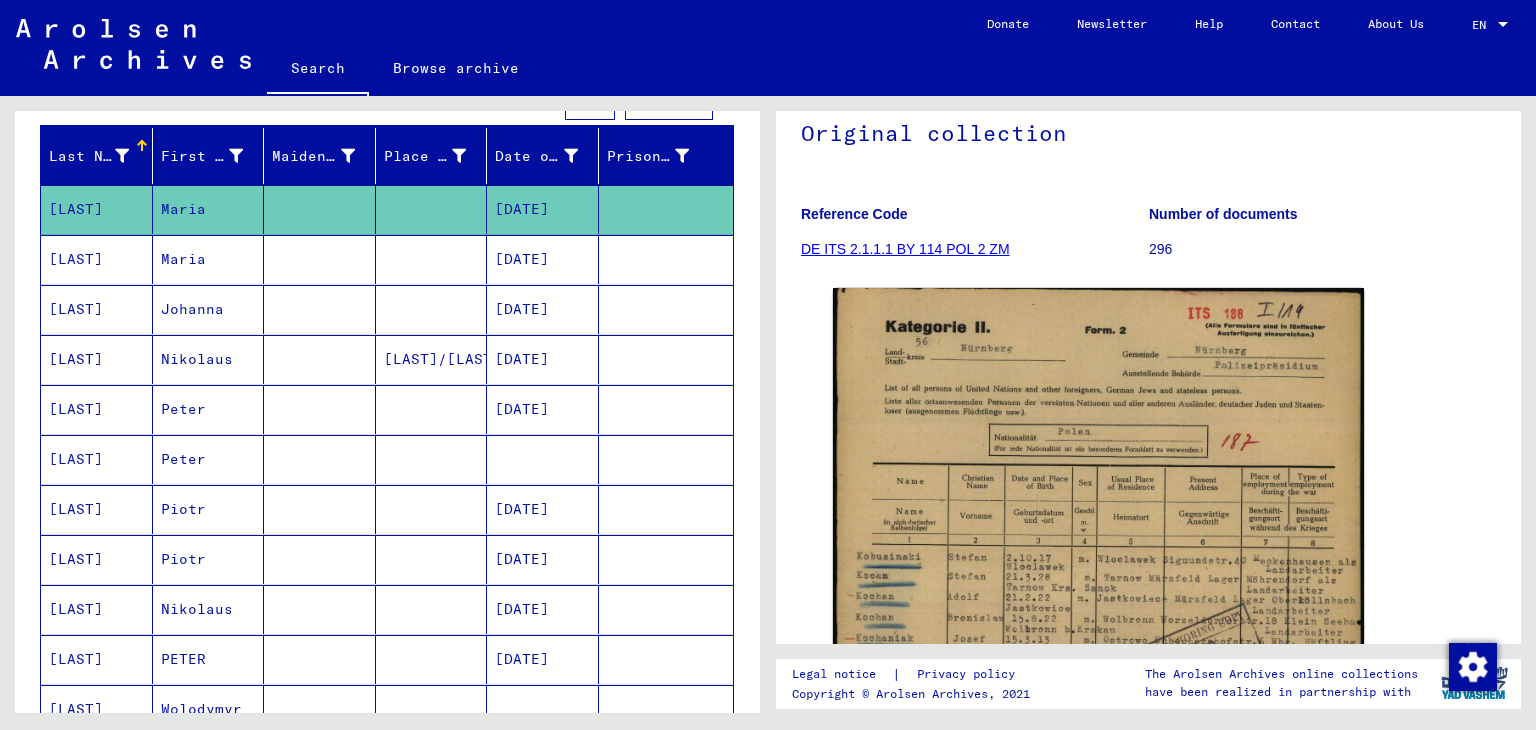 click at bounding box center [432, 309] 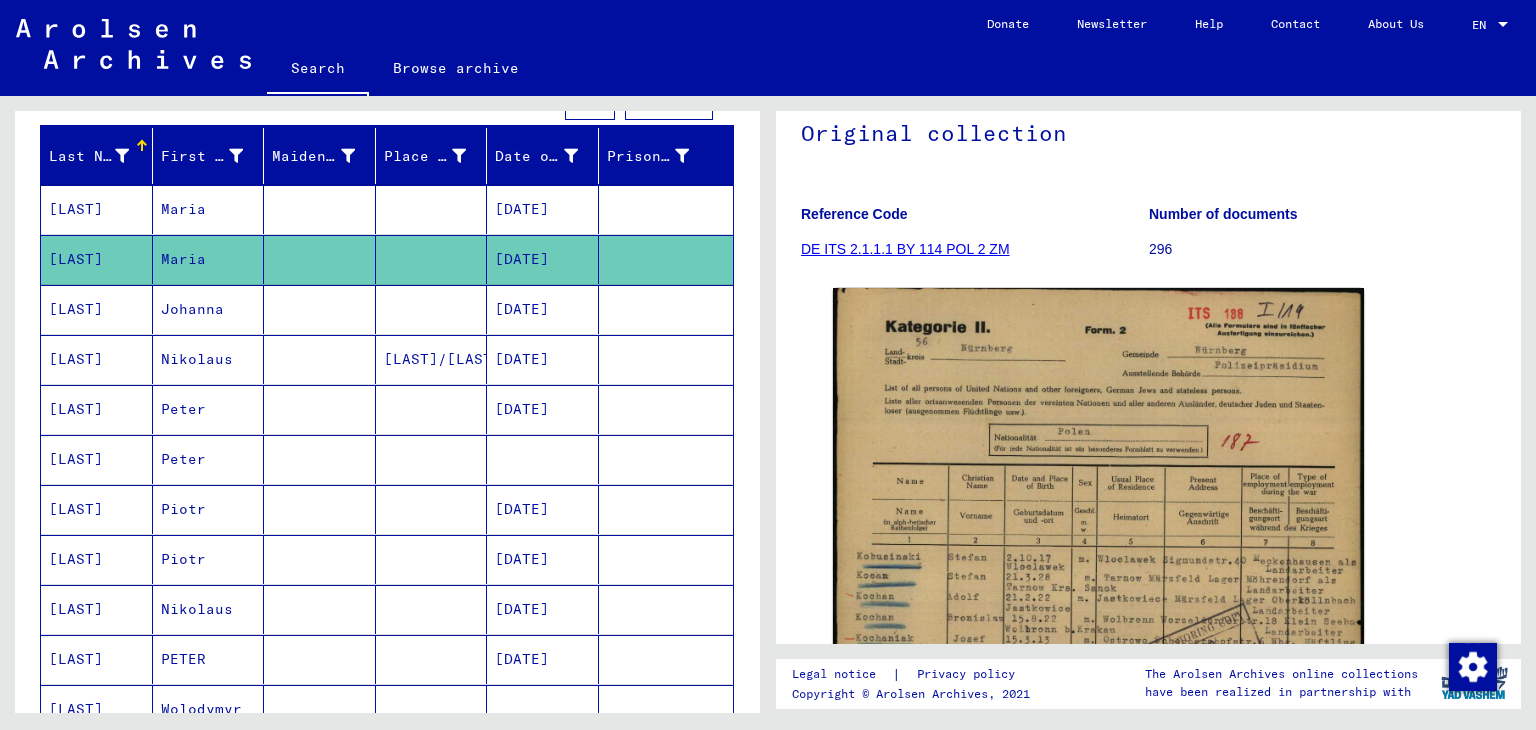 click at bounding box center (432, 359) 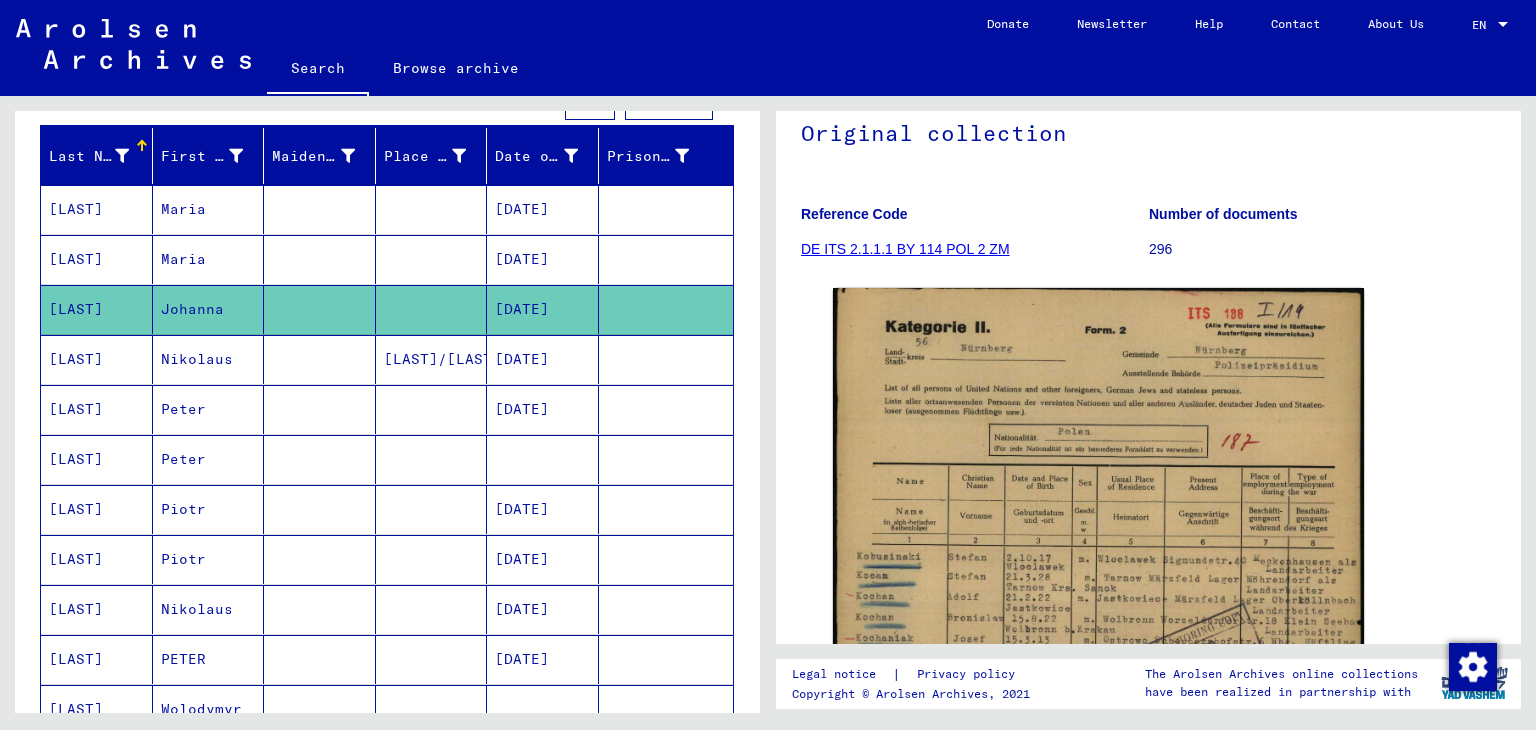 click on "[LAST]/[LAST]" at bounding box center (432, 409) 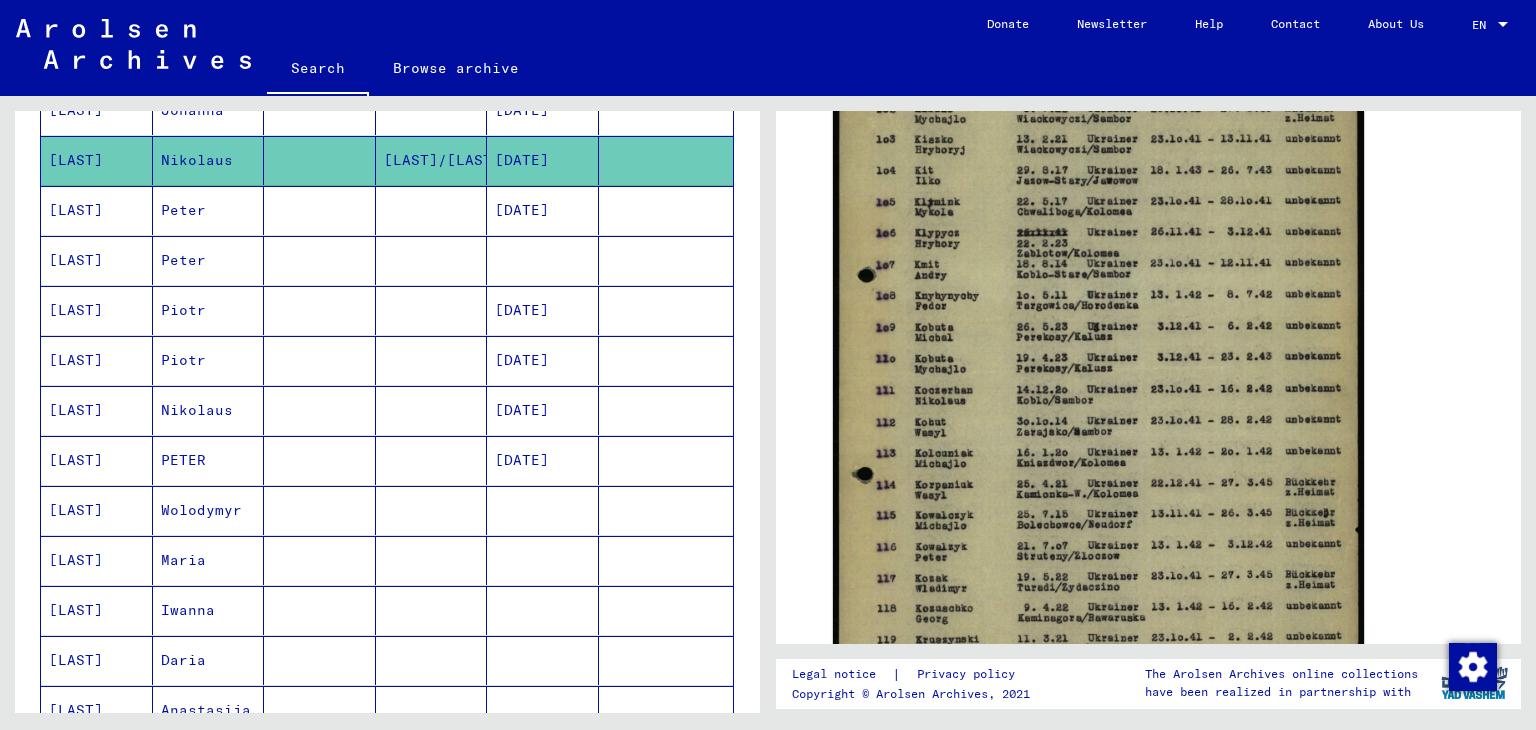 click at bounding box center [432, 260] 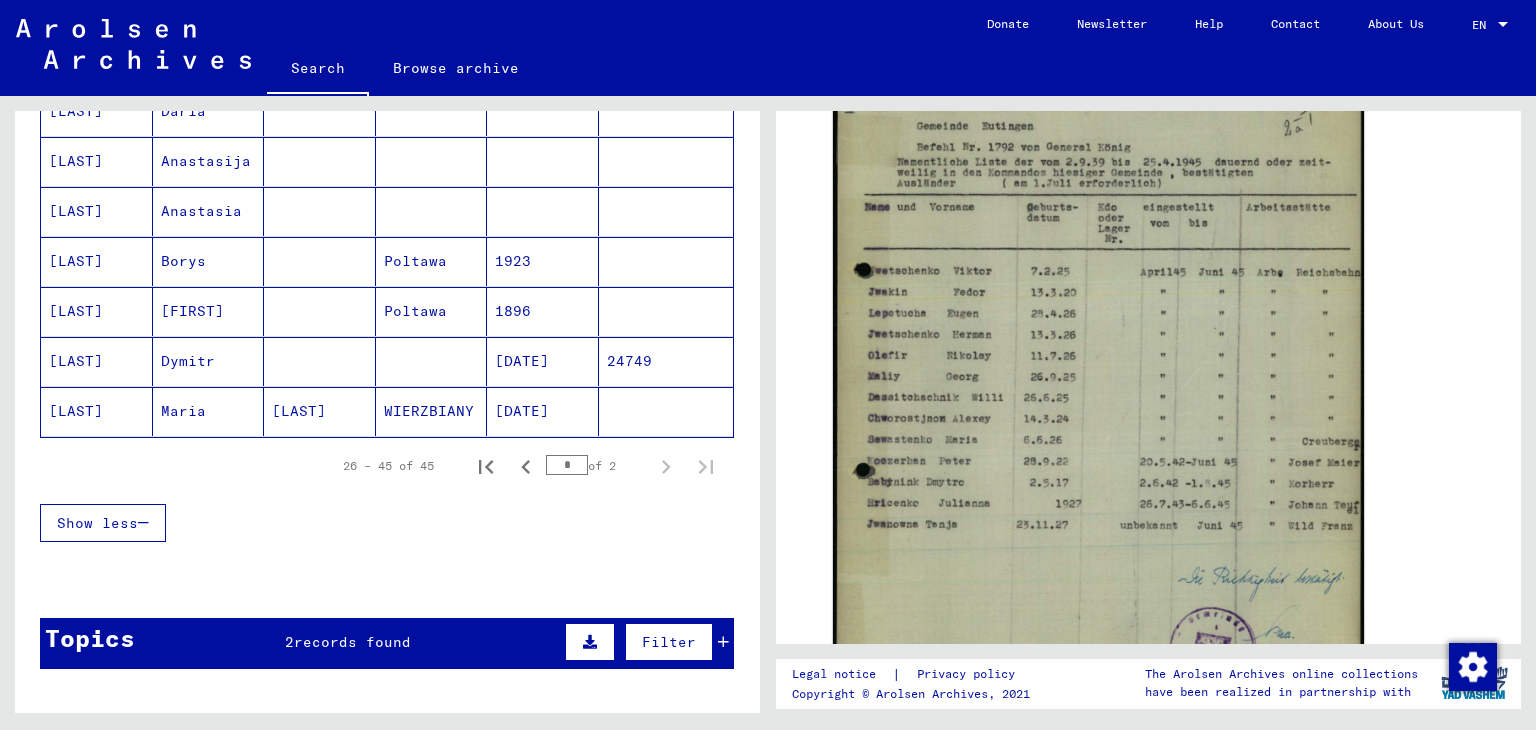 click on "WIERZBIANY" 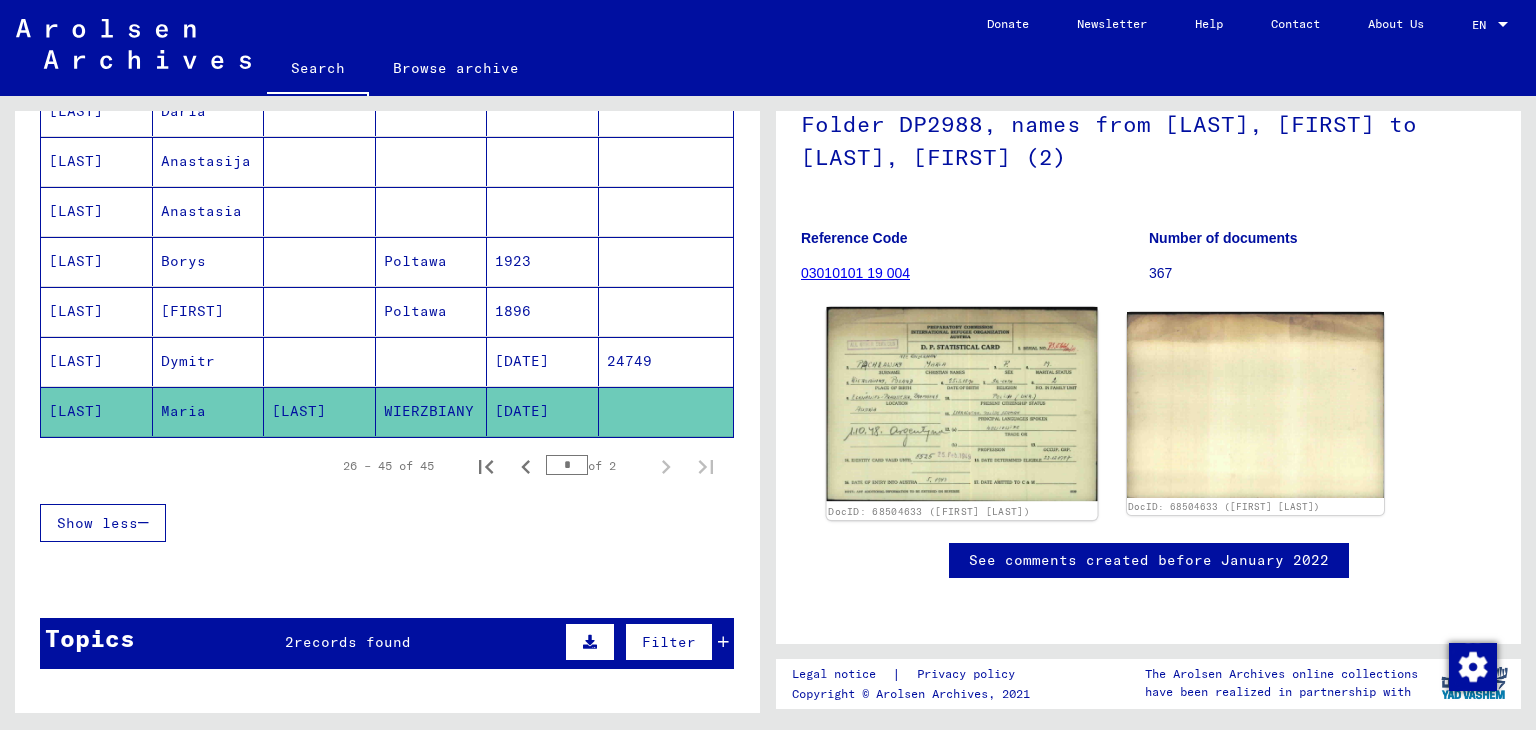 click 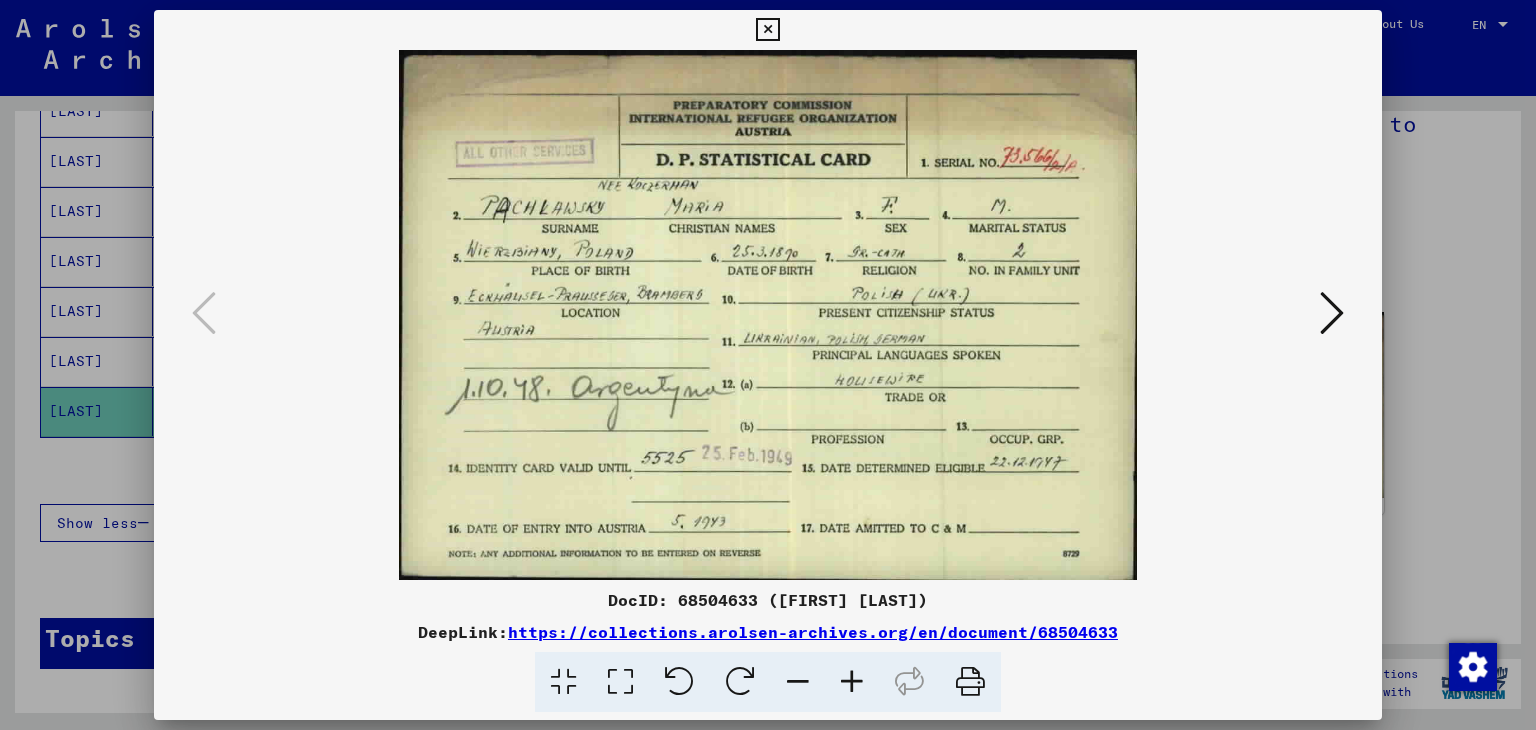 click at bounding box center [768, 365] 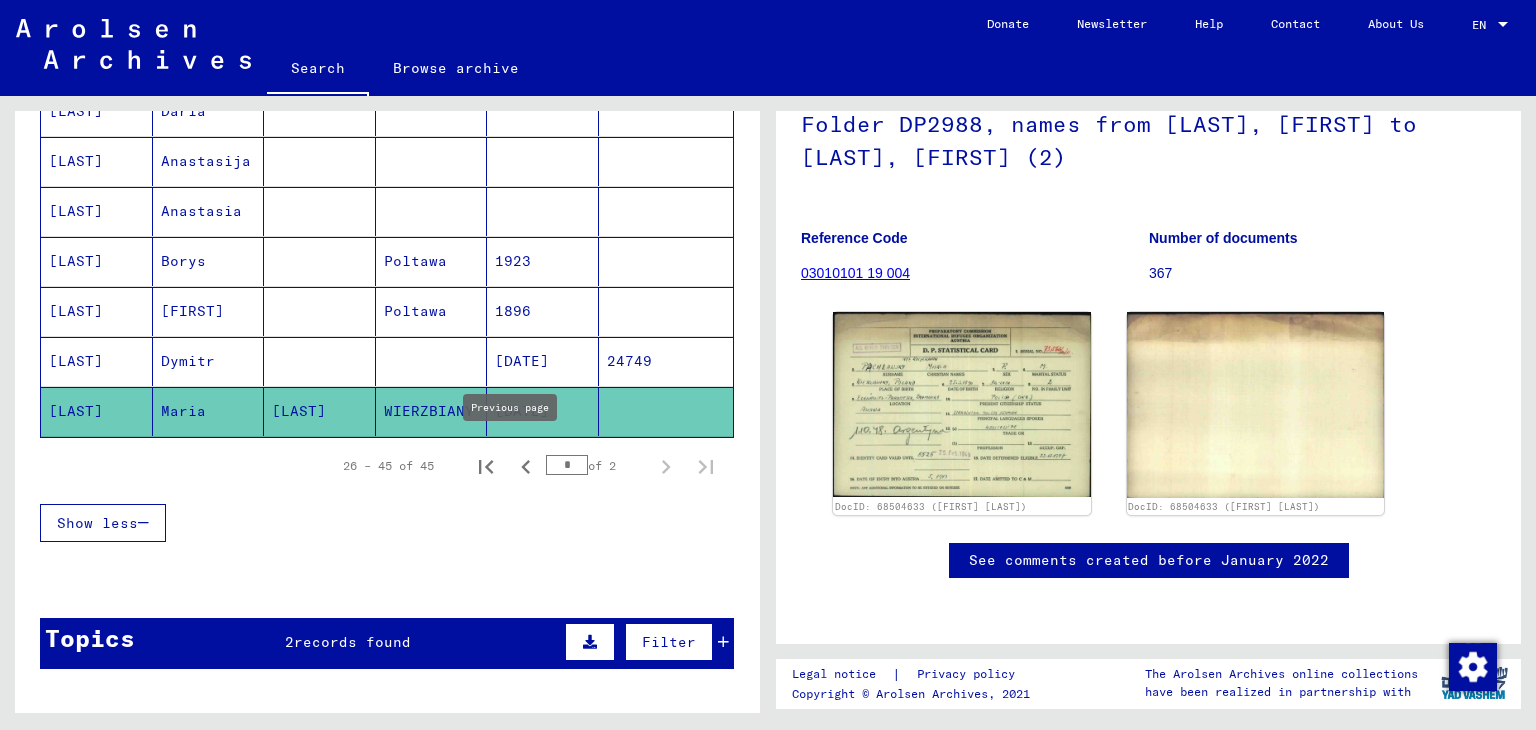 click 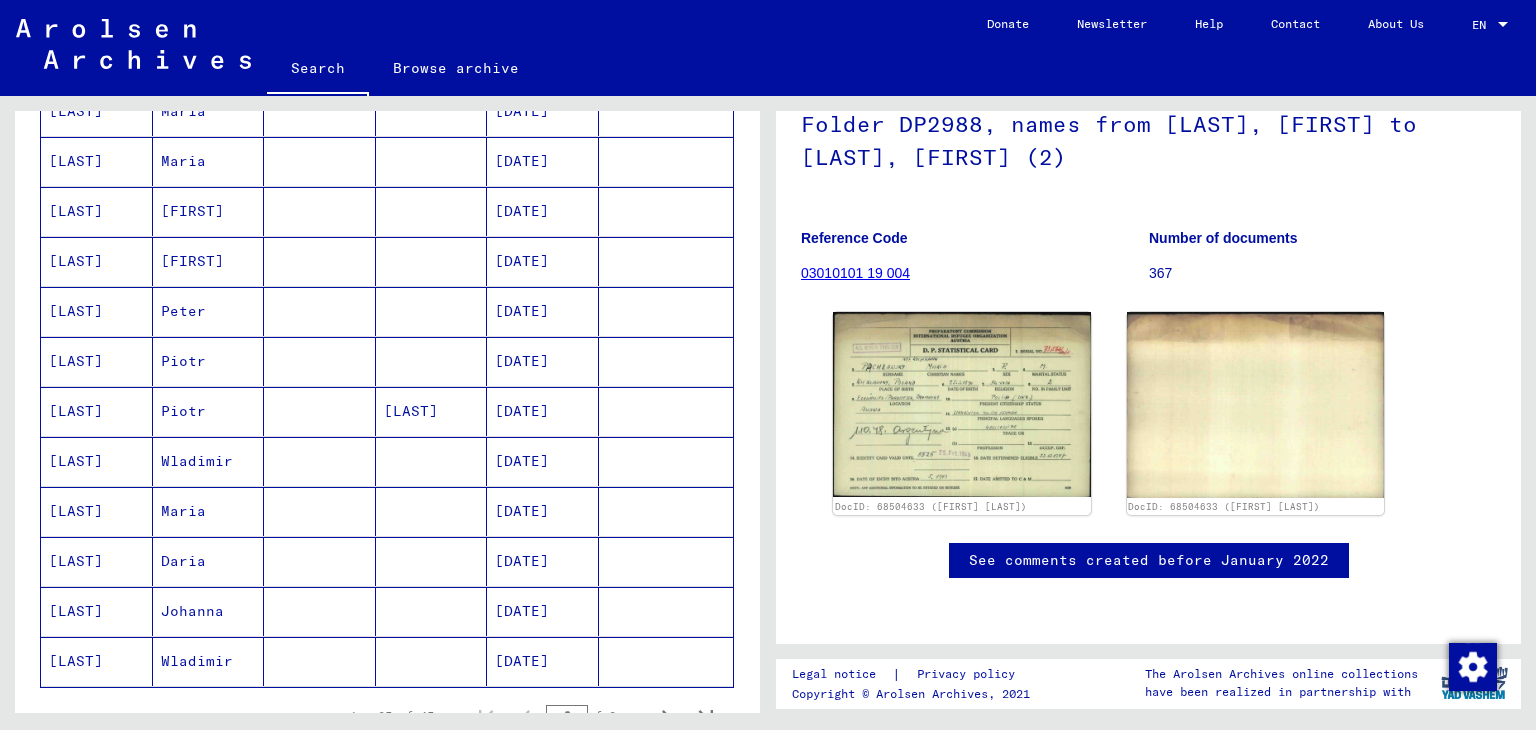 click on "[LAST]" at bounding box center (432, 461) 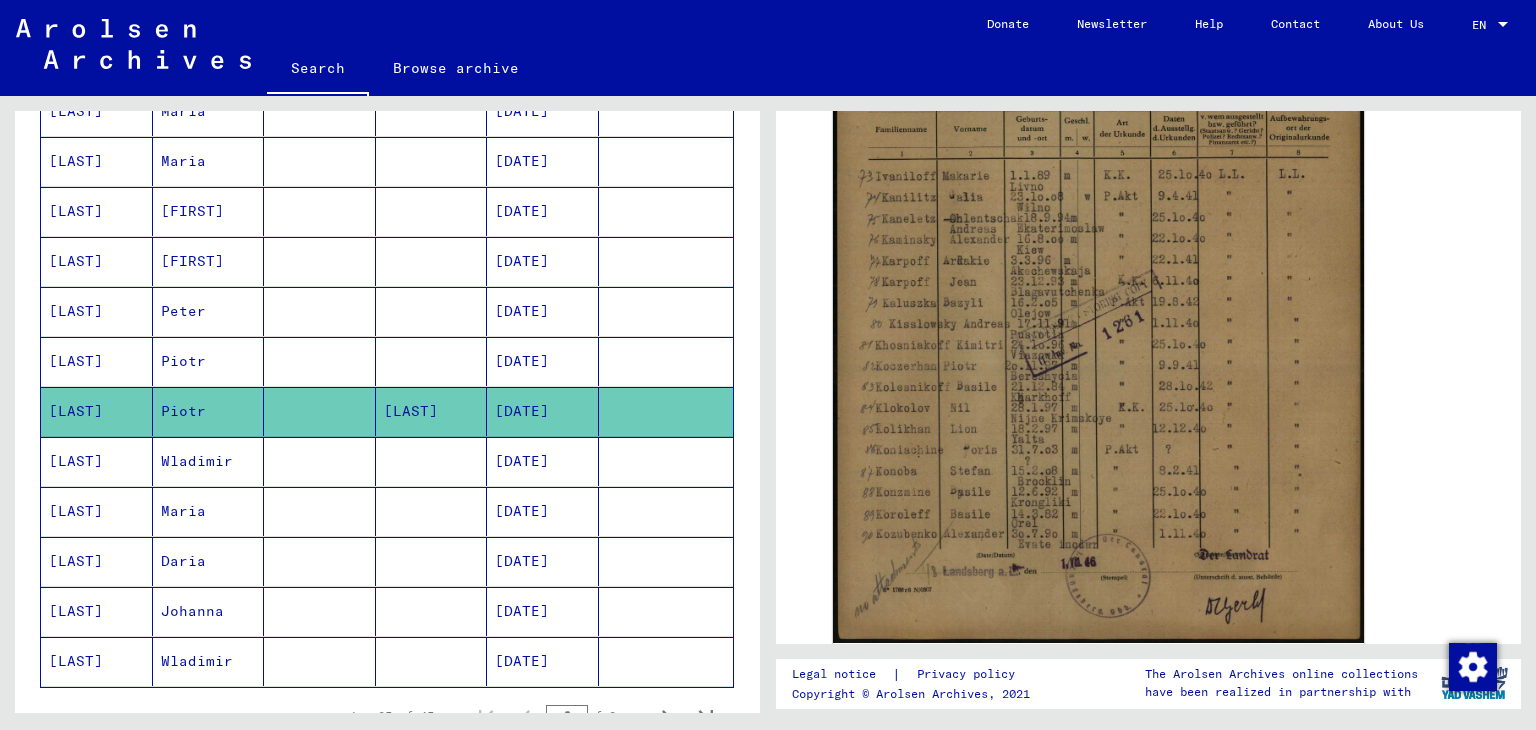 click at bounding box center (432, 361) 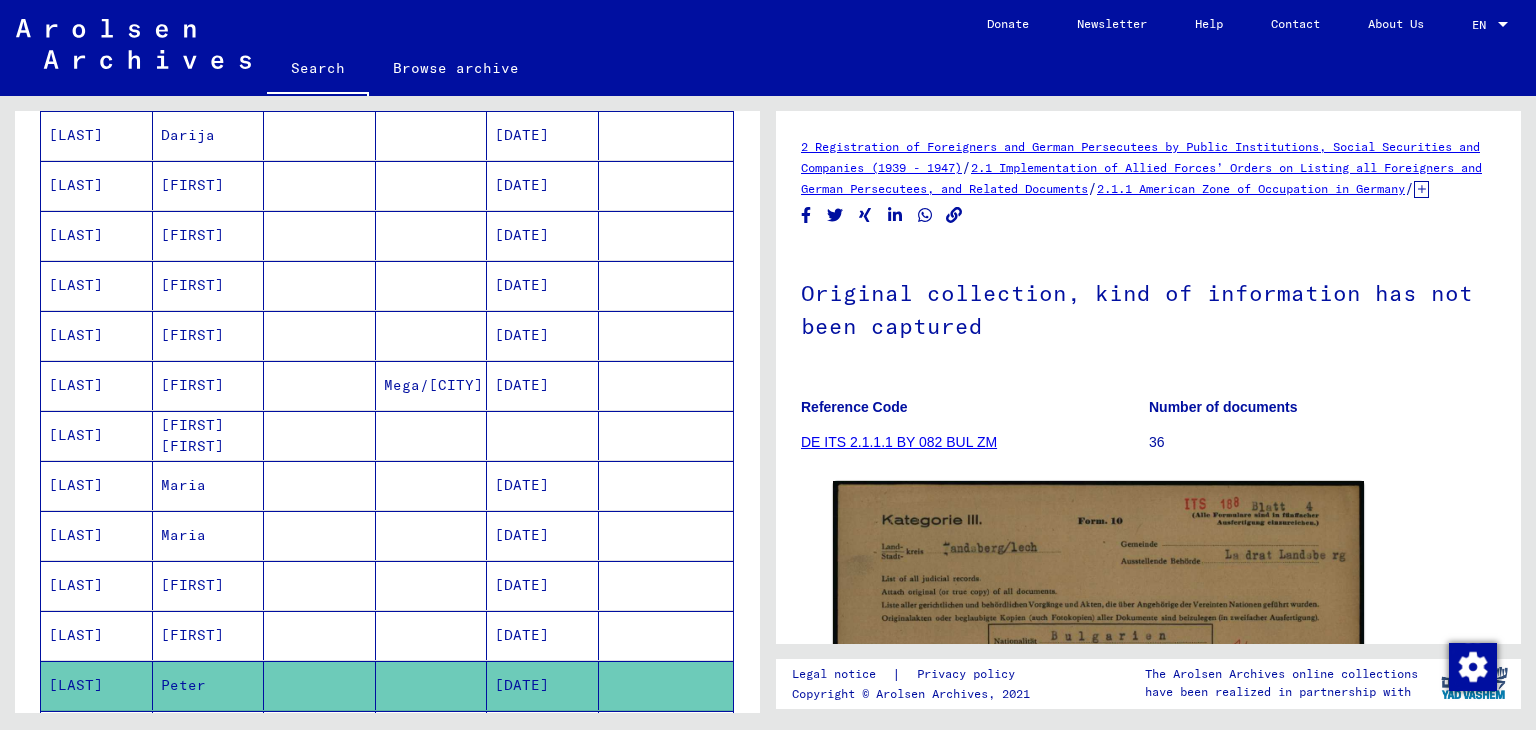 click at bounding box center (432, 485) 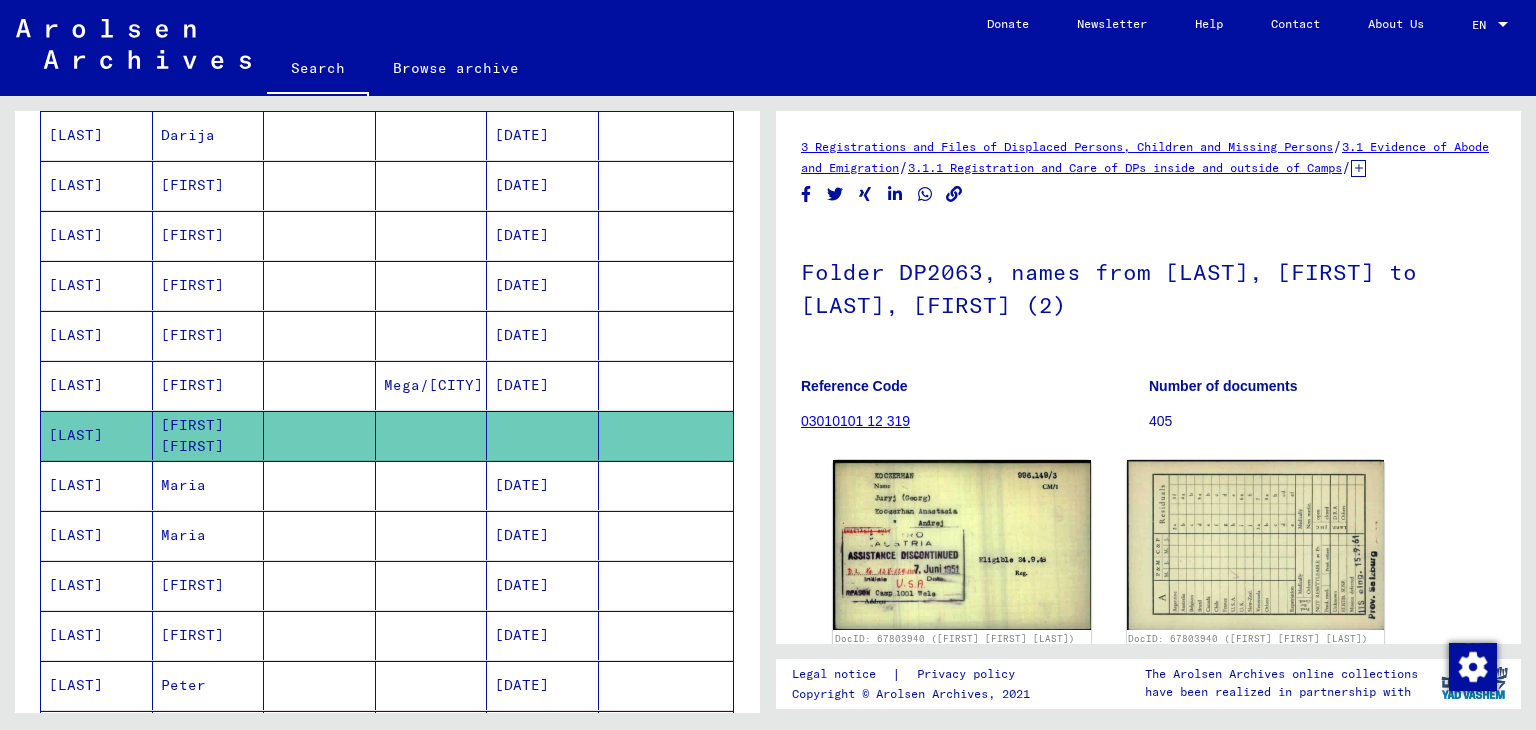 click at bounding box center [432, 385] 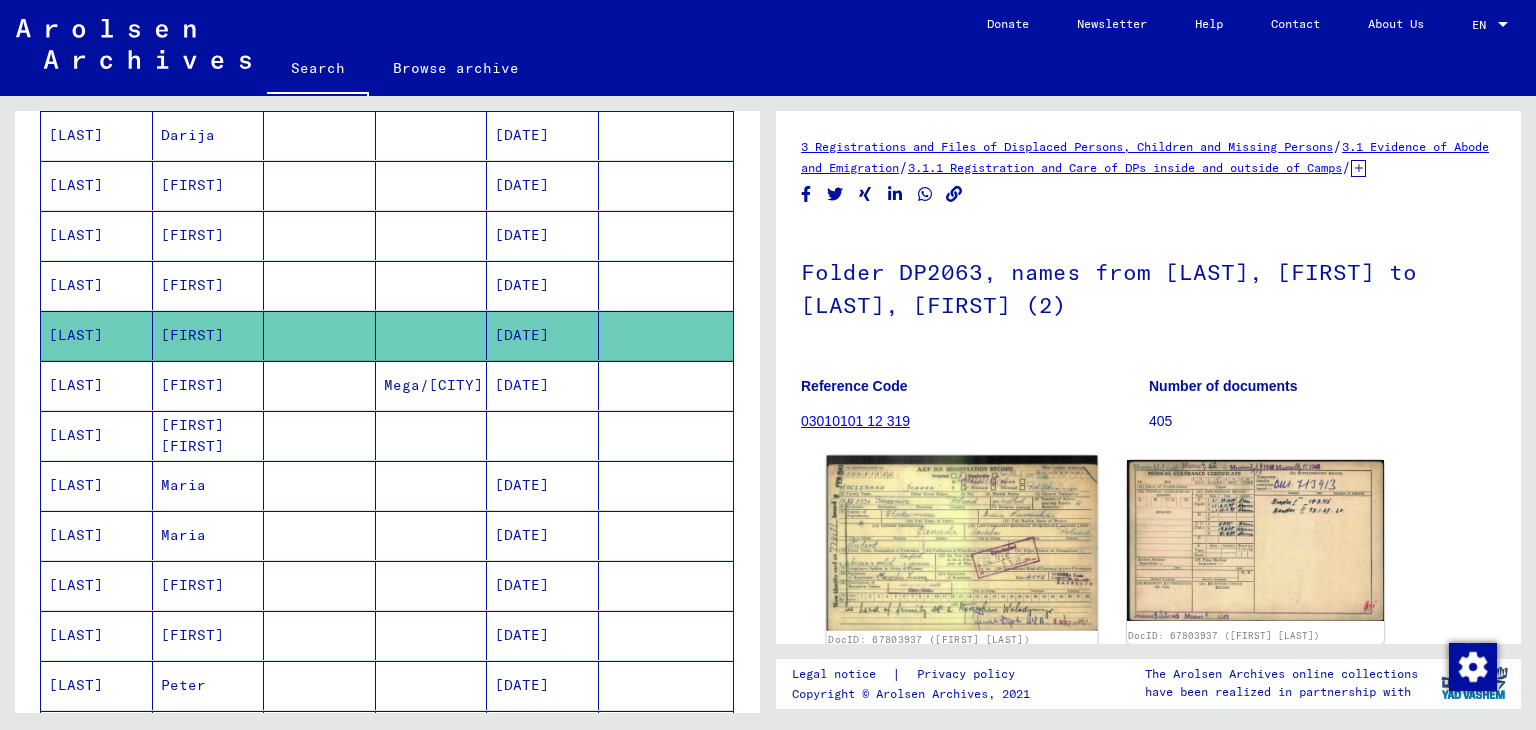 click 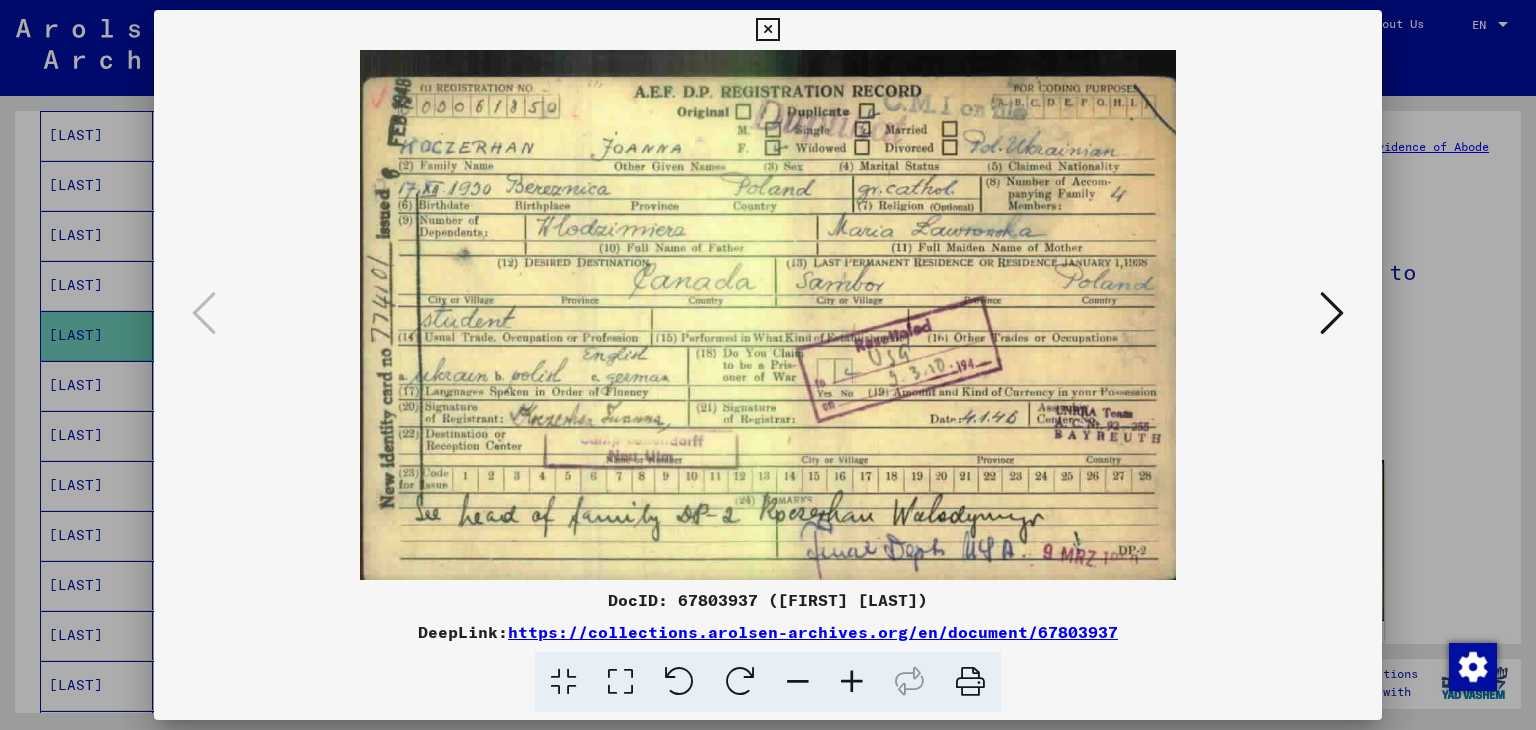 click at bounding box center [768, 365] 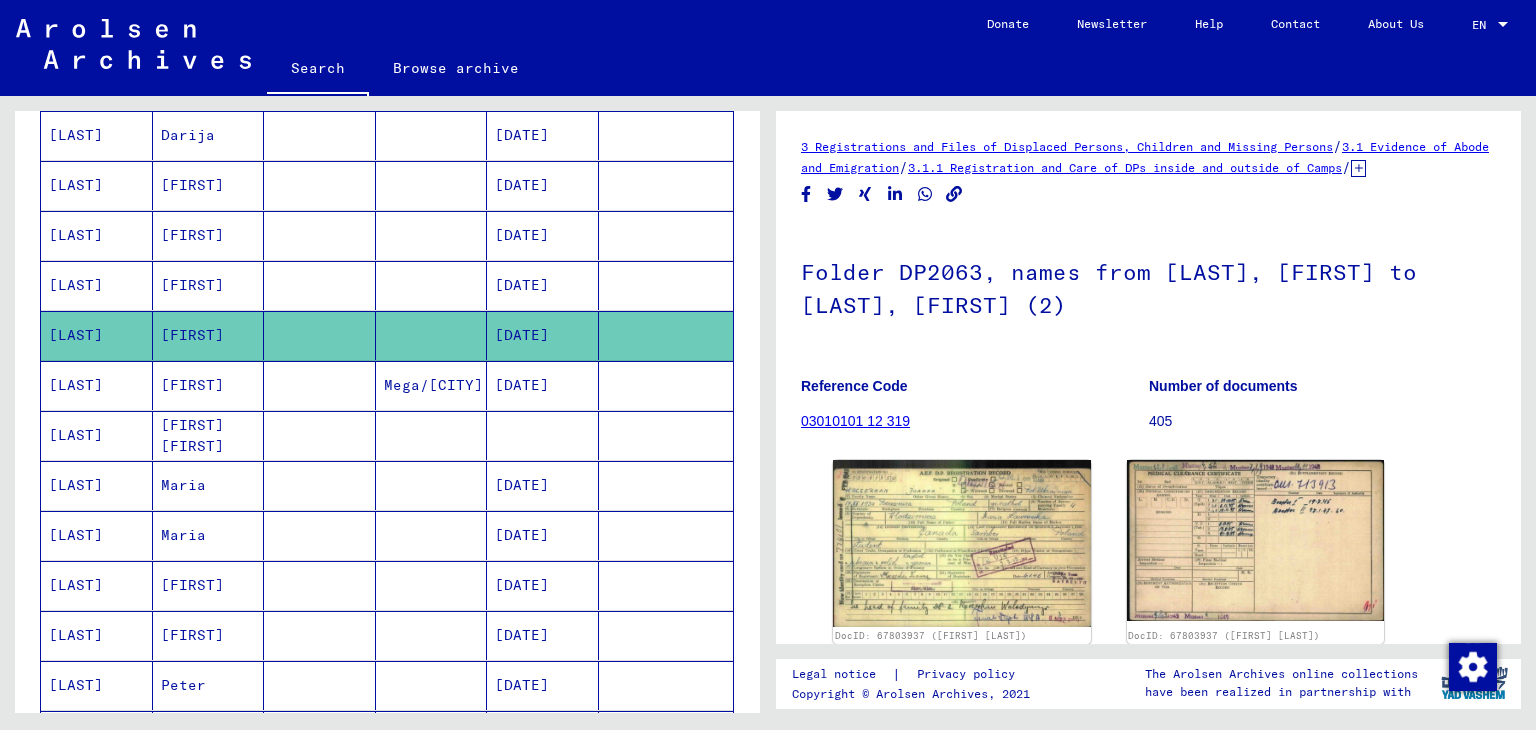 click on "[DATE]" at bounding box center [543, 535] 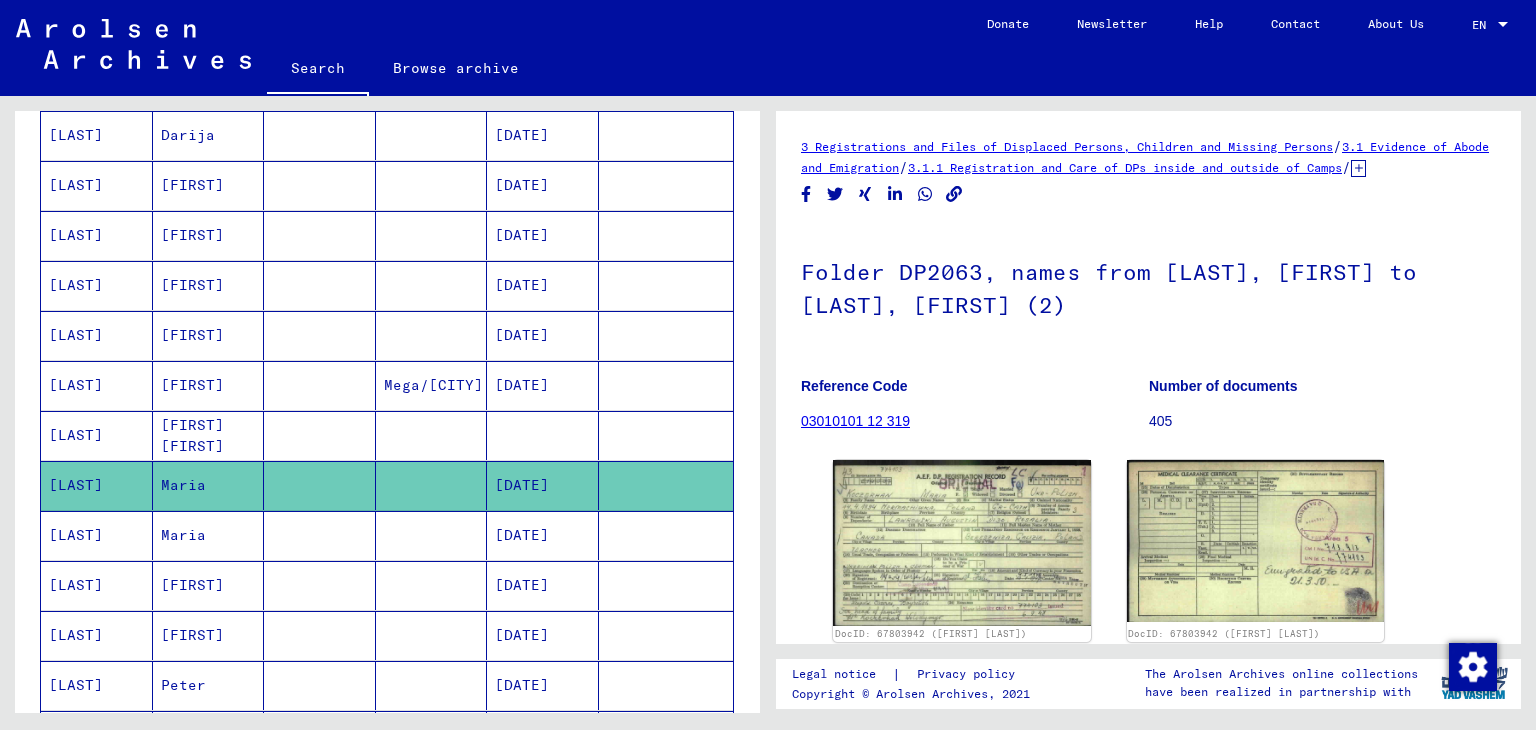 click on "[DATE]" at bounding box center (543, 635) 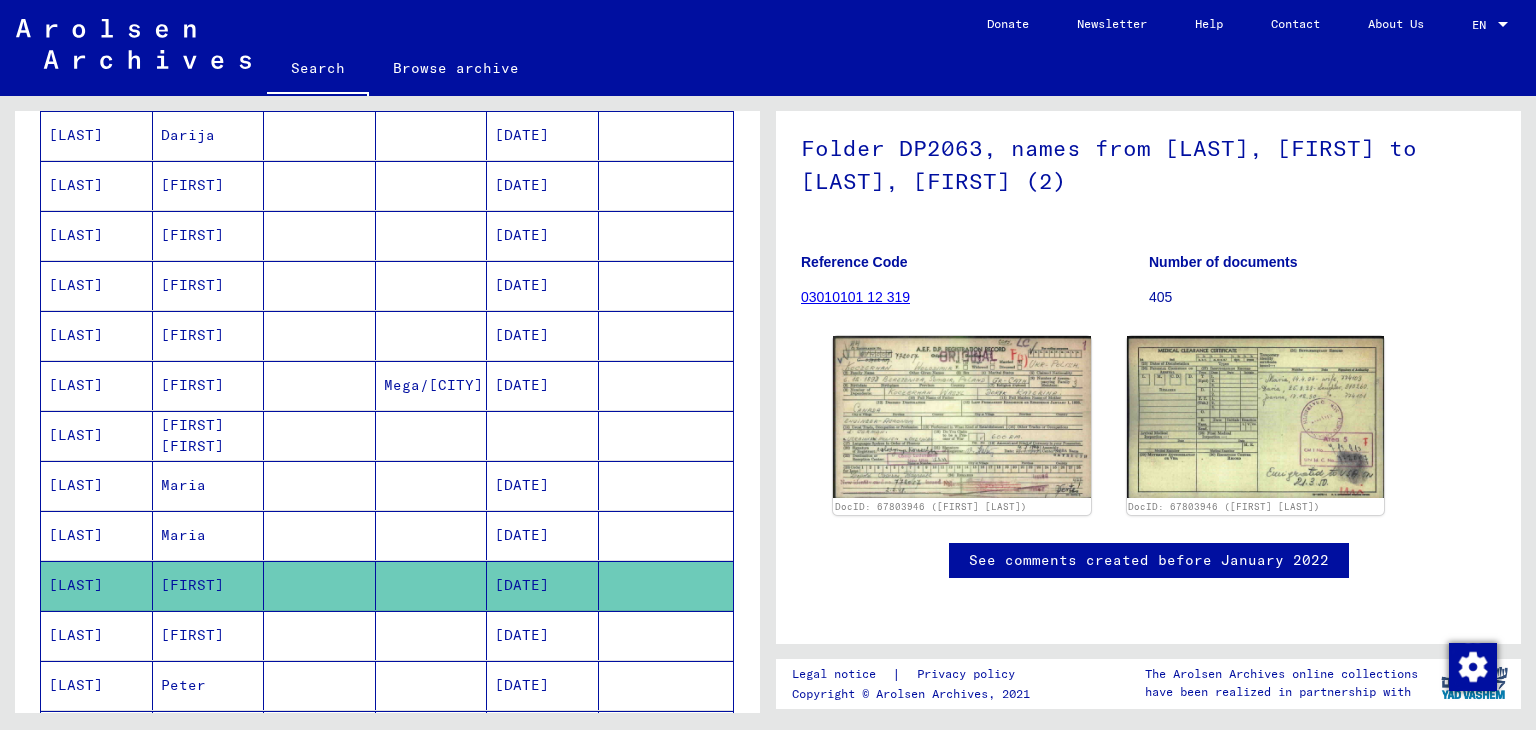 scroll, scrollTop: 0, scrollLeft: 0, axis: both 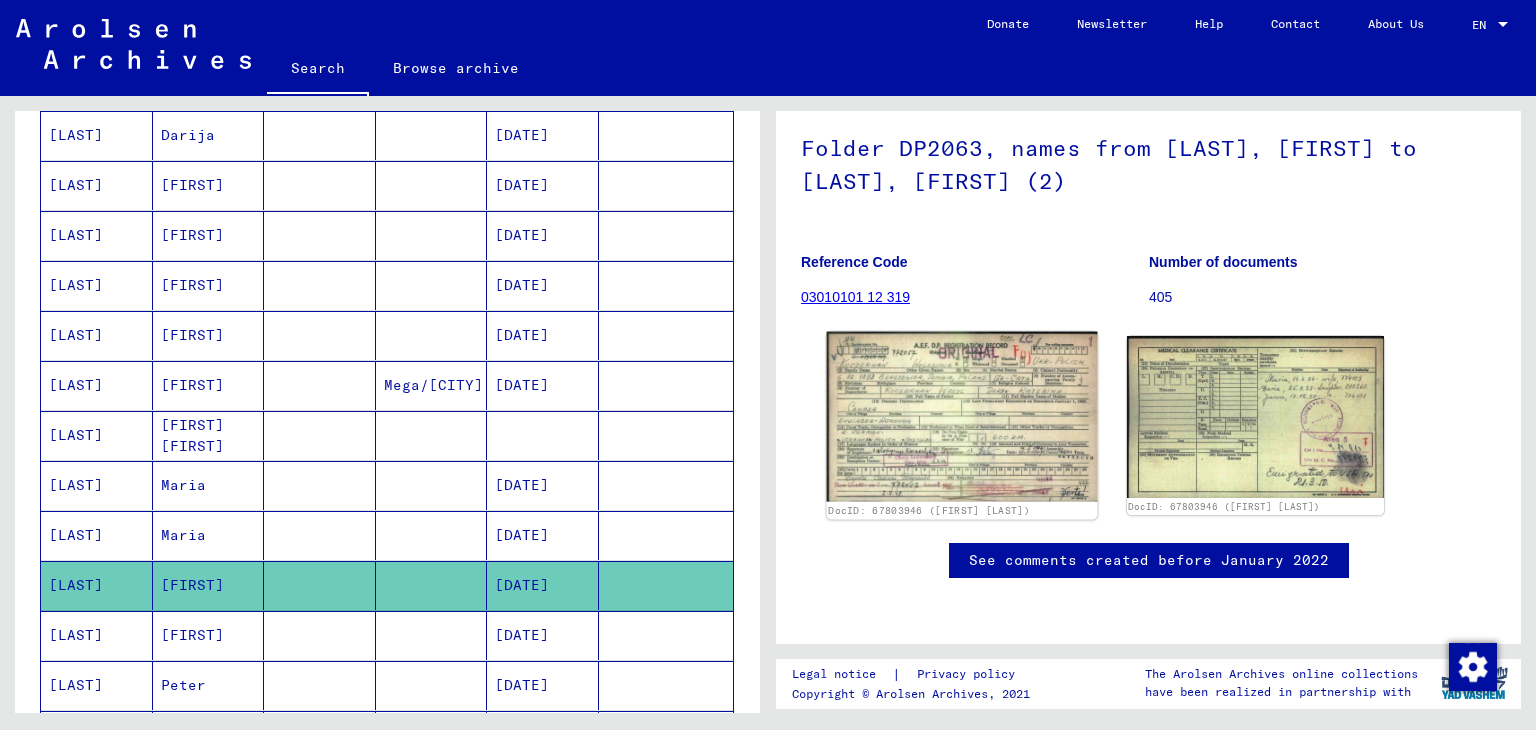 click 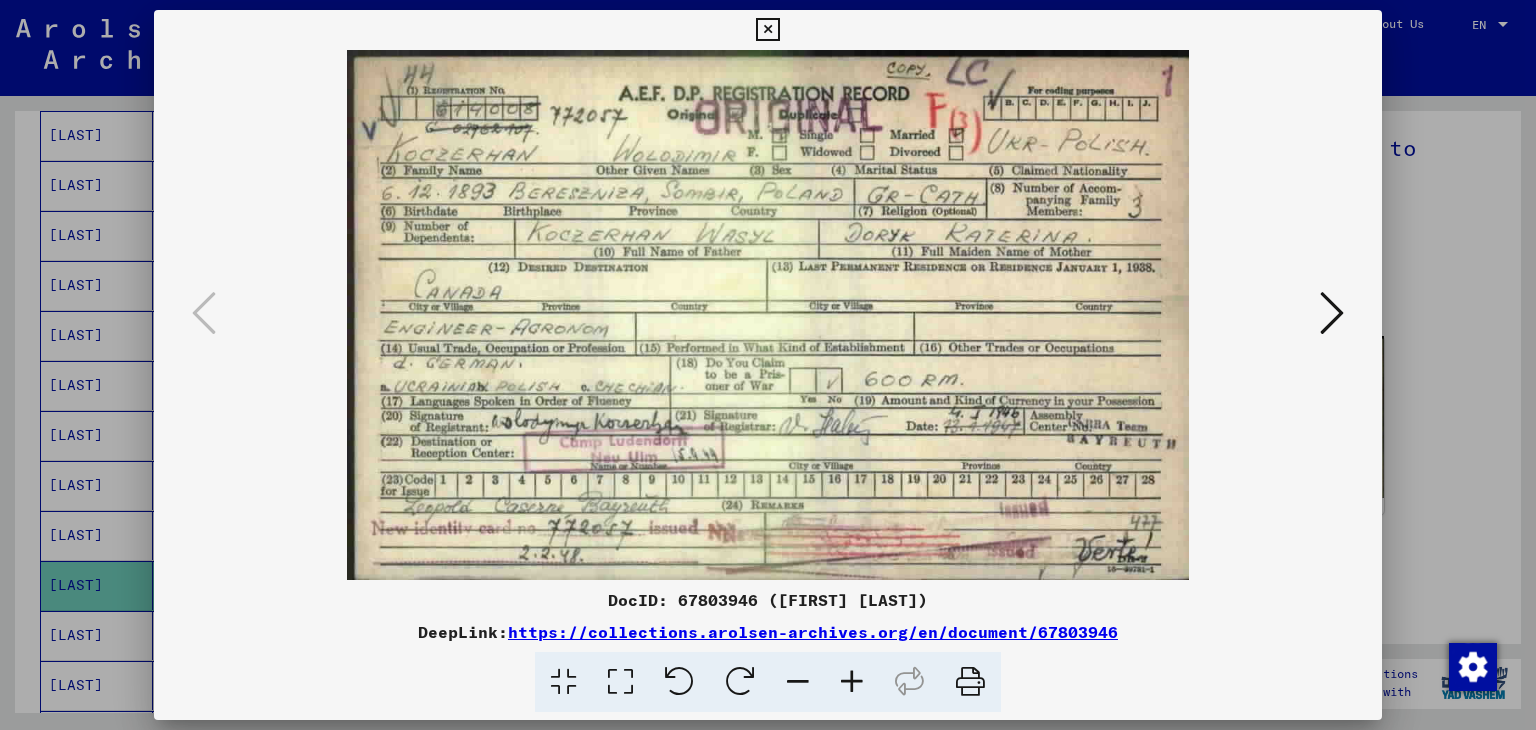 click at bounding box center [768, 365] 